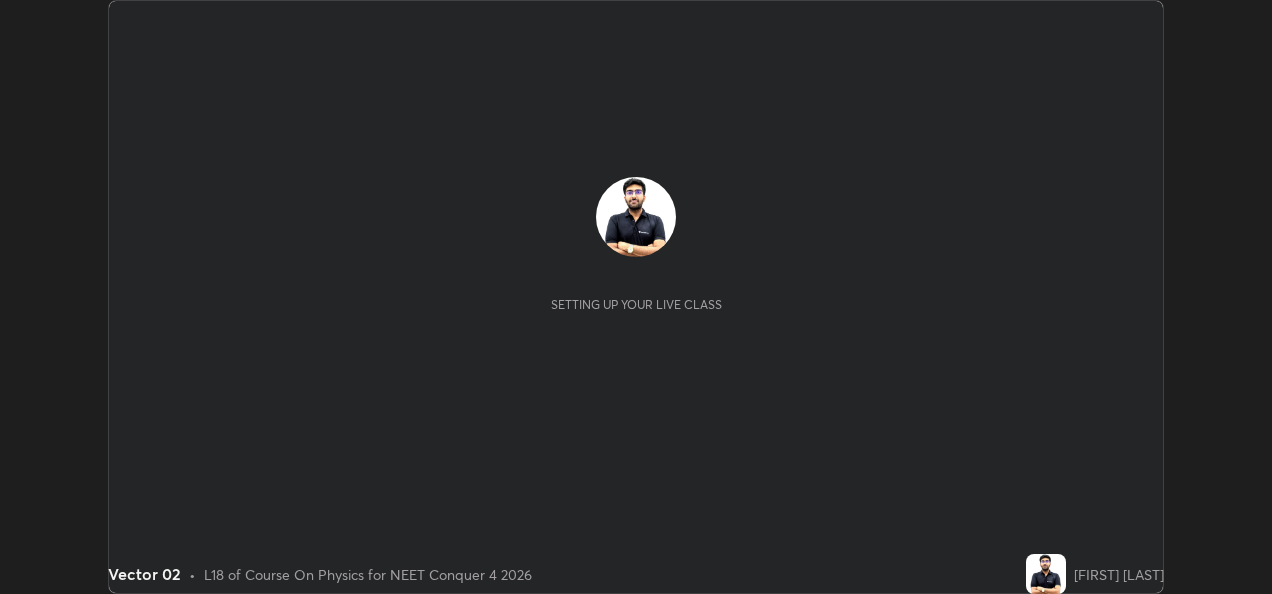 scroll, scrollTop: 0, scrollLeft: 0, axis: both 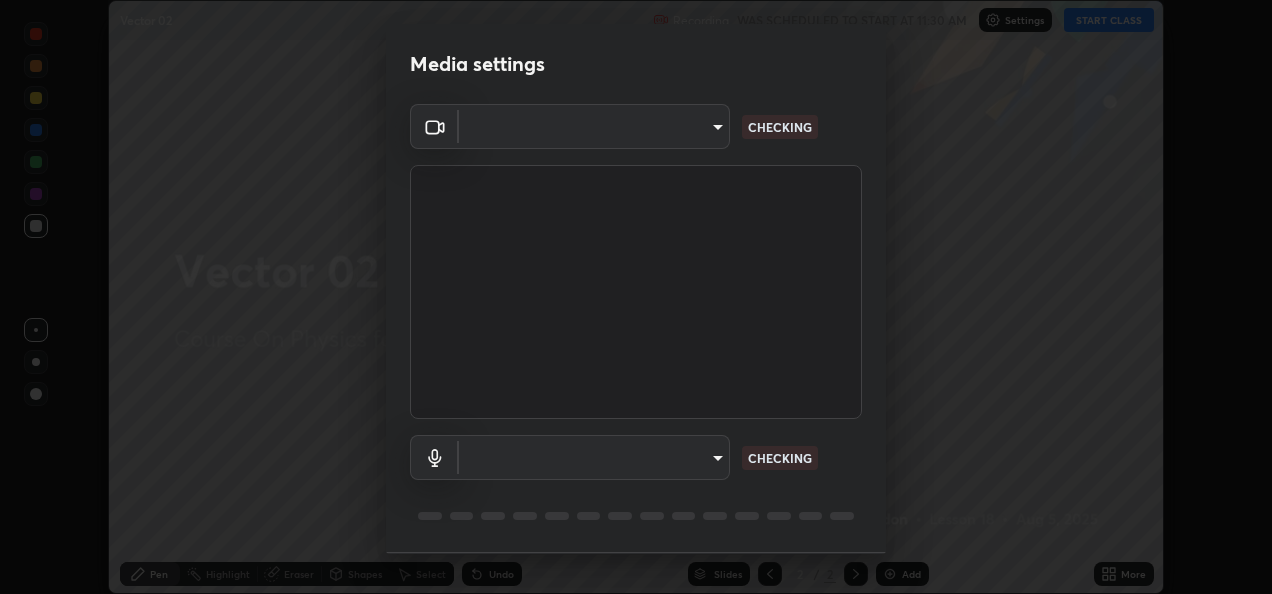 type on "5100e1c69644abe7fb052b6f73cb50fc80e9a9f46372f74748e4cad0b0f4ed75" 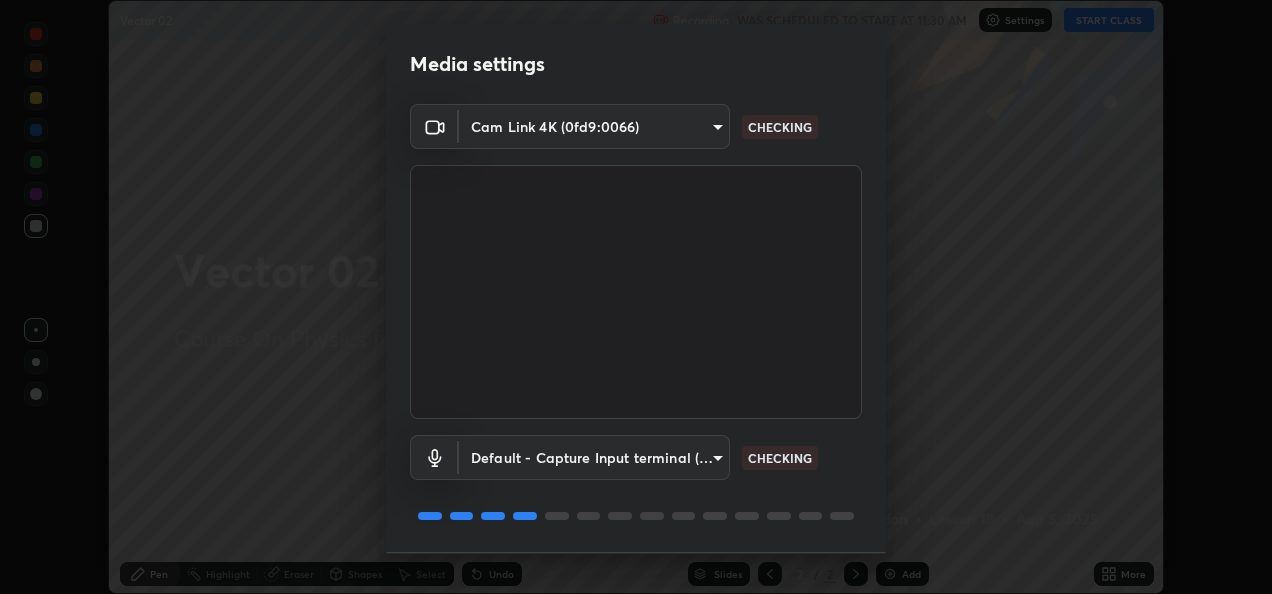 scroll, scrollTop: 62, scrollLeft: 0, axis: vertical 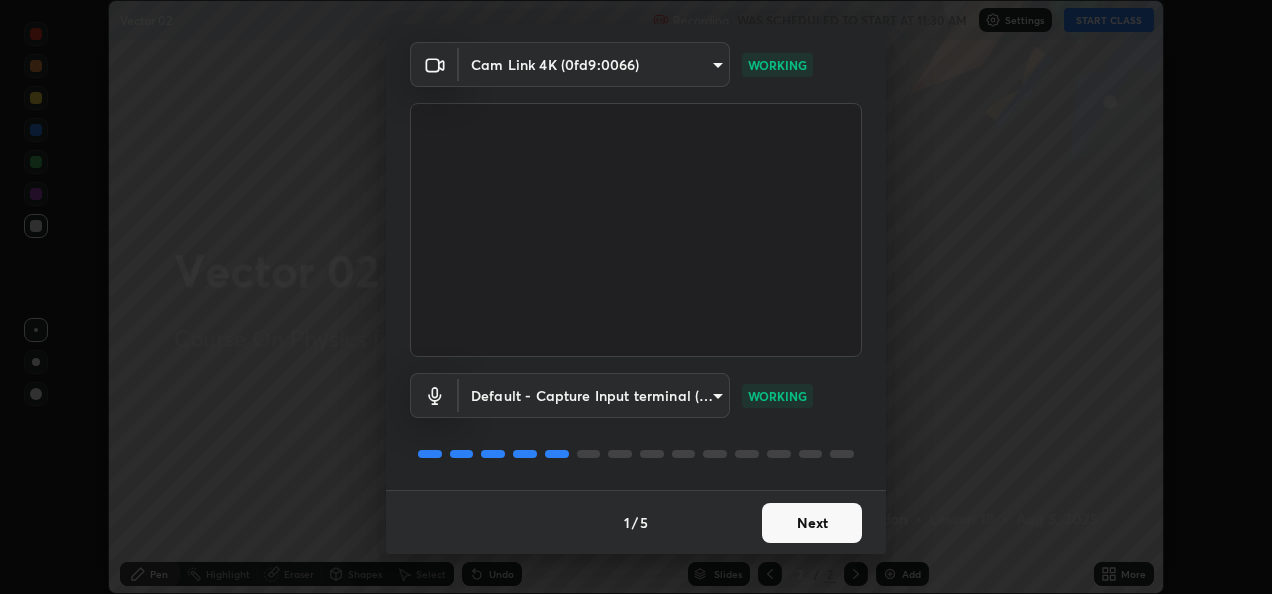 click on "Next" at bounding box center [812, 523] 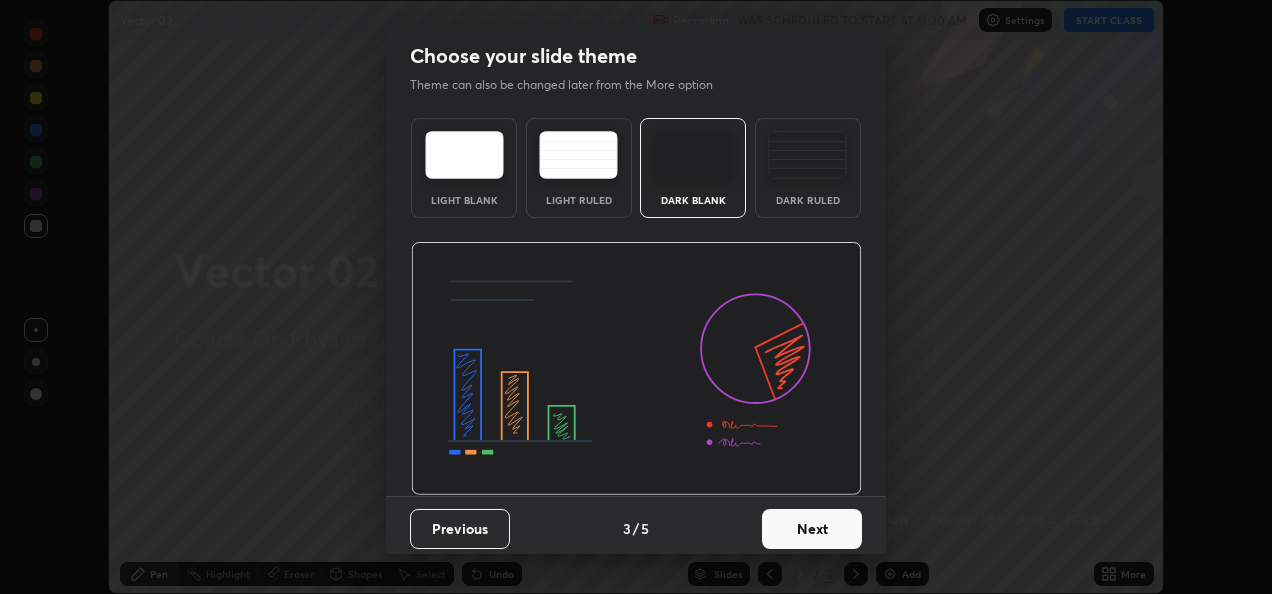 click on "Next" at bounding box center [812, 529] 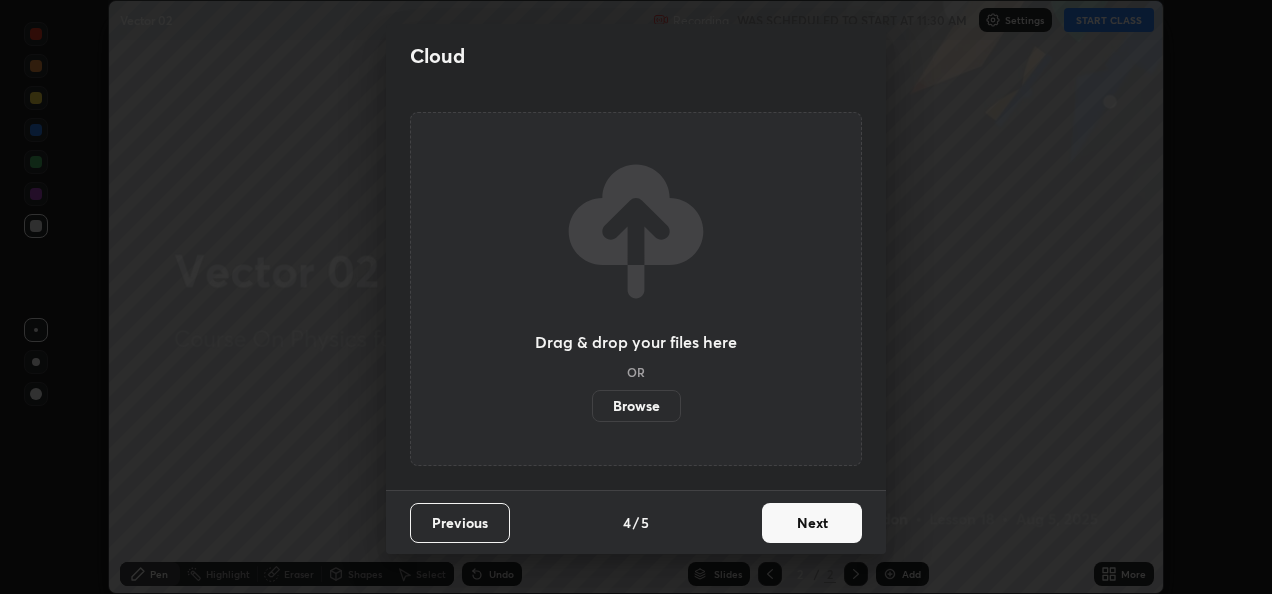 click on "Next" at bounding box center (812, 523) 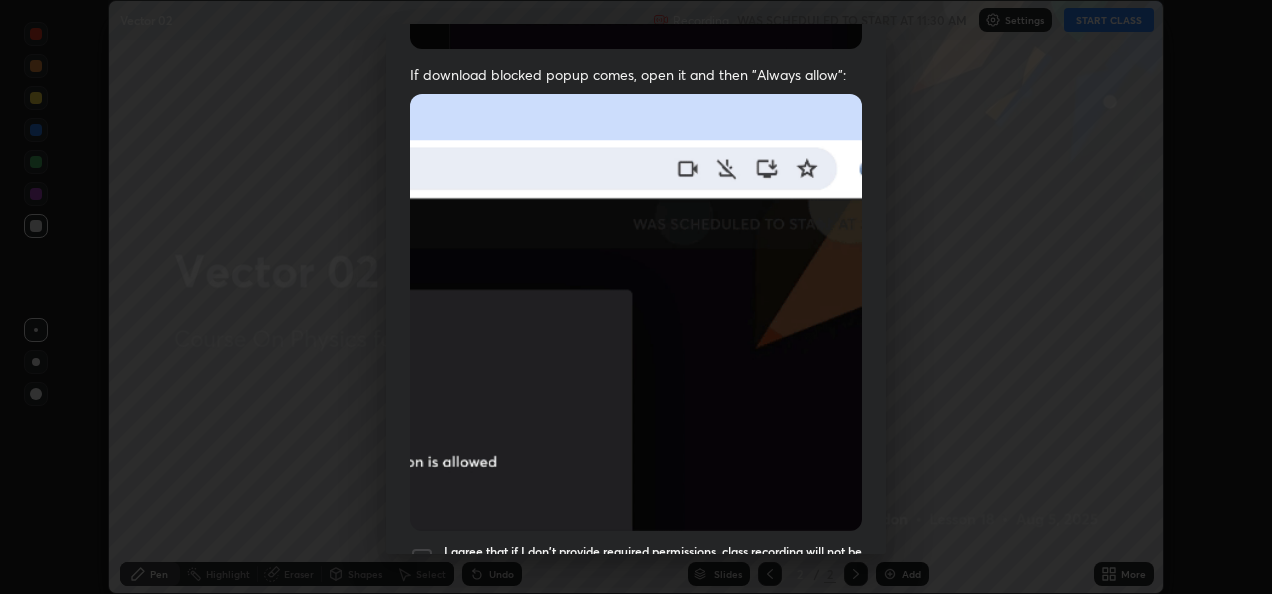 scroll, scrollTop: 409, scrollLeft: 0, axis: vertical 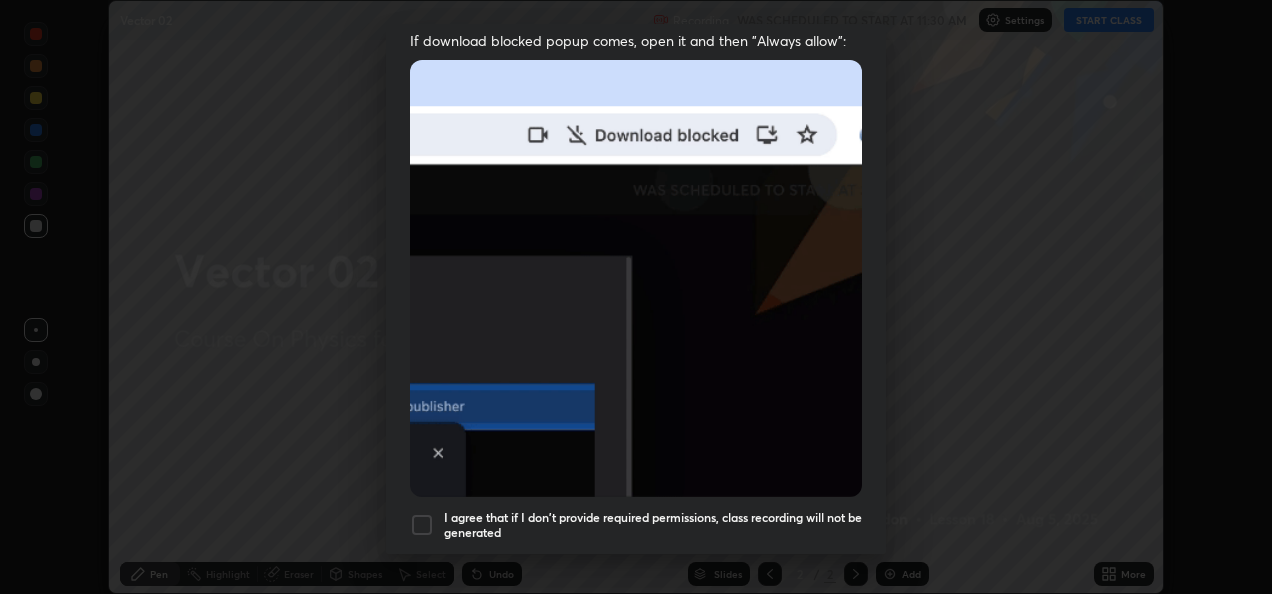 click at bounding box center [422, 525] 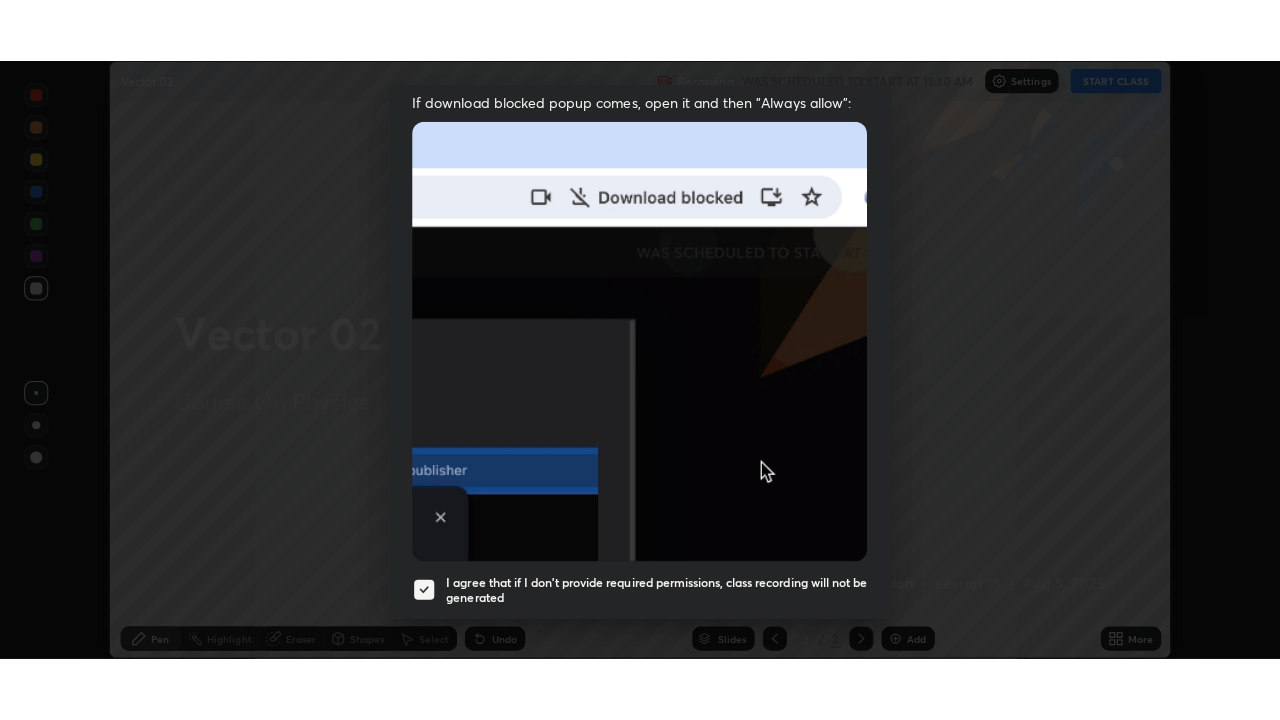scroll, scrollTop: 470, scrollLeft: 0, axis: vertical 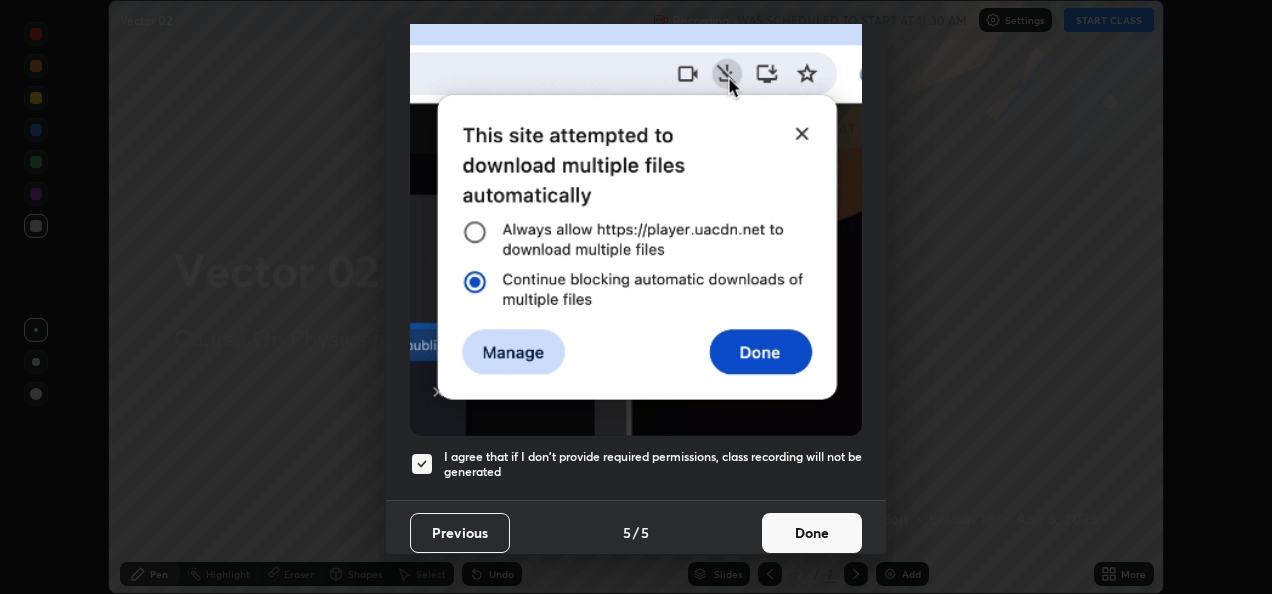 click on "Done" at bounding box center (812, 533) 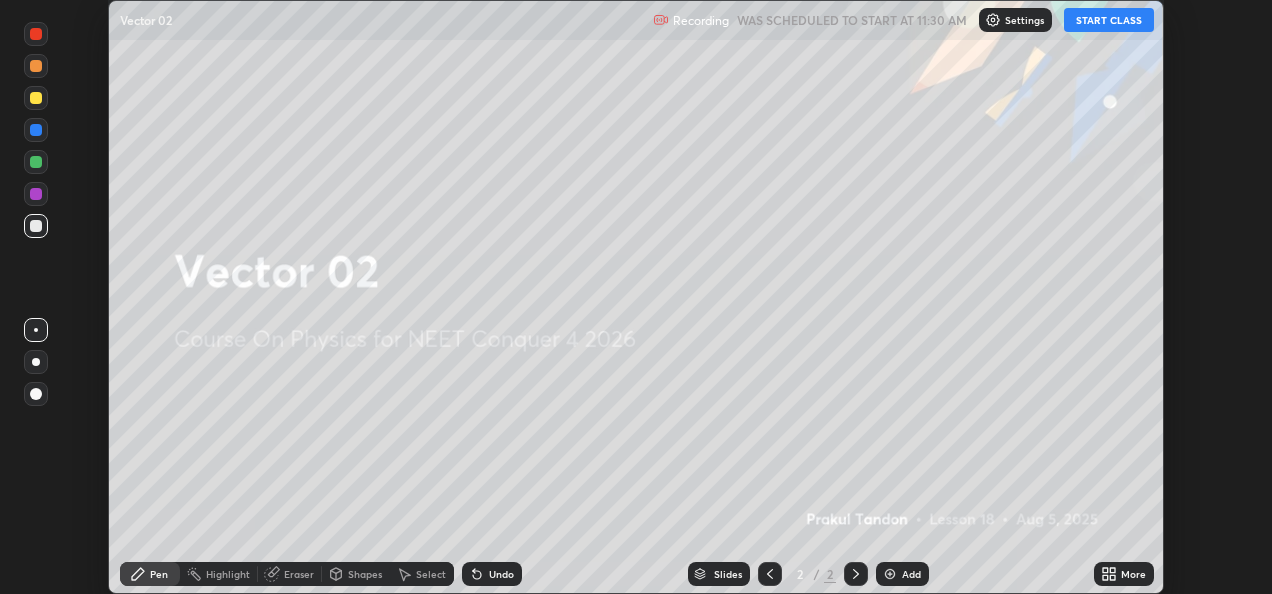 click on "START CLASS" at bounding box center [1109, 20] 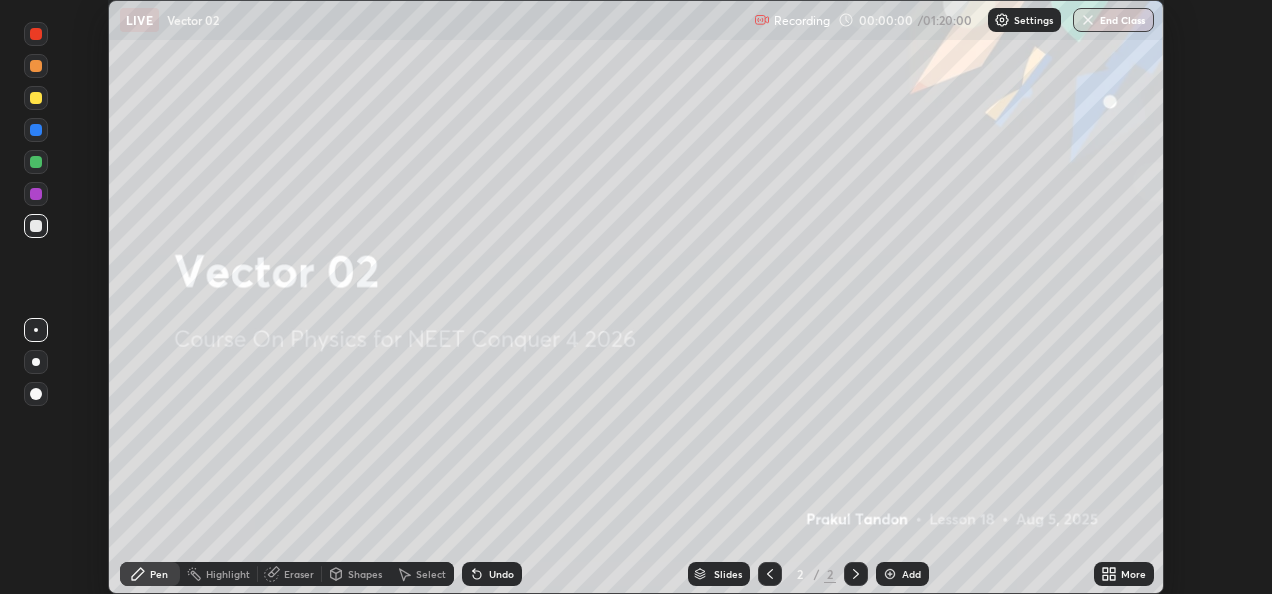 click 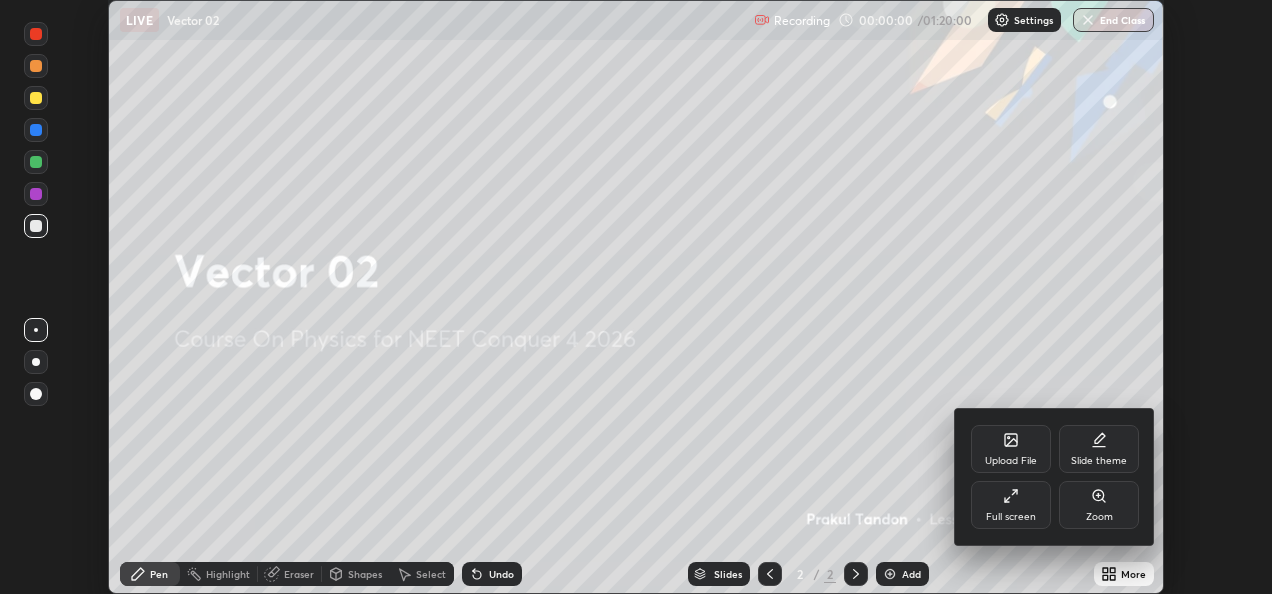 click on "Full screen" at bounding box center [1011, 505] 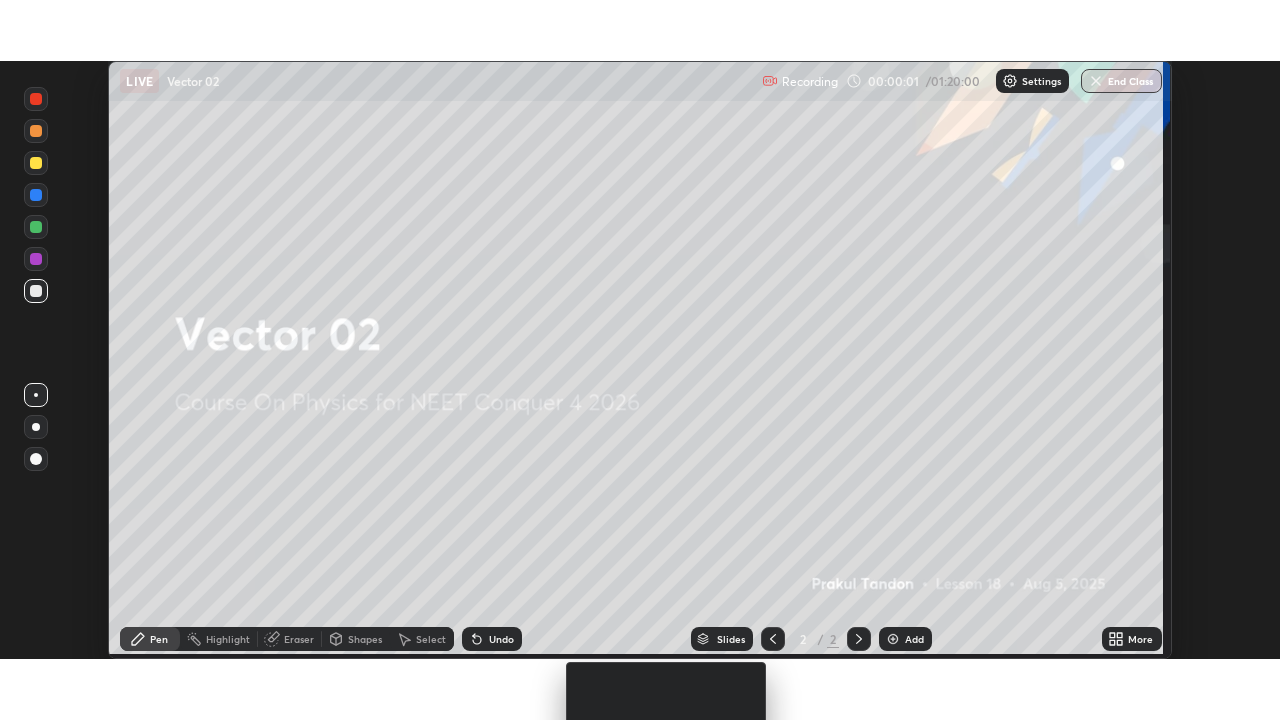 scroll, scrollTop: 99280, scrollLeft: 98720, axis: both 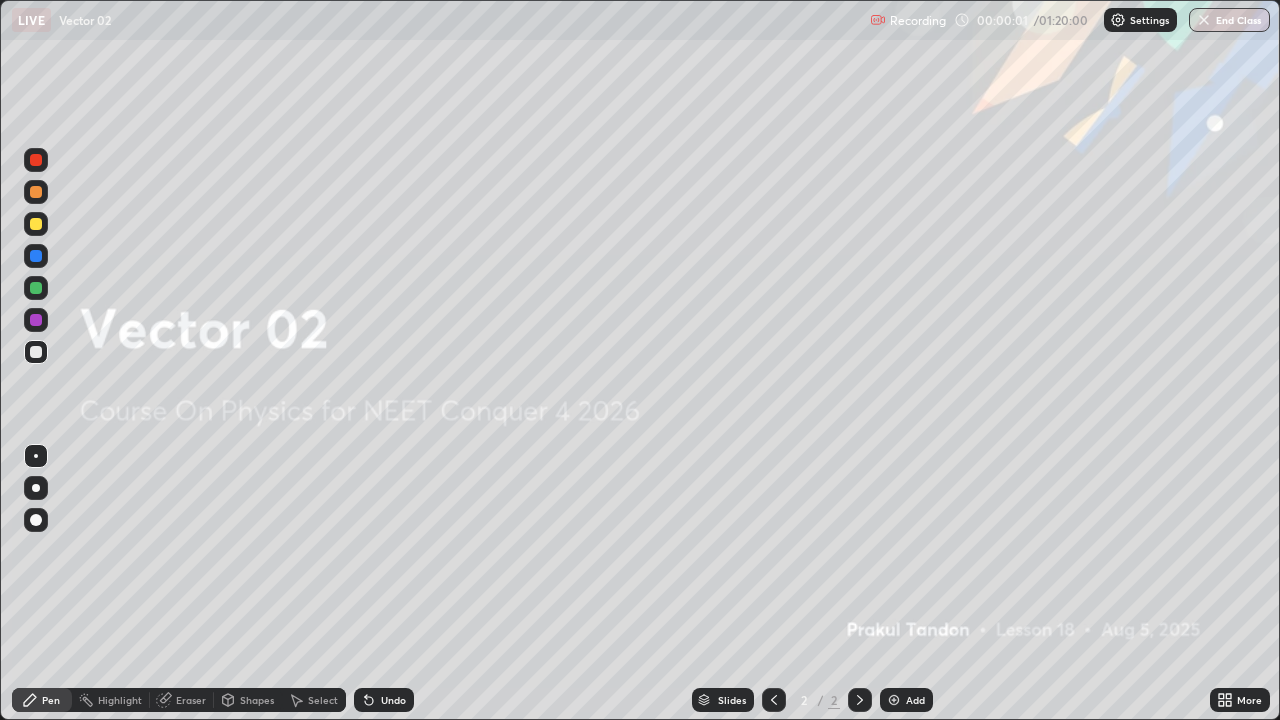 click on "Add" at bounding box center (915, 700) 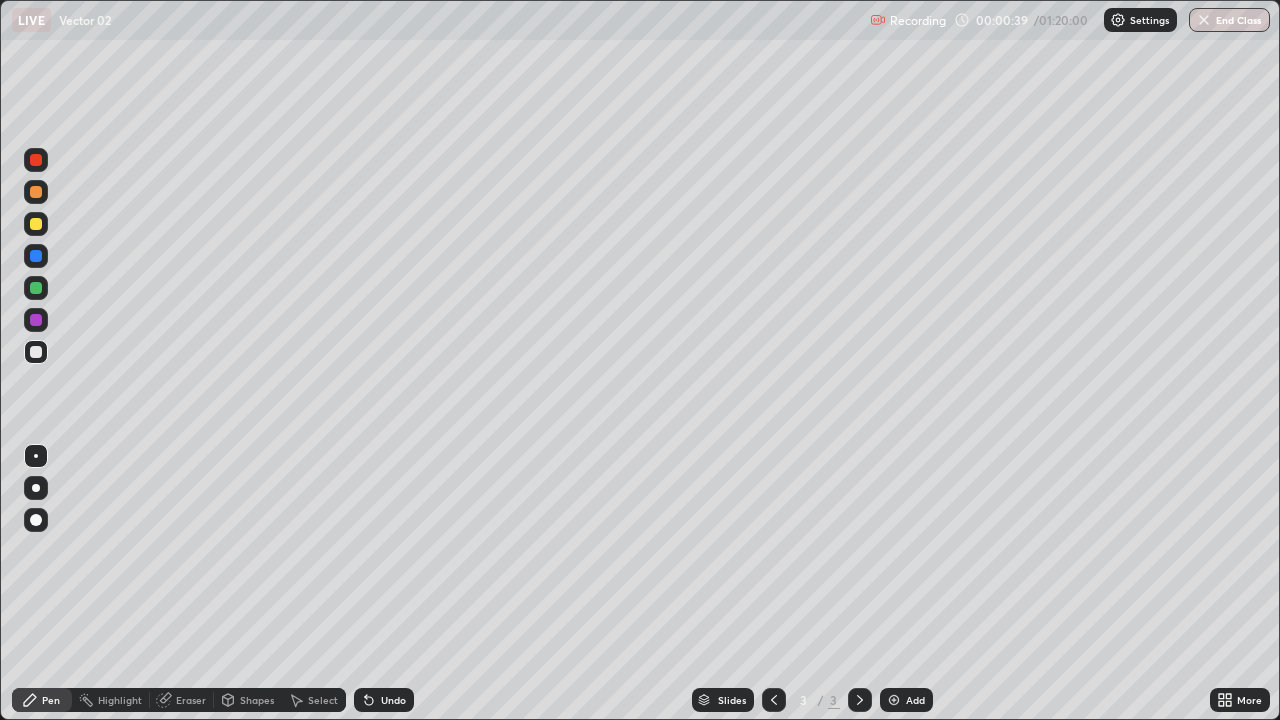 click on "Undo" at bounding box center (393, 700) 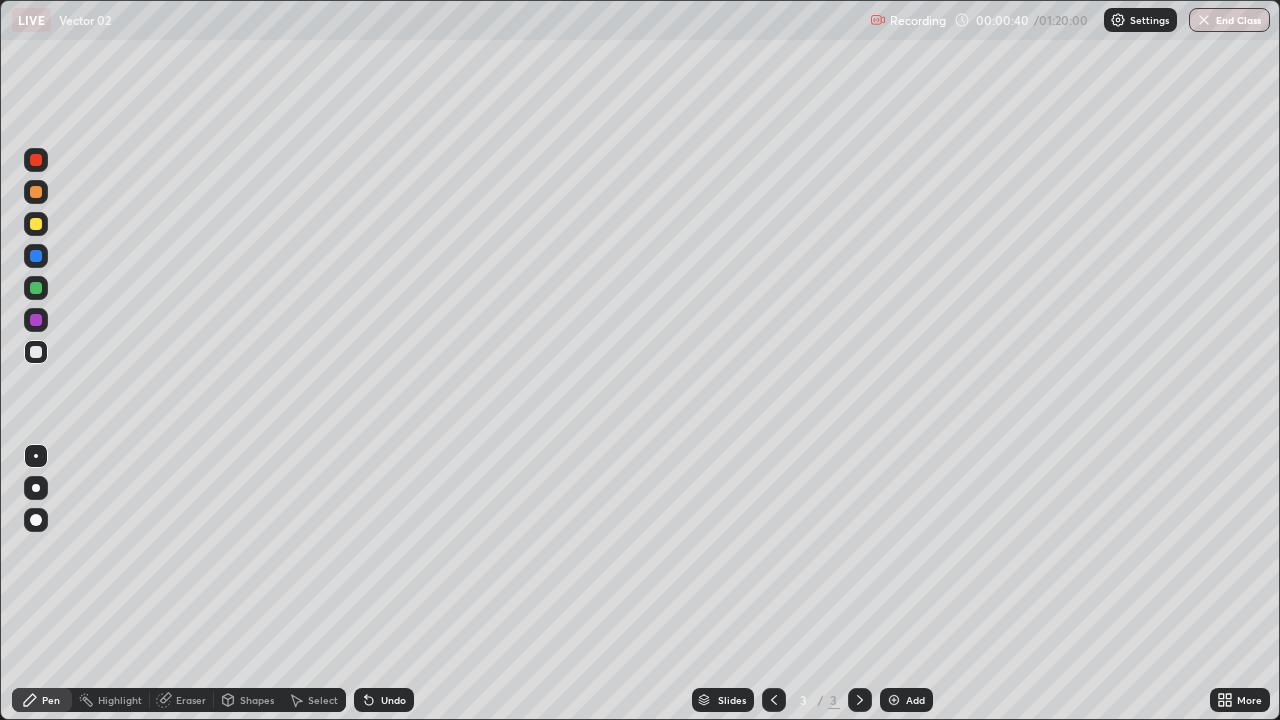 click on "Undo" at bounding box center (393, 700) 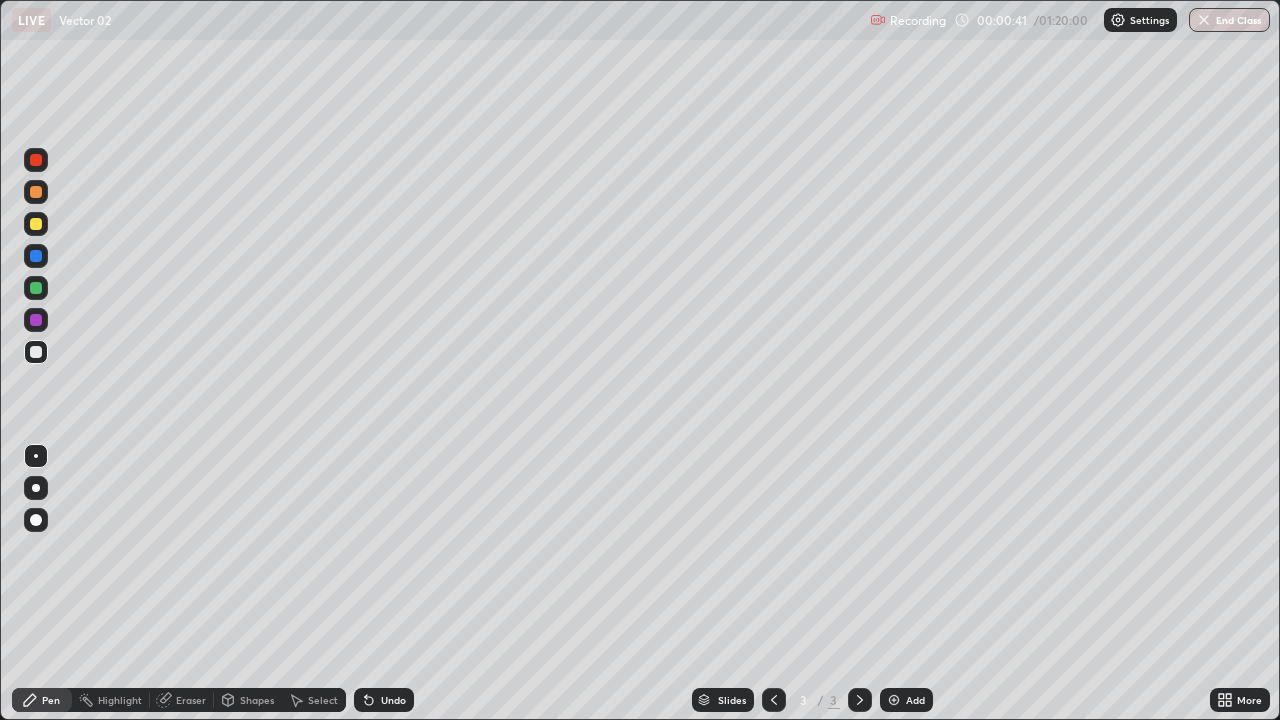 click on "Undo" at bounding box center [384, 700] 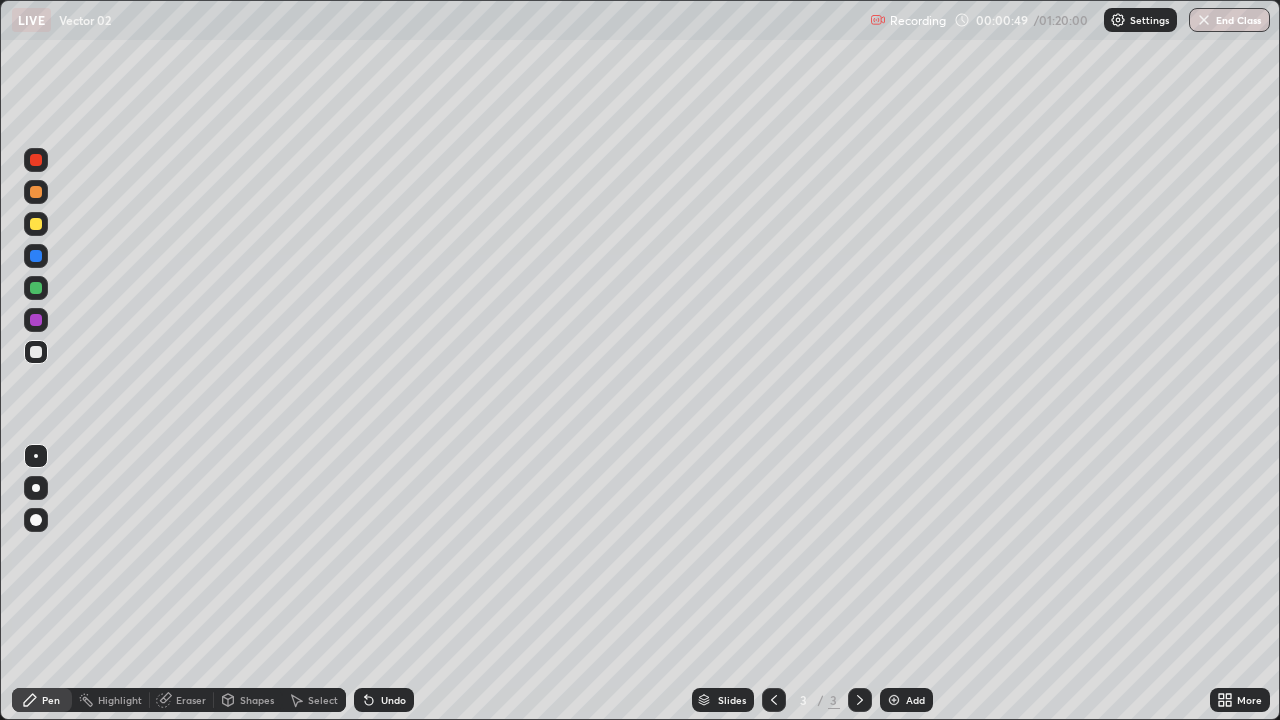 click at bounding box center [36, 224] 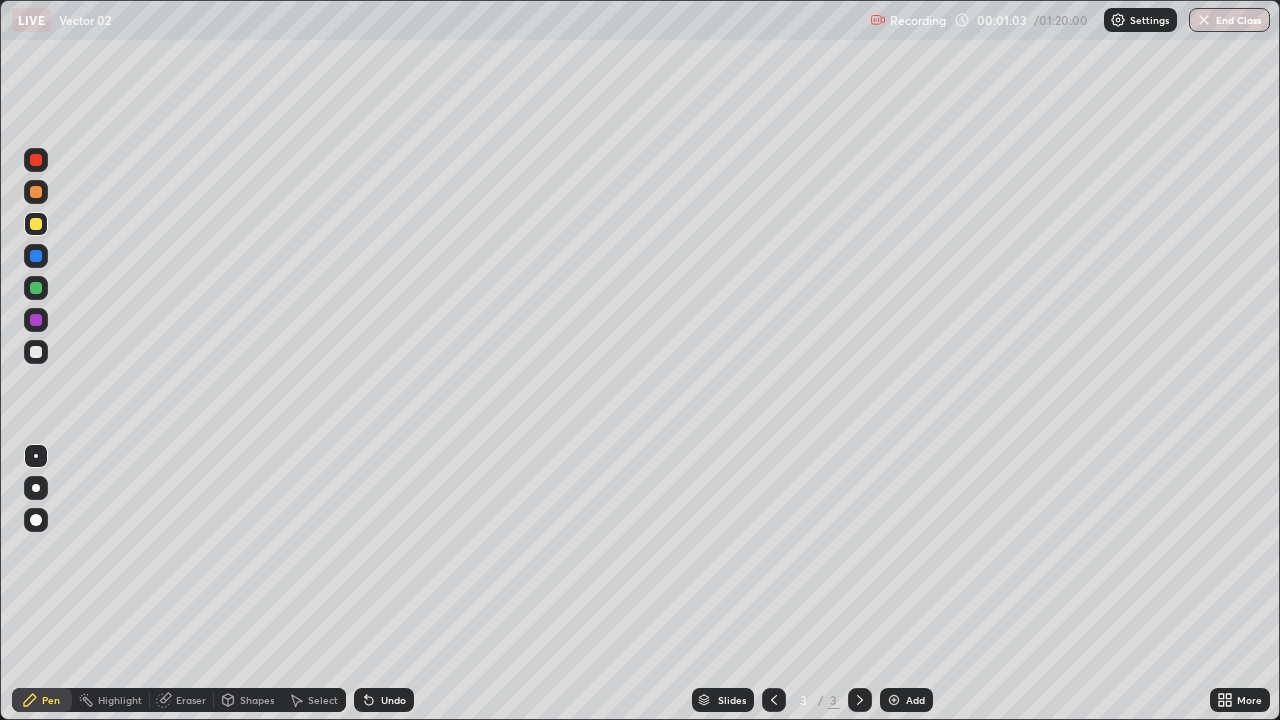 click at bounding box center [36, 288] 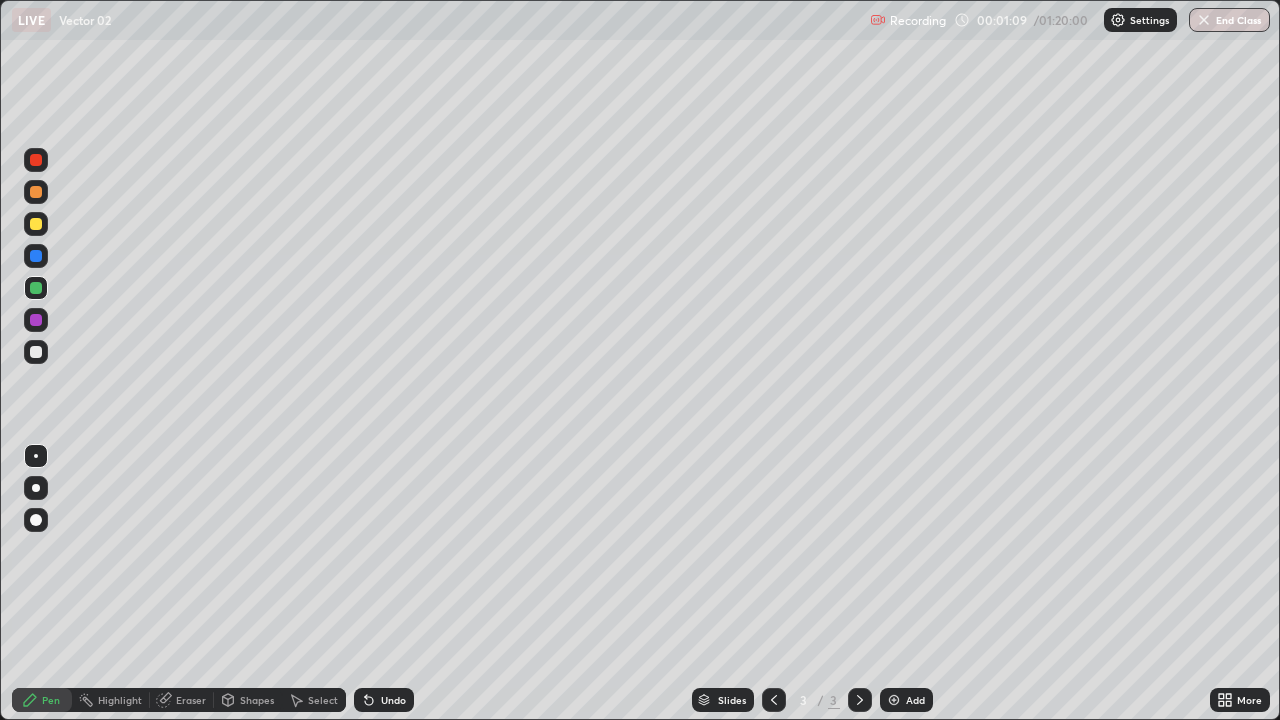 click at bounding box center [36, 224] 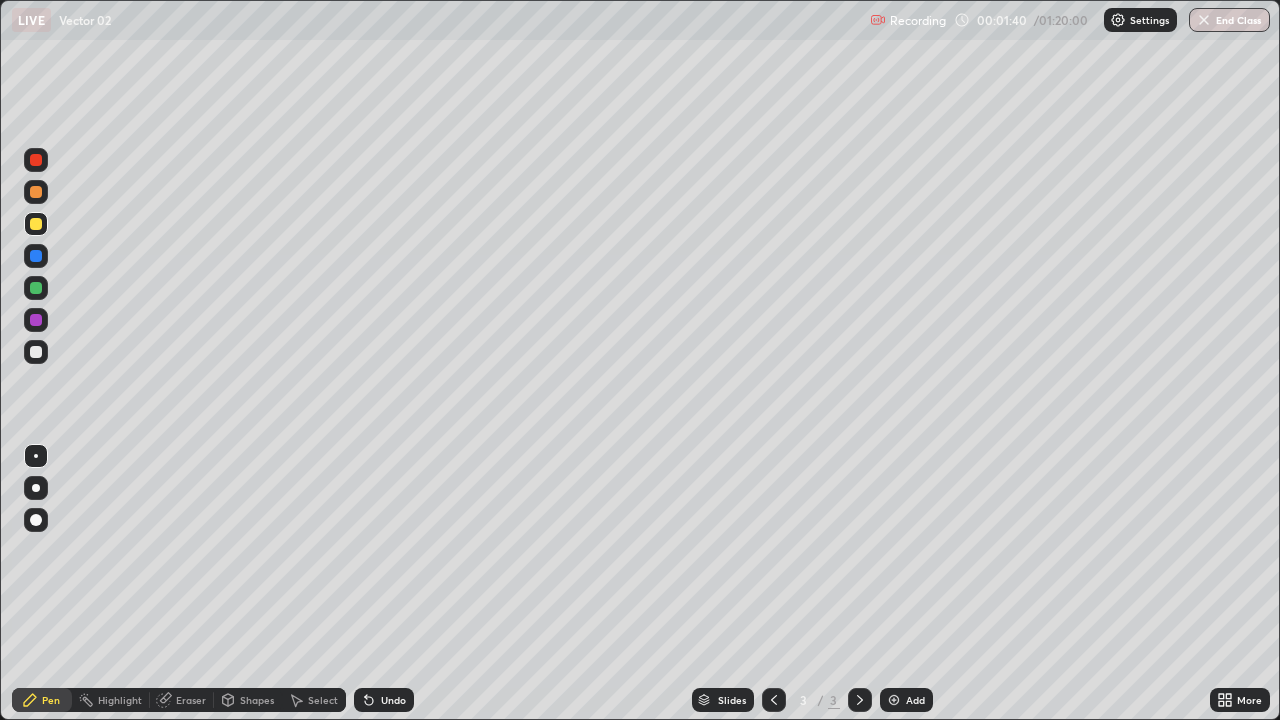 click on "Undo" at bounding box center (393, 700) 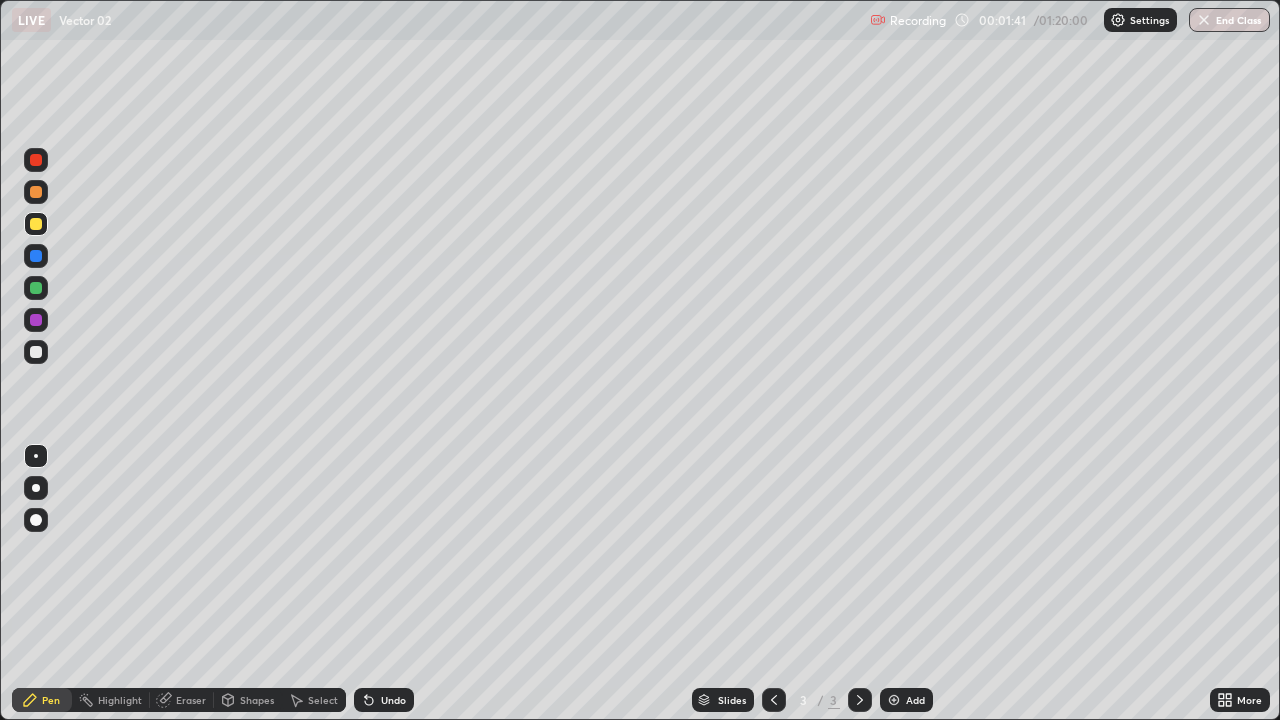 click on "Undo" at bounding box center [393, 700] 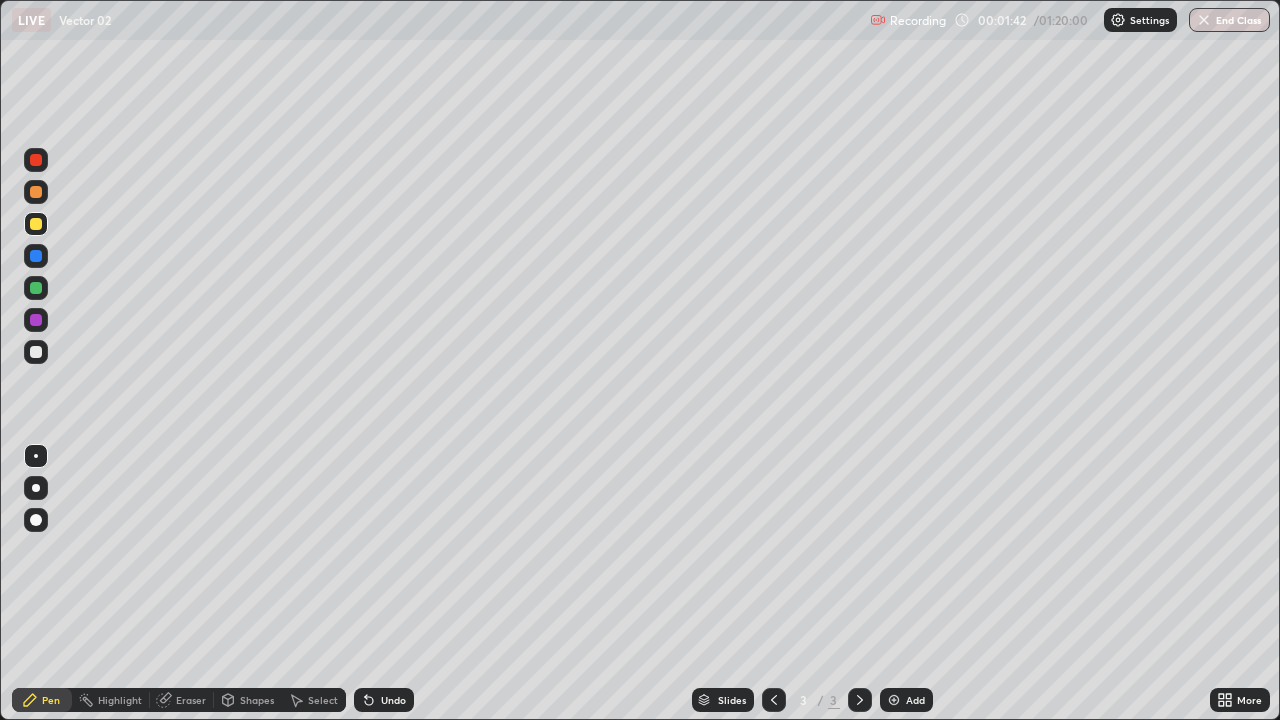 click on "Undo" at bounding box center [384, 700] 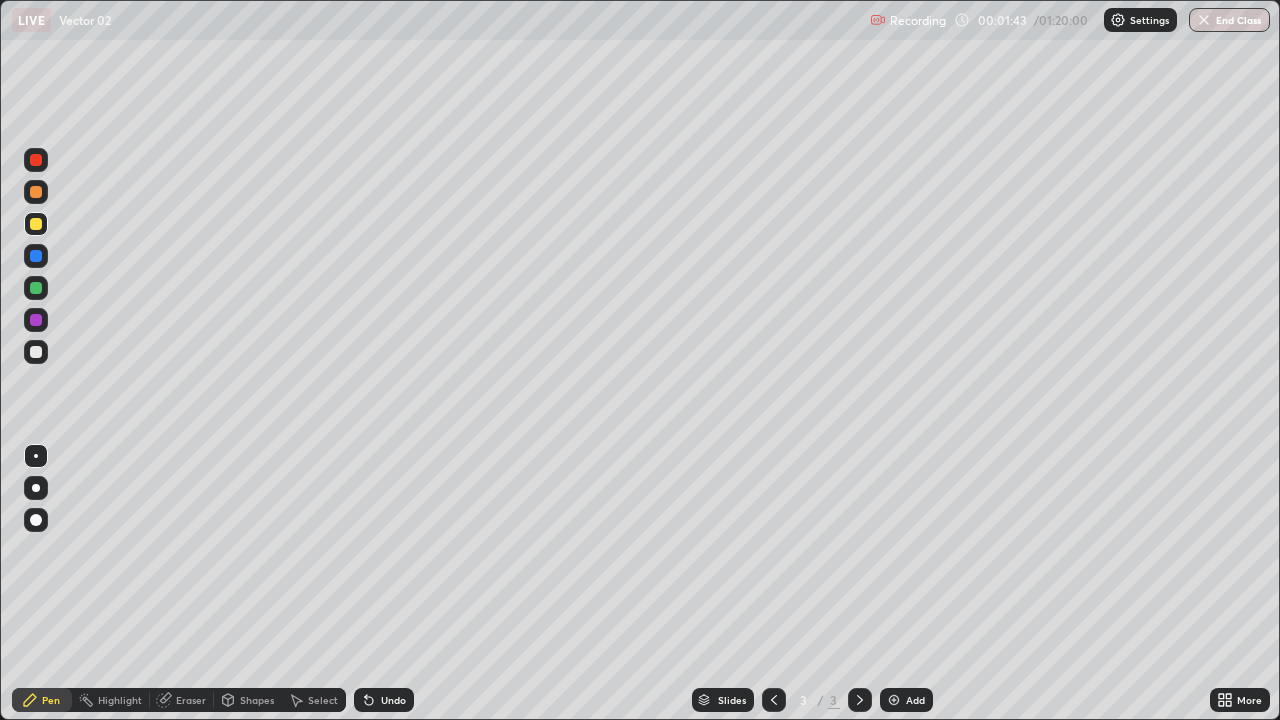 click at bounding box center (36, 288) 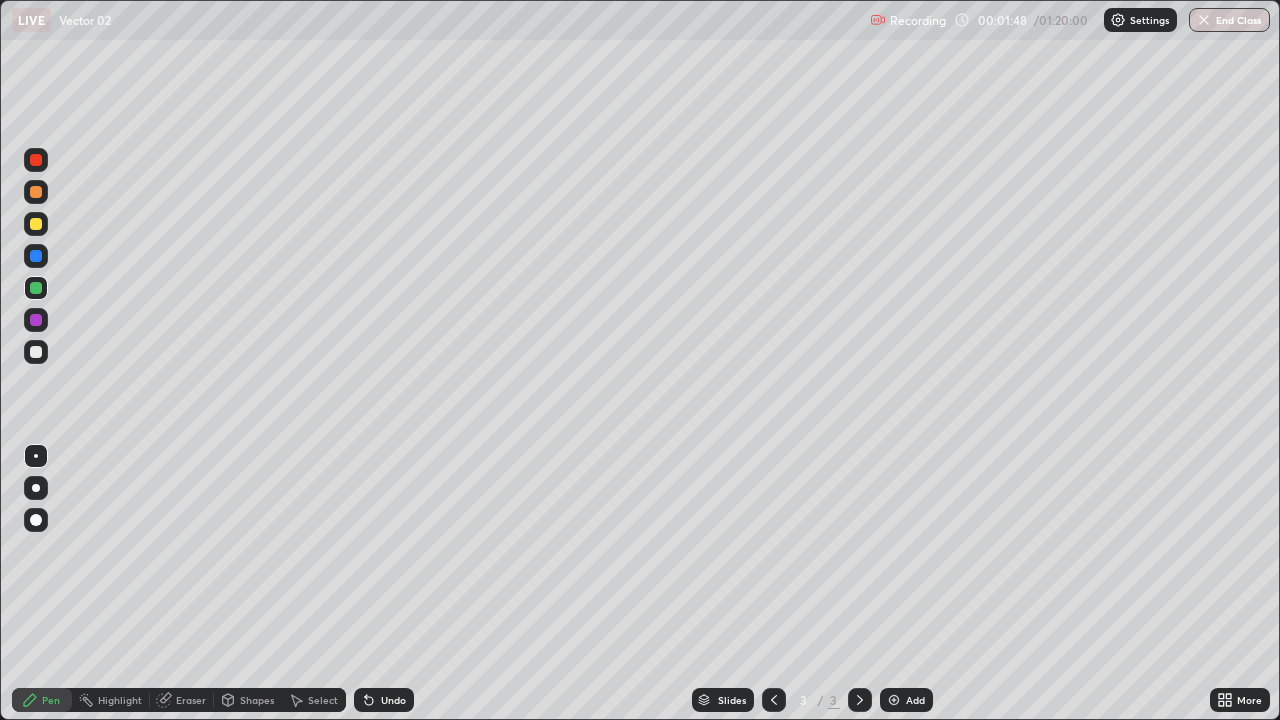 click at bounding box center (36, 224) 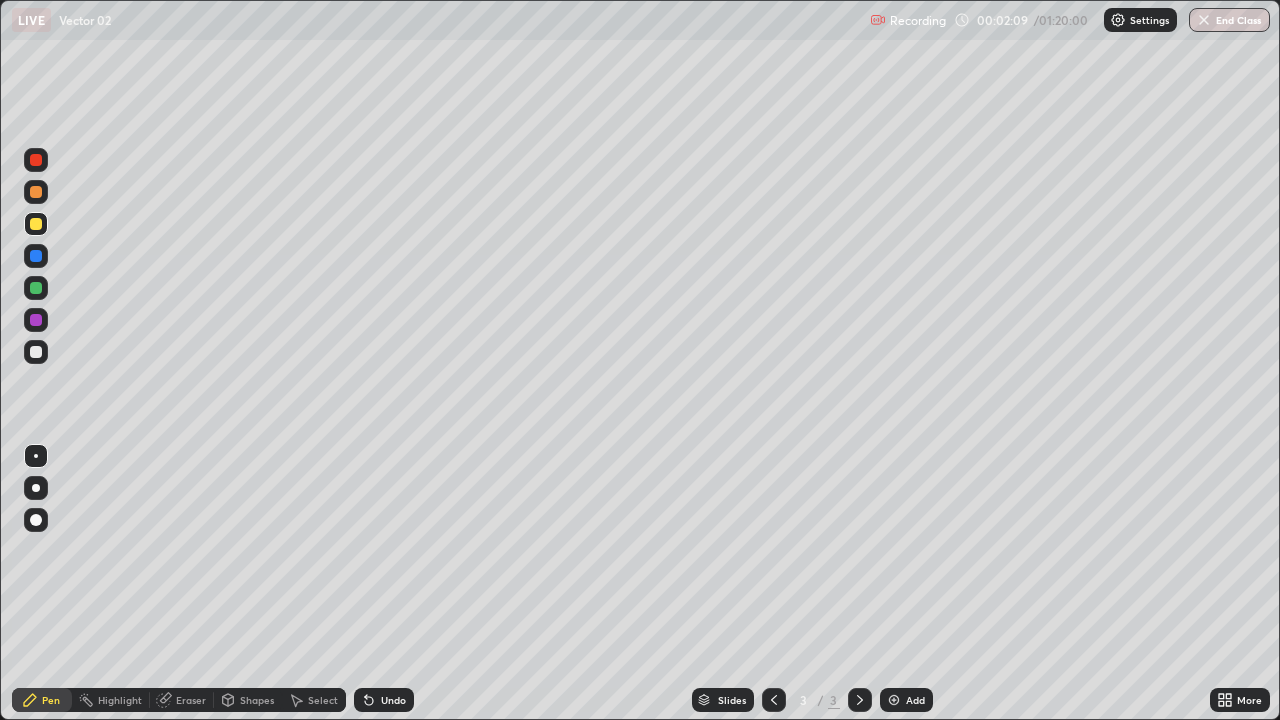 click at bounding box center (36, 192) 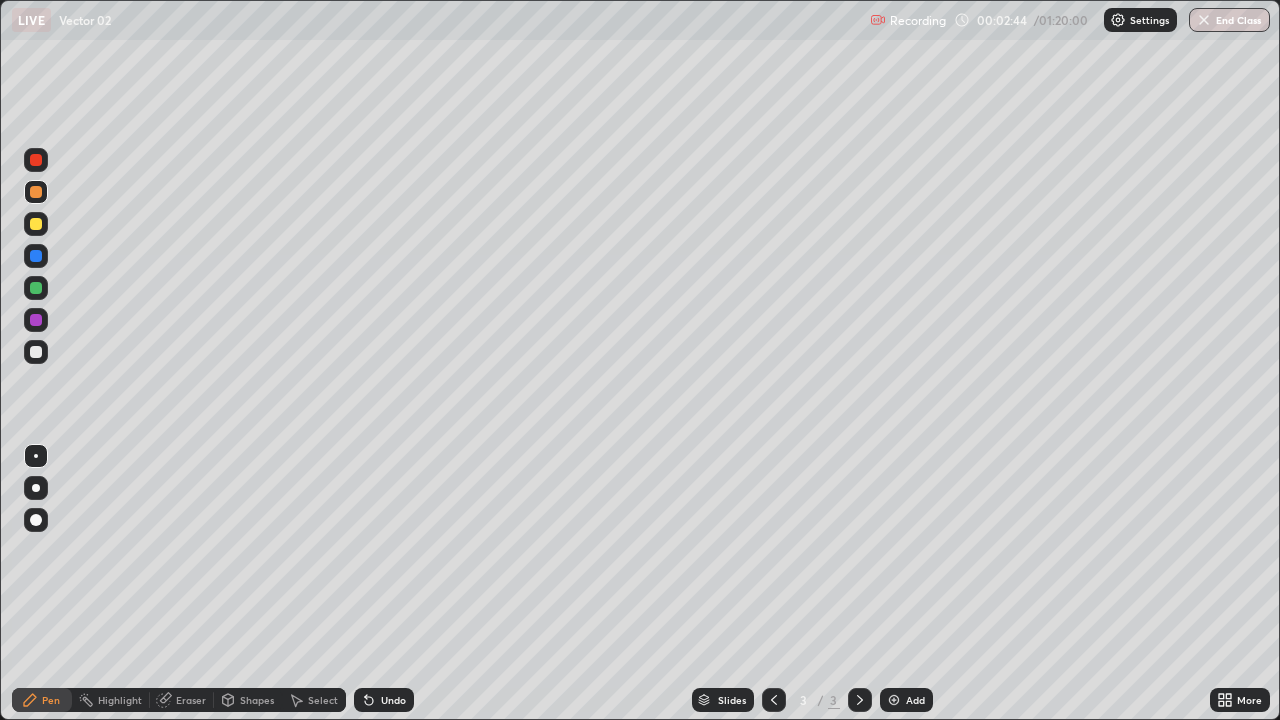 click on "Undo" at bounding box center (384, 700) 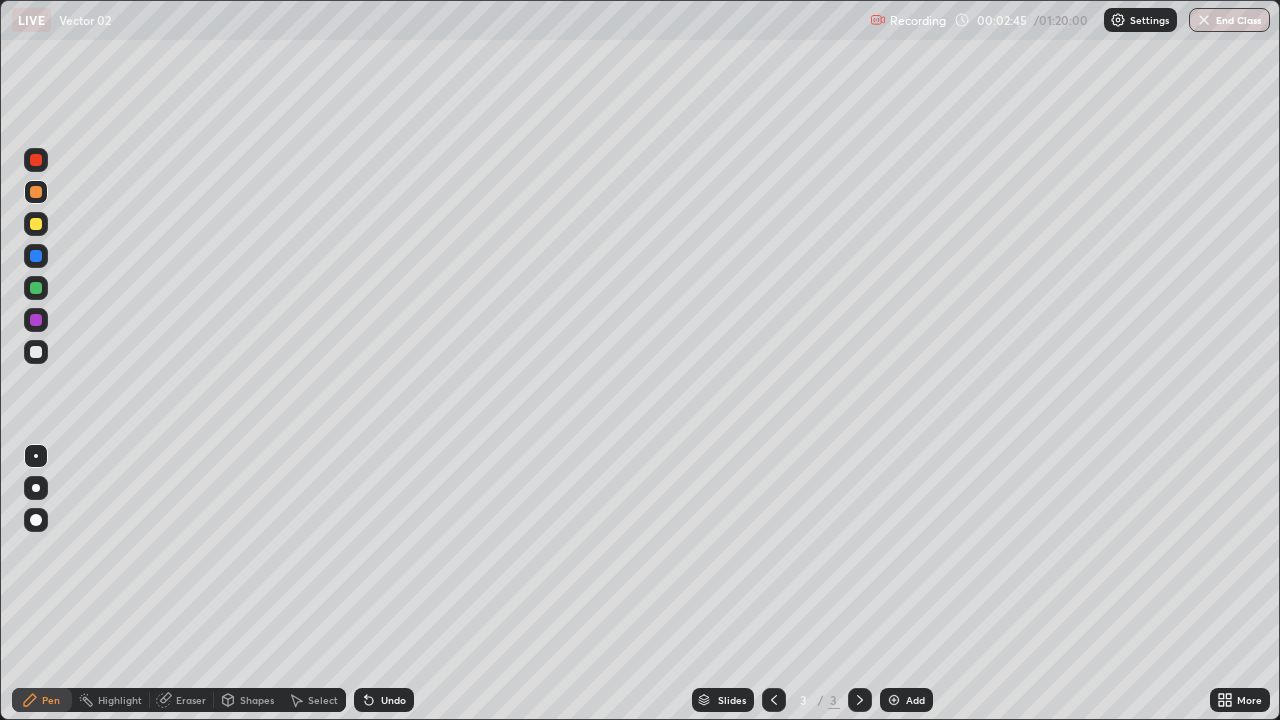 click on "Undo" at bounding box center (393, 700) 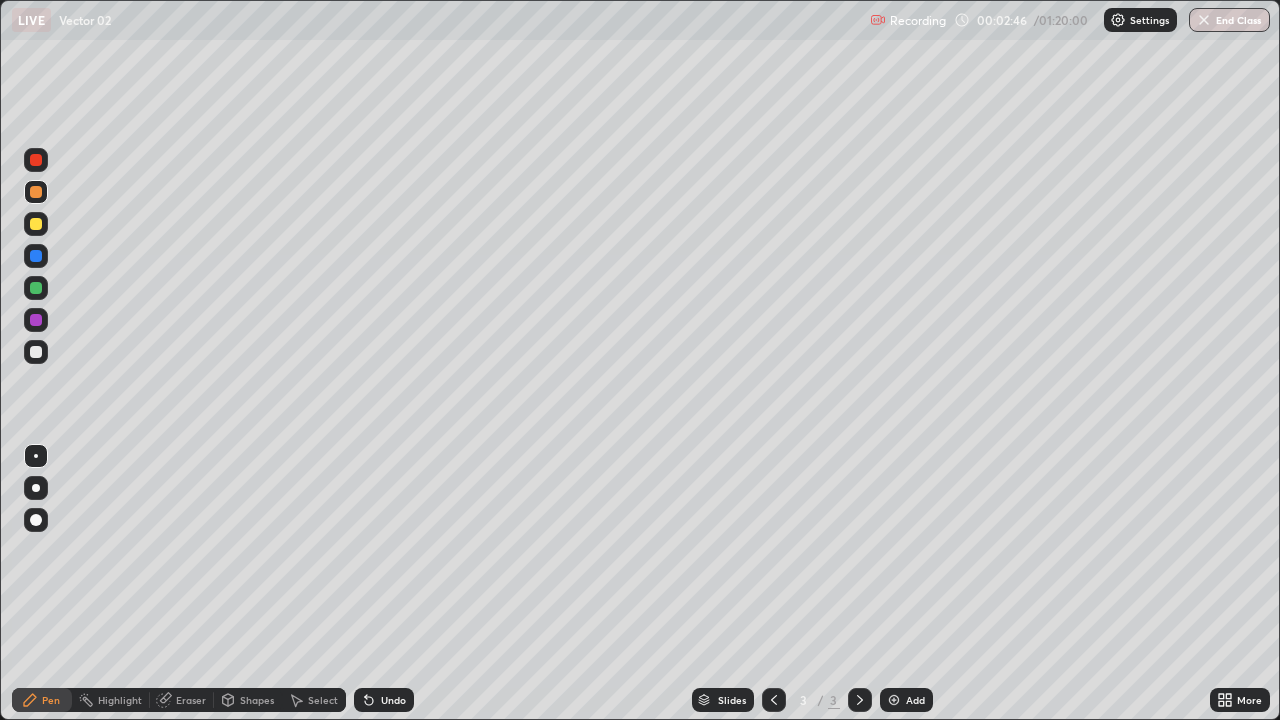 click 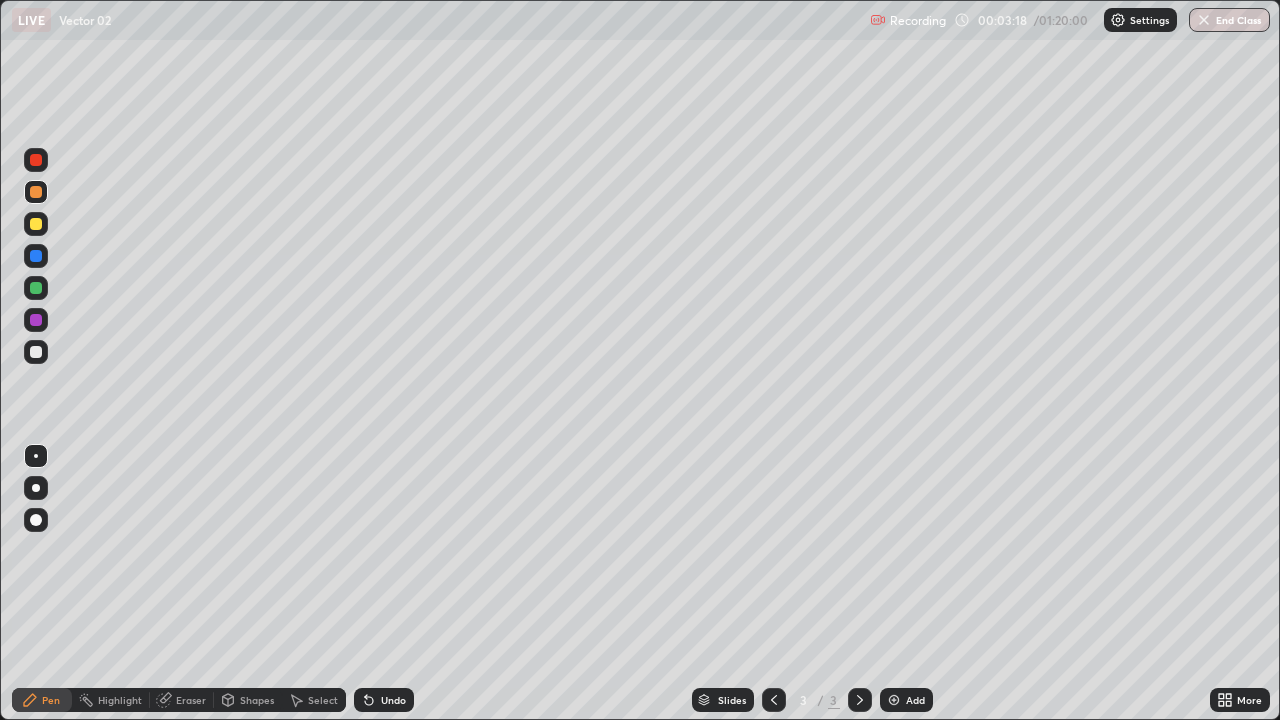 click at bounding box center (36, 224) 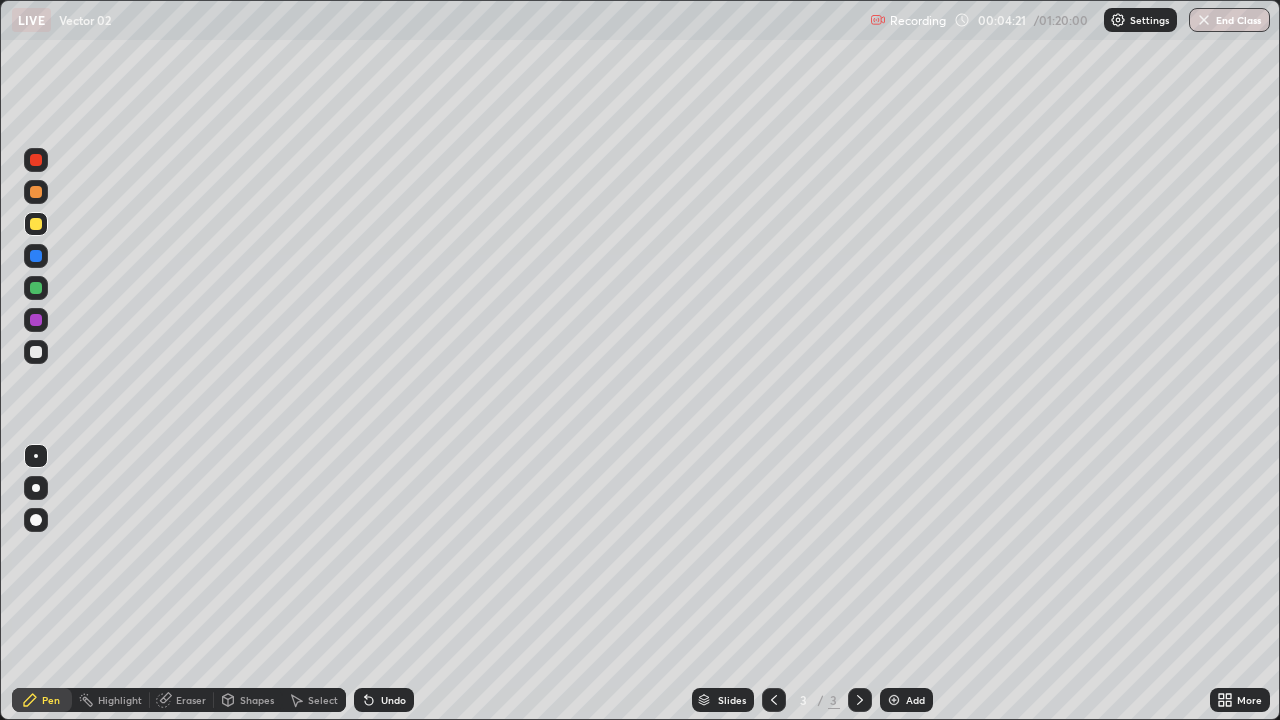 click on "Add" at bounding box center [915, 700] 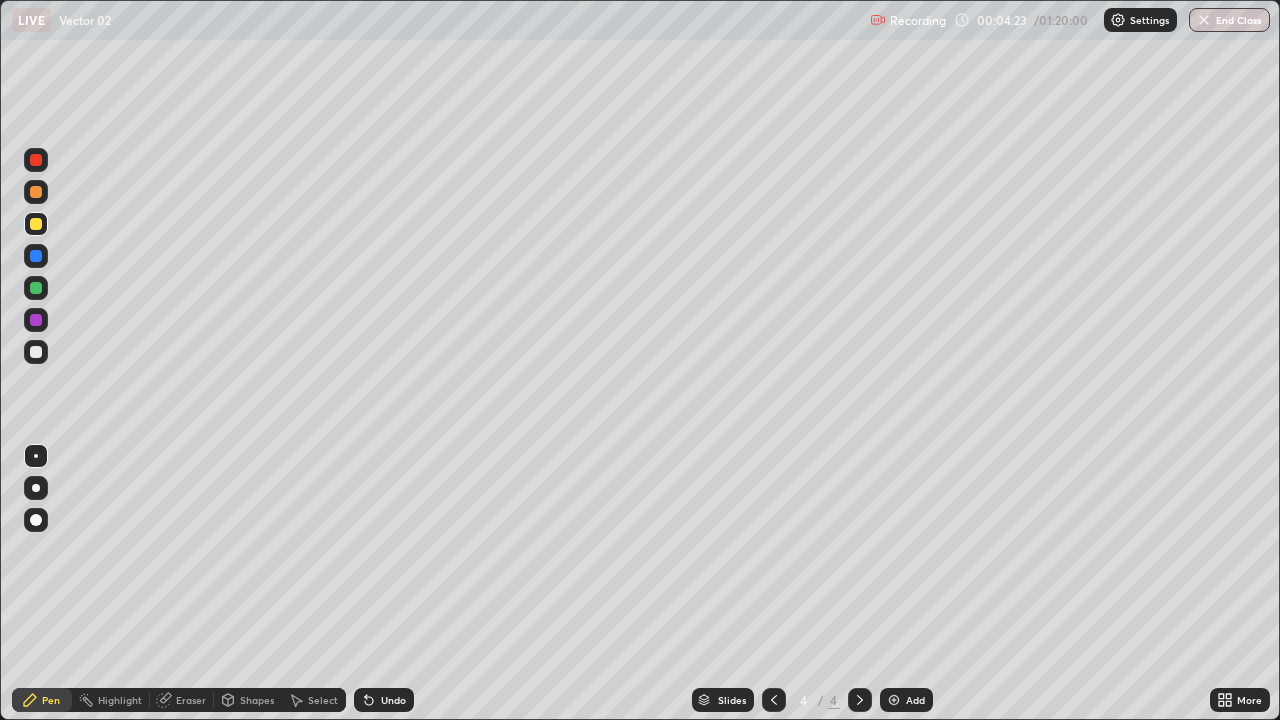 click at bounding box center [36, 288] 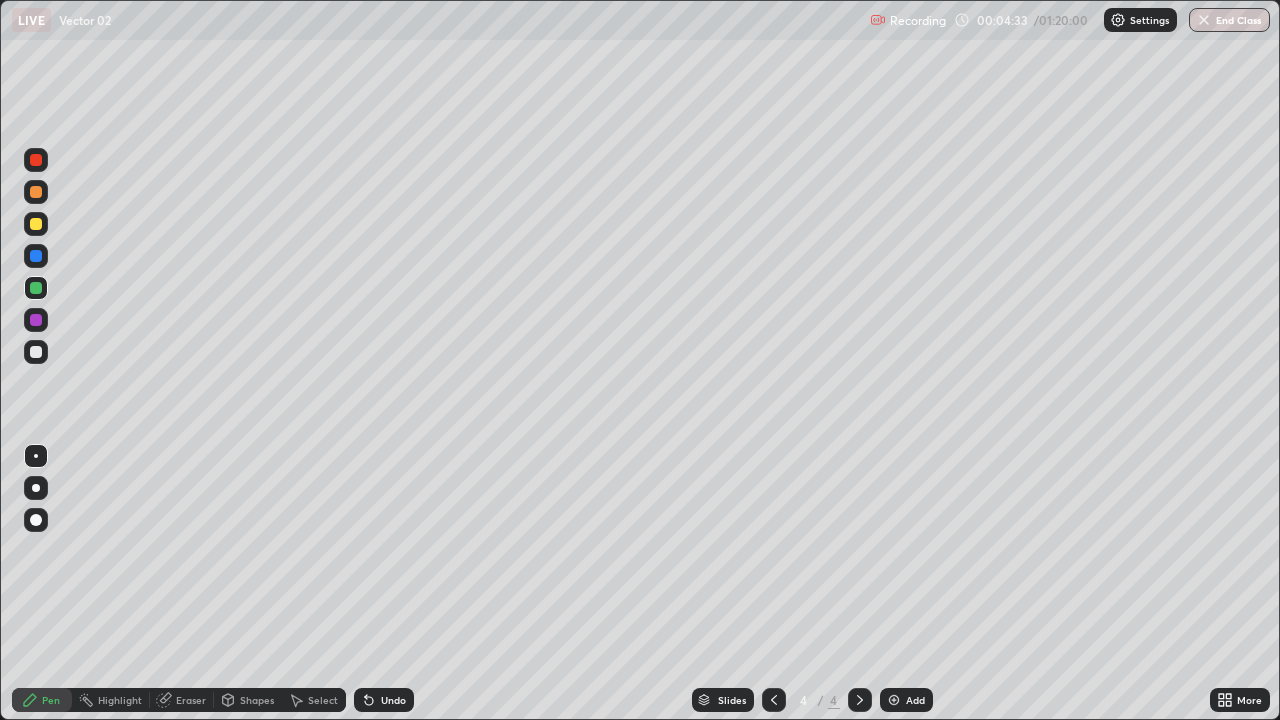 click at bounding box center (36, 224) 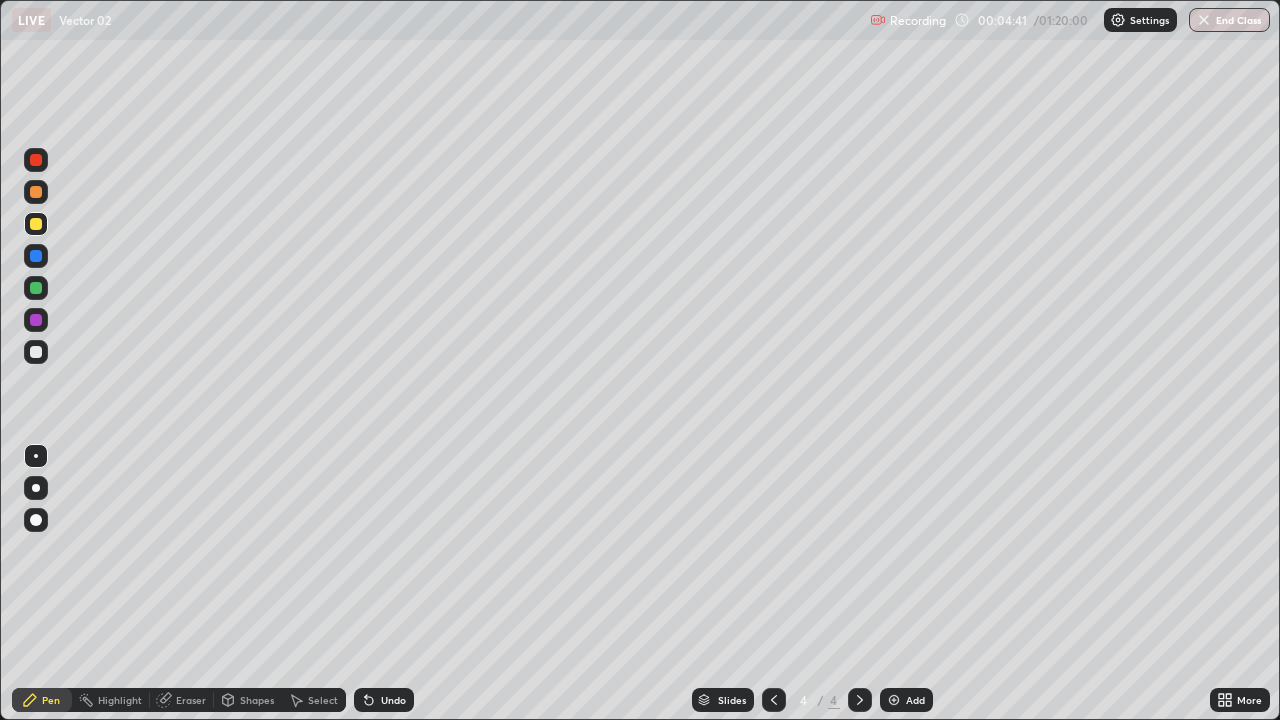 click at bounding box center [36, 192] 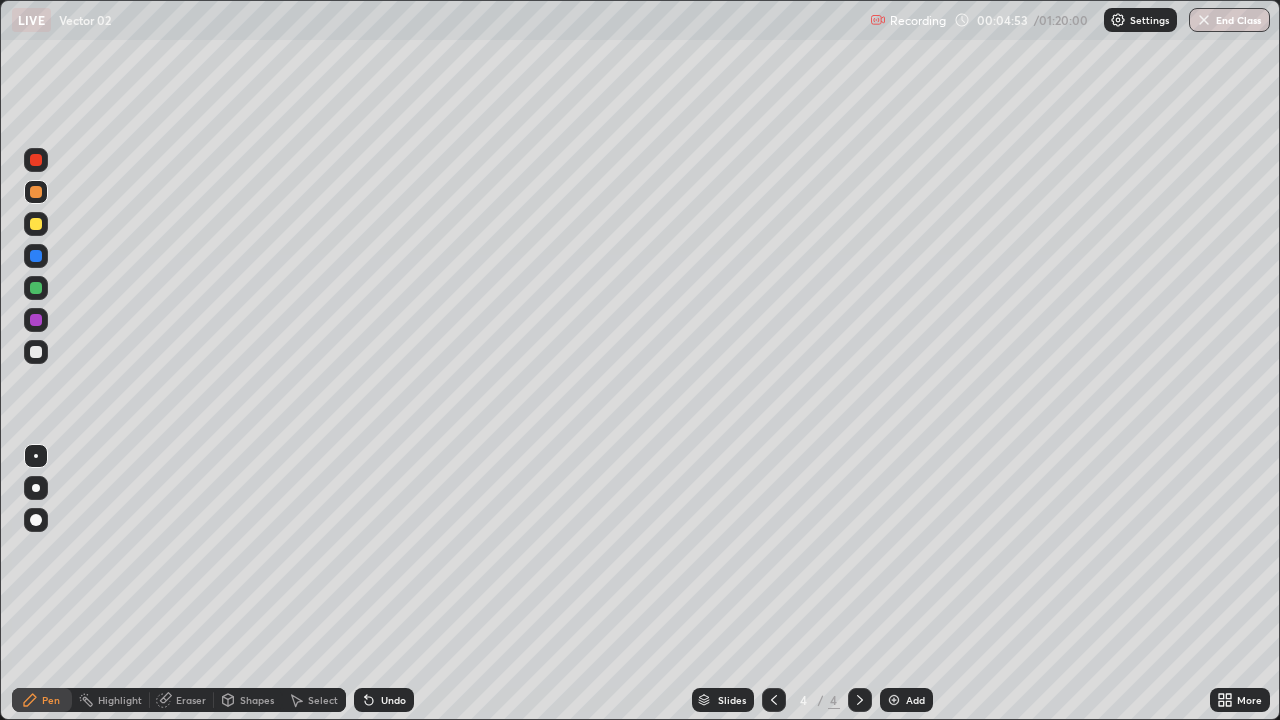 click on "Undo" at bounding box center [393, 700] 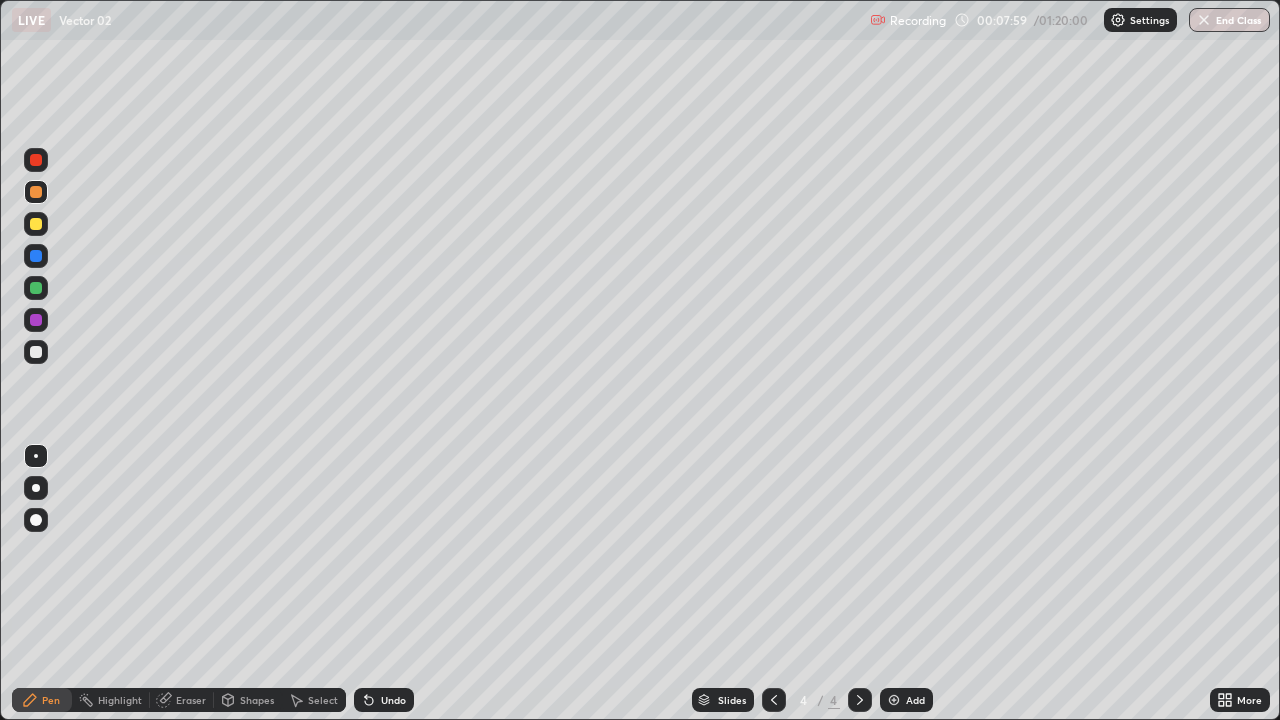 click on "Add" at bounding box center [906, 700] 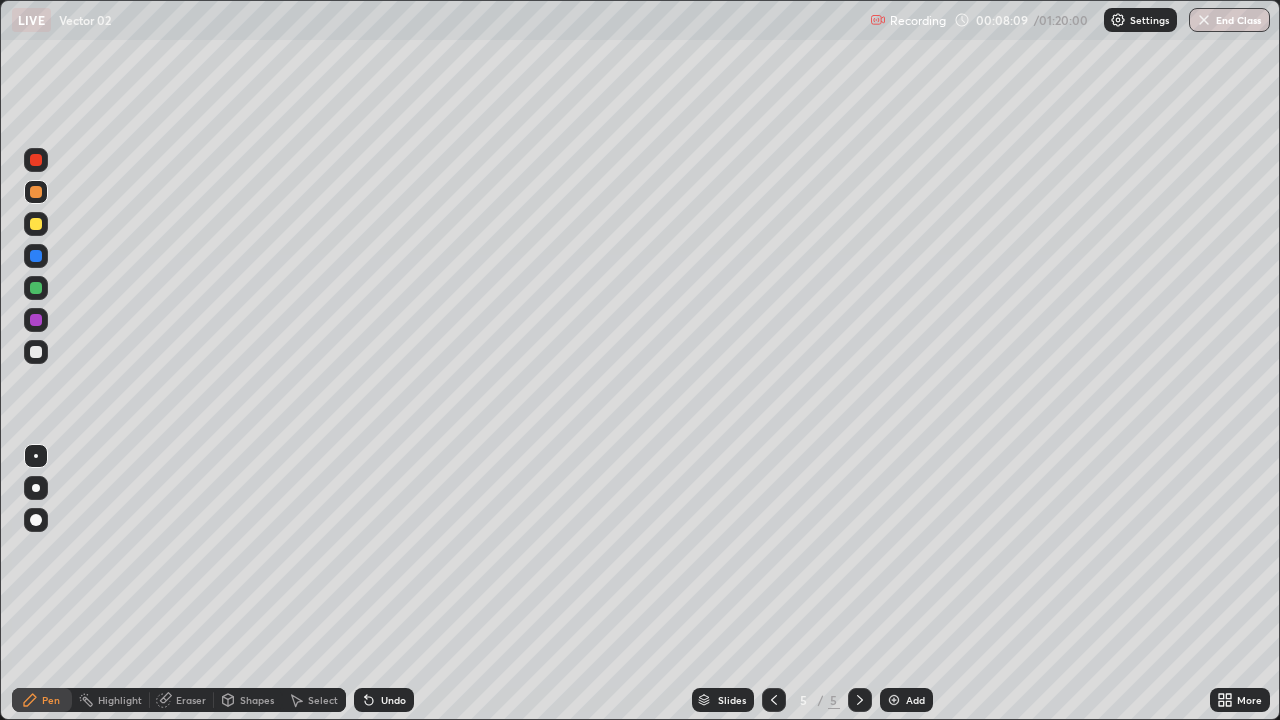 click at bounding box center (36, 352) 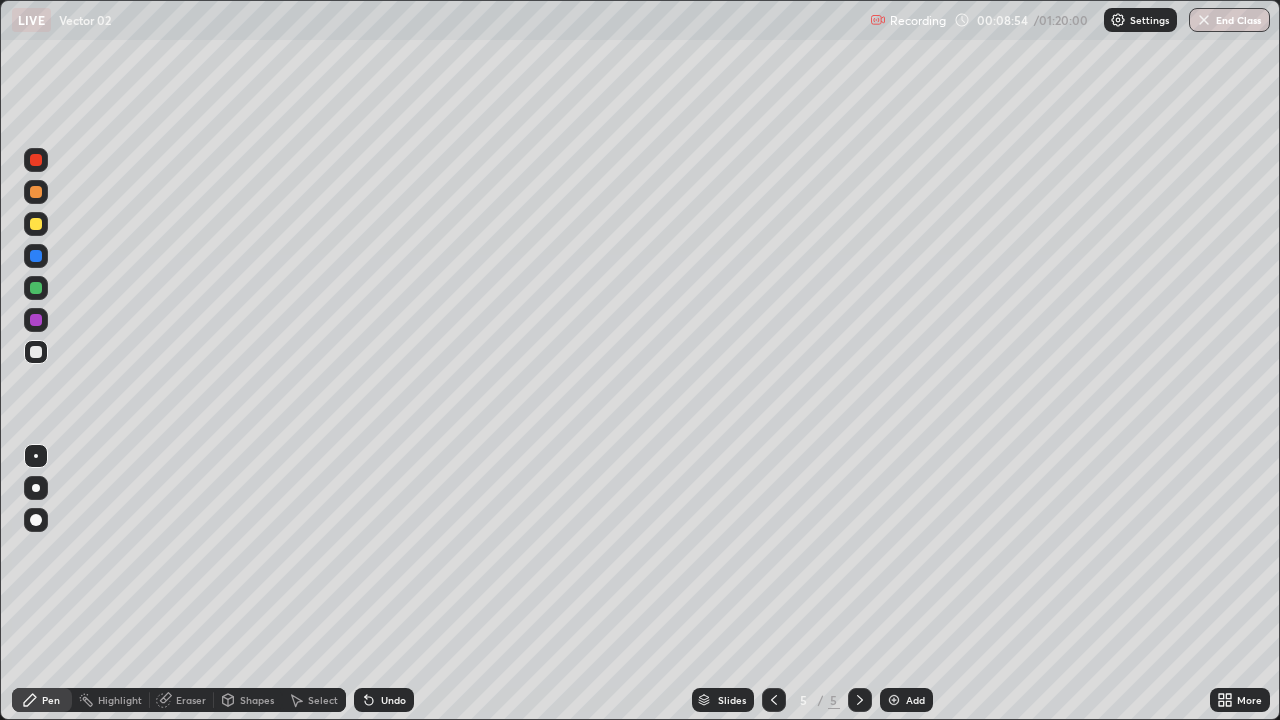 click at bounding box center [36, 224] 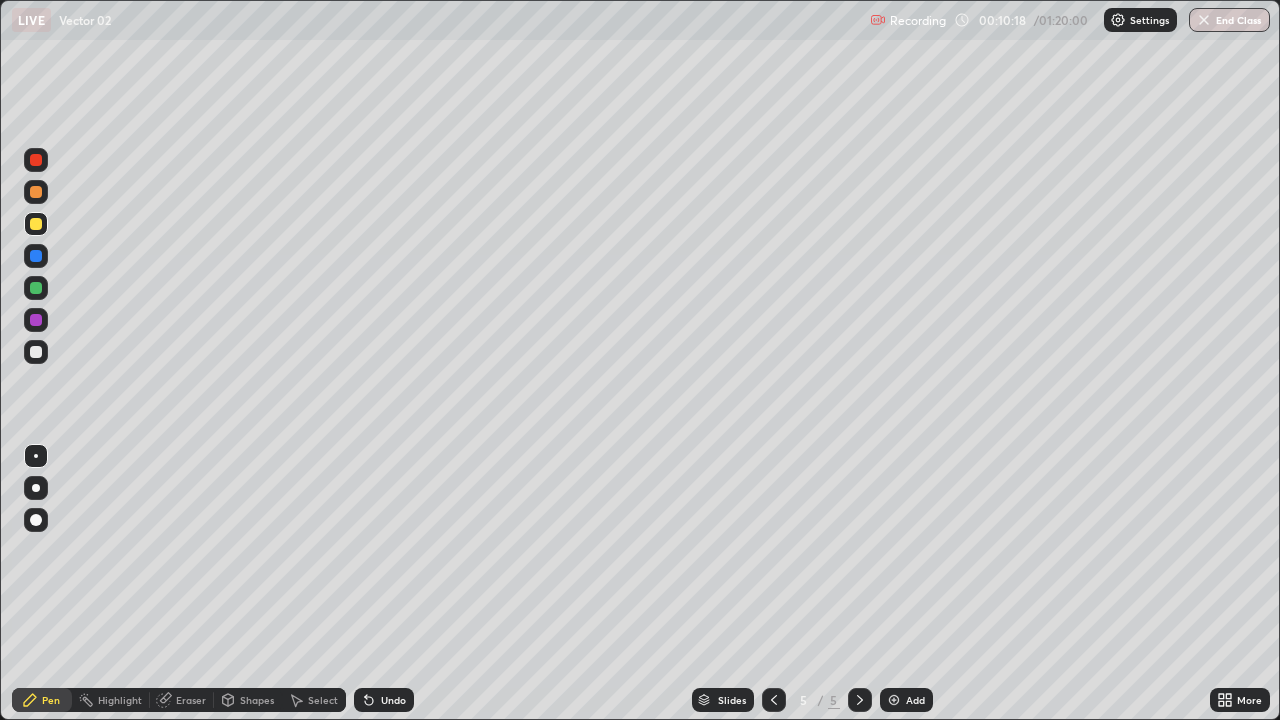 click on "Undo" at bounding box center (384, 700) 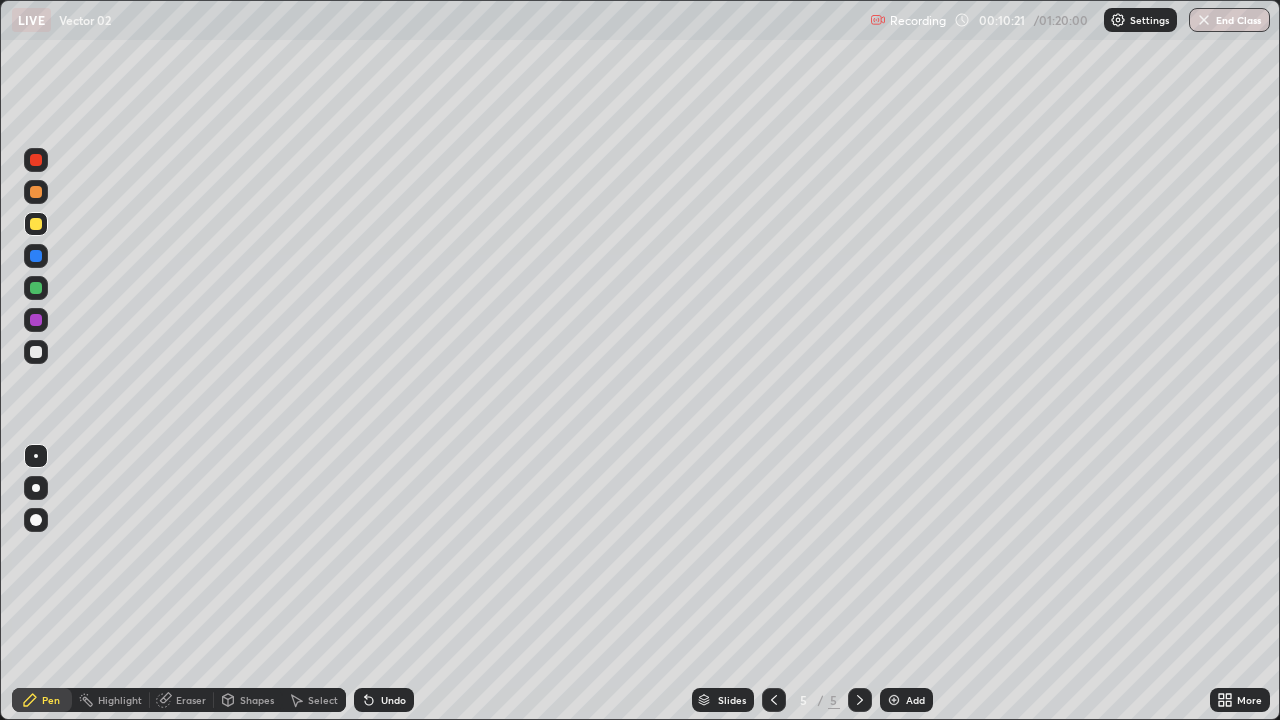 click on "Undo" at bounding box center [393, 700] 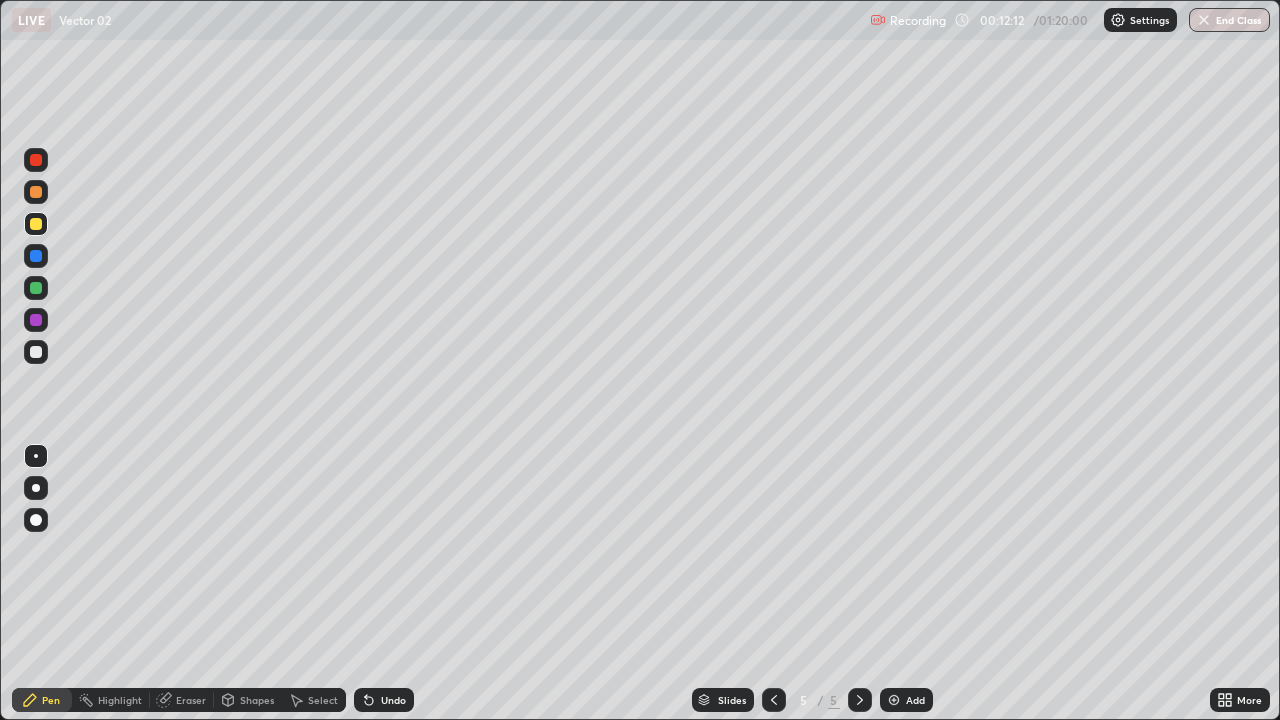 click on "Add" at bounding box center (915, 700) 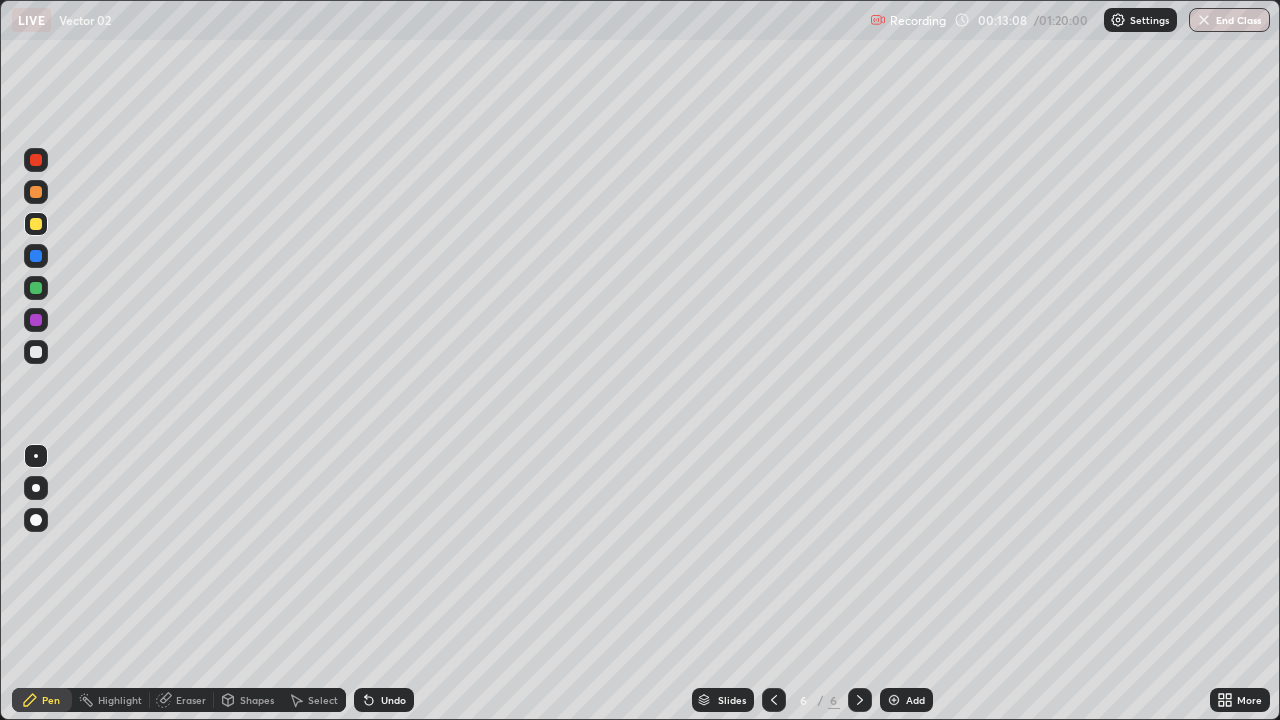 click on "Undo" at bounding box center [384, 700] 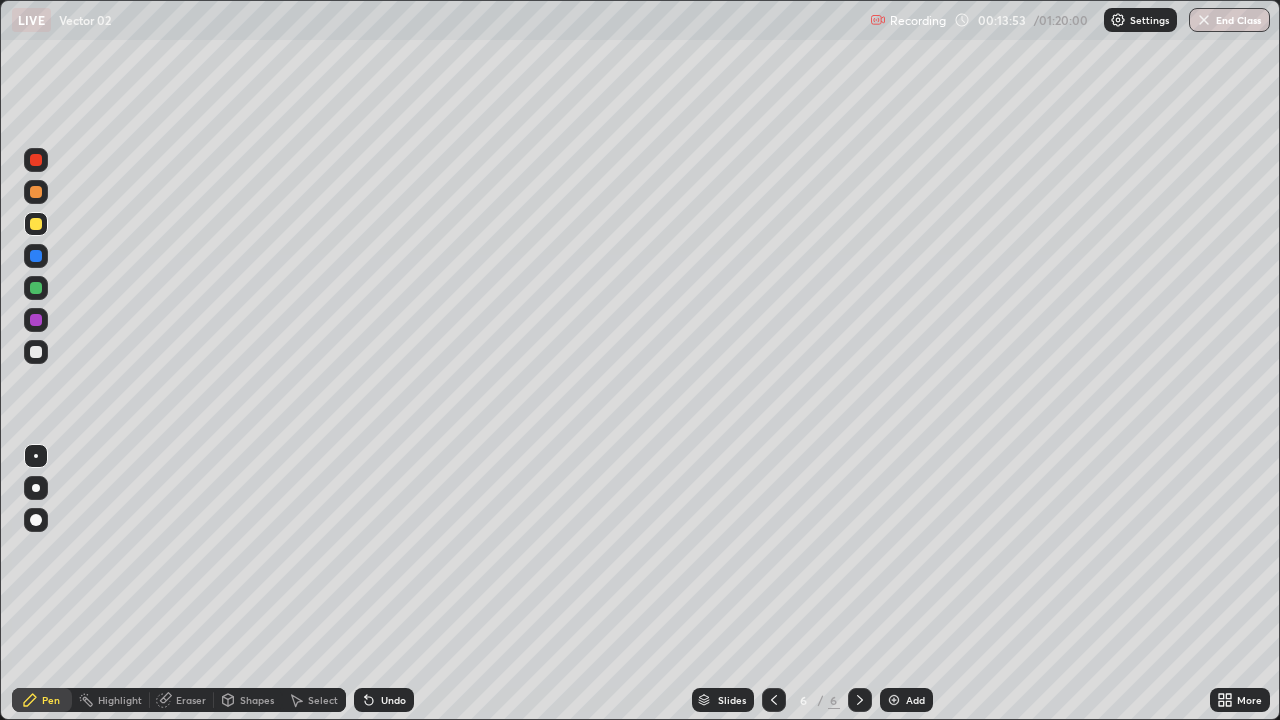 click at bounding box center [36, 192] 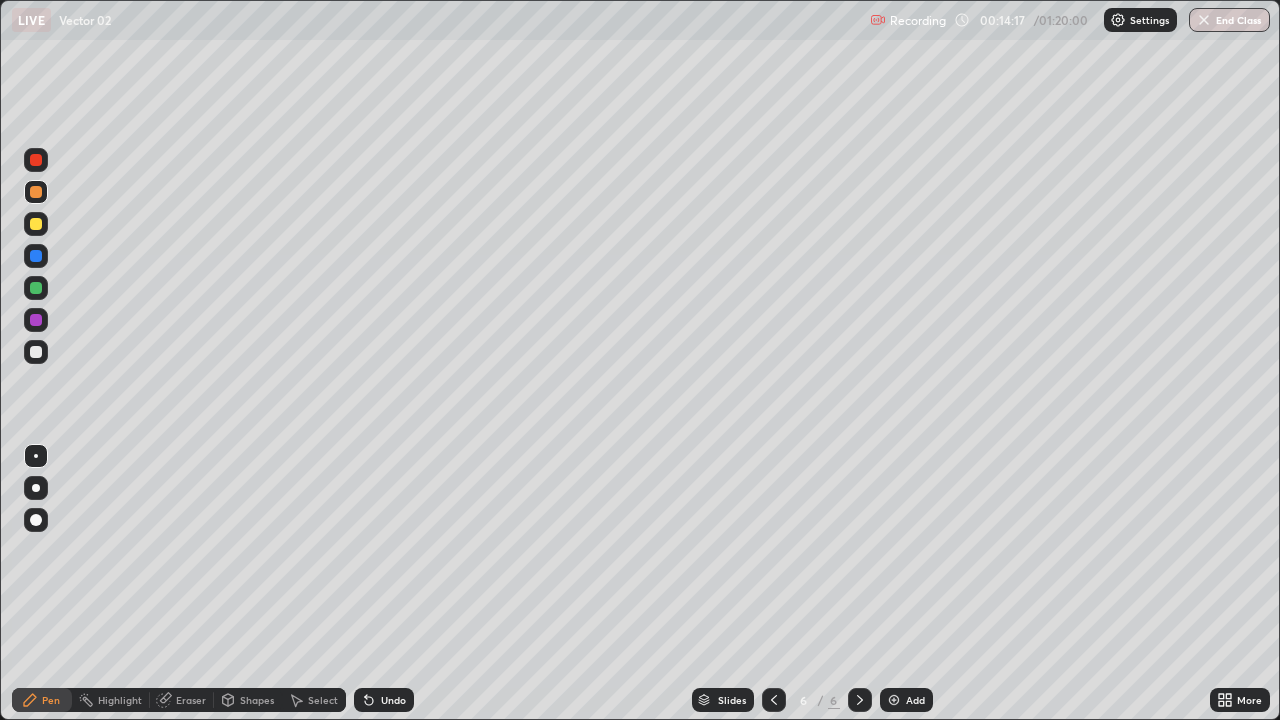 click on "Add" at bounding box center [906, 700] 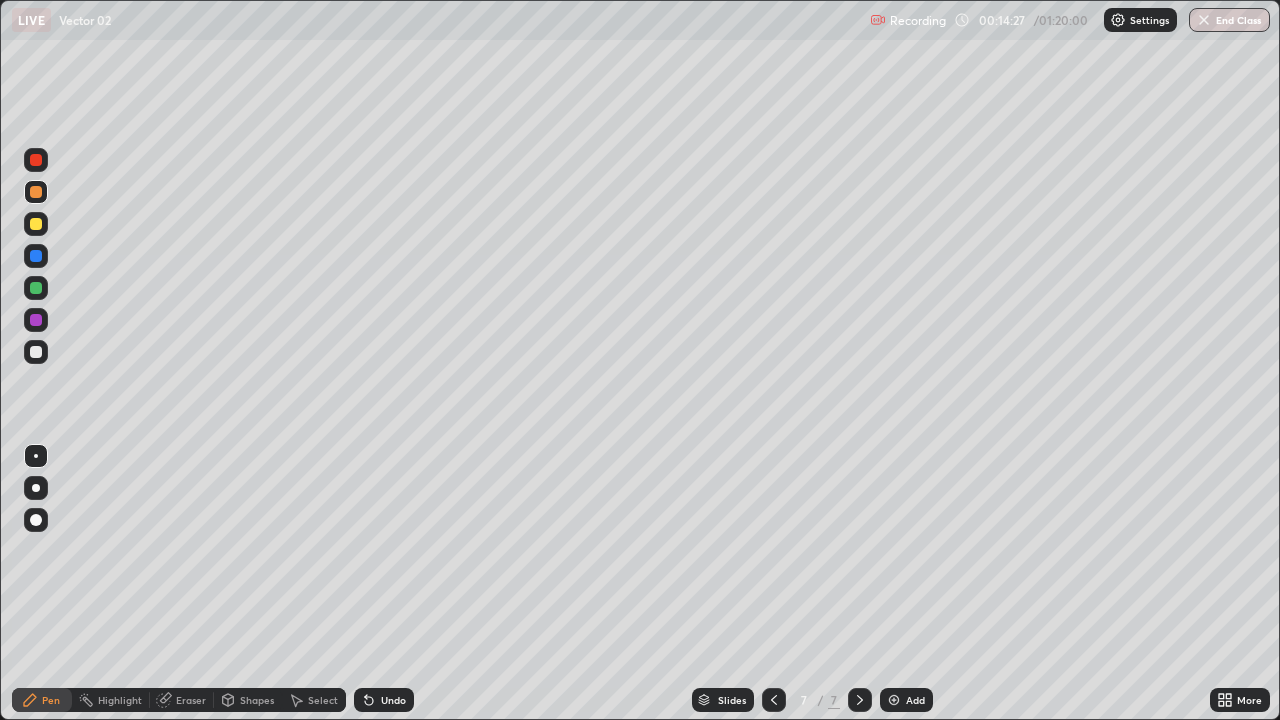 click at bounding box center [36, 224] 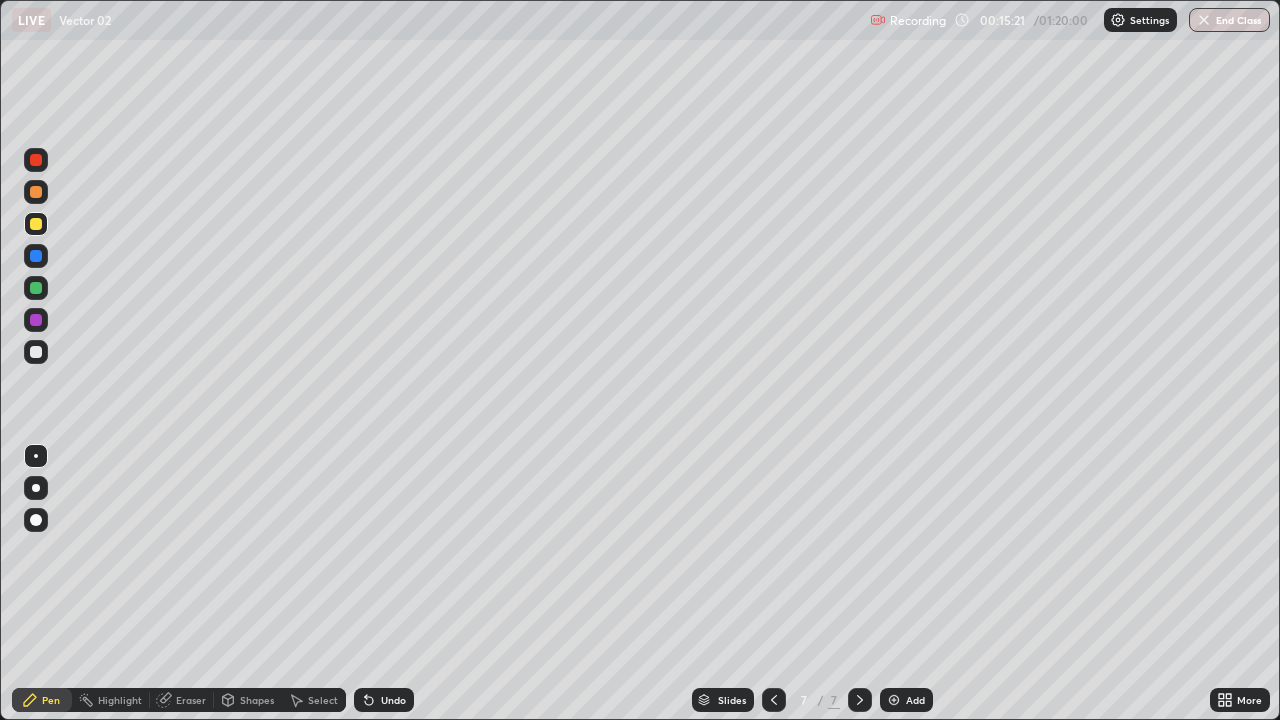 click at bounding box center [36, 352] 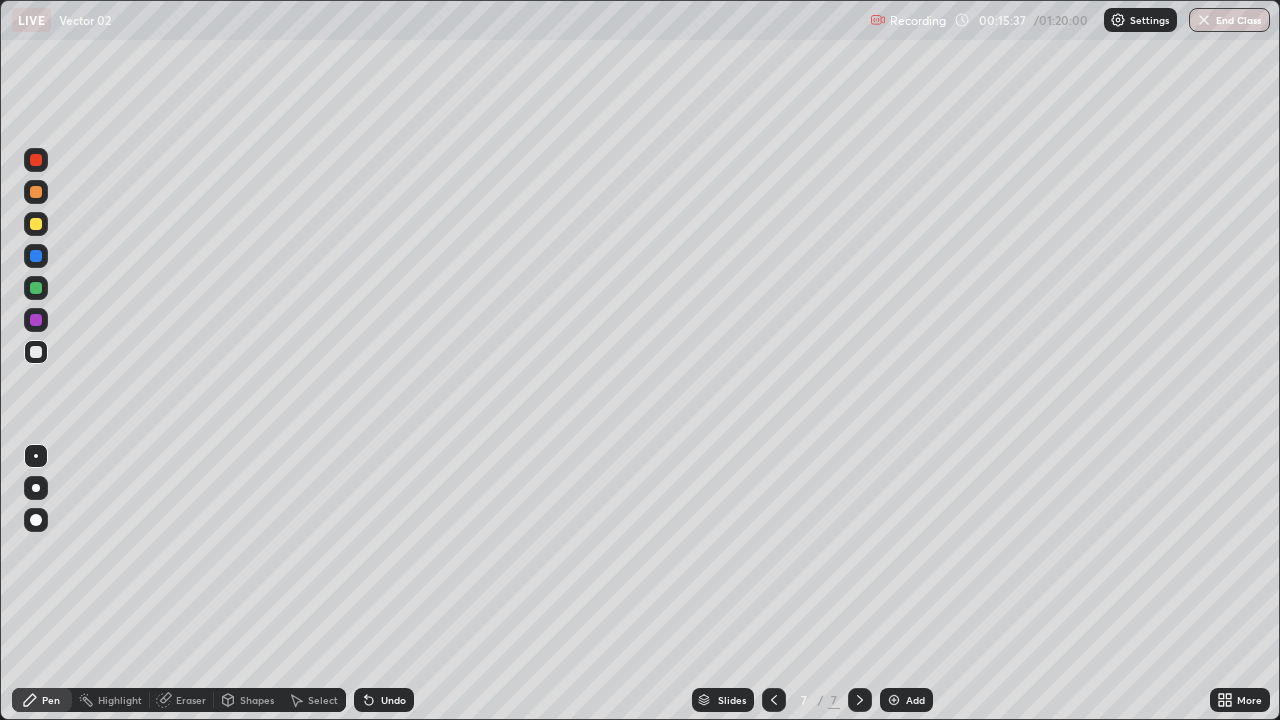 click at bounding box center [36, 224] 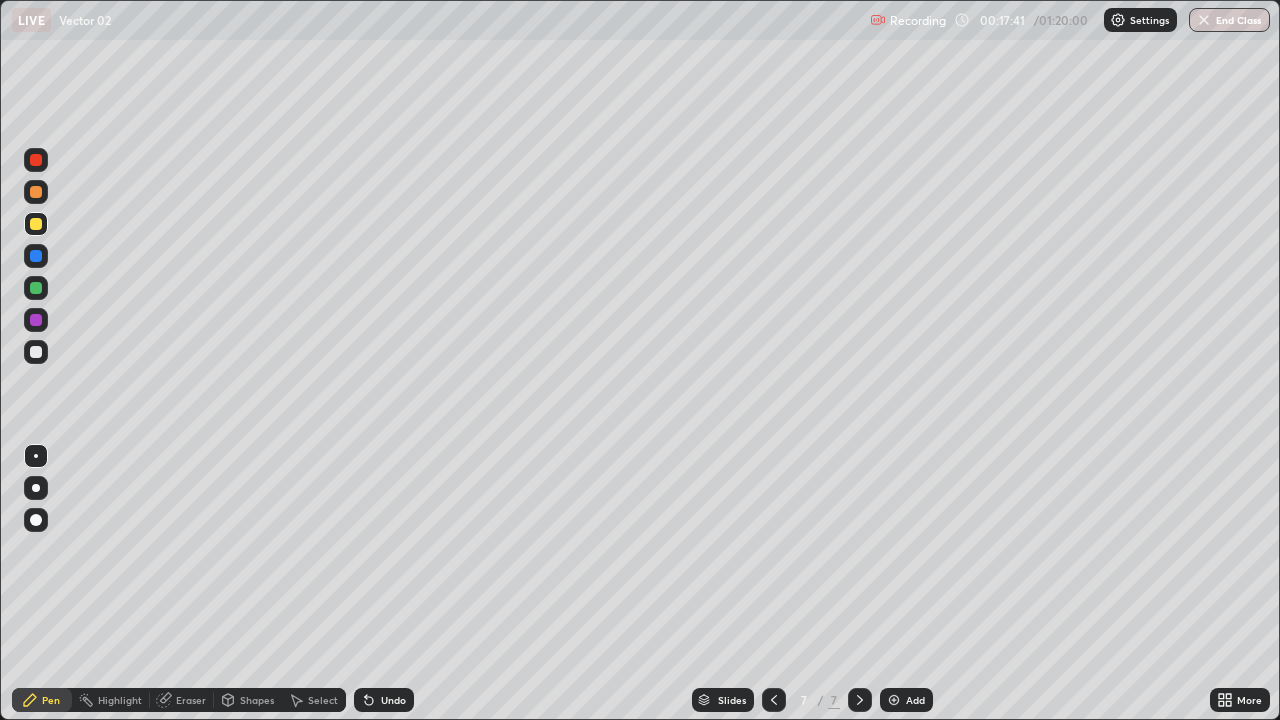 click on "Add" at bounding box center (915, 700) 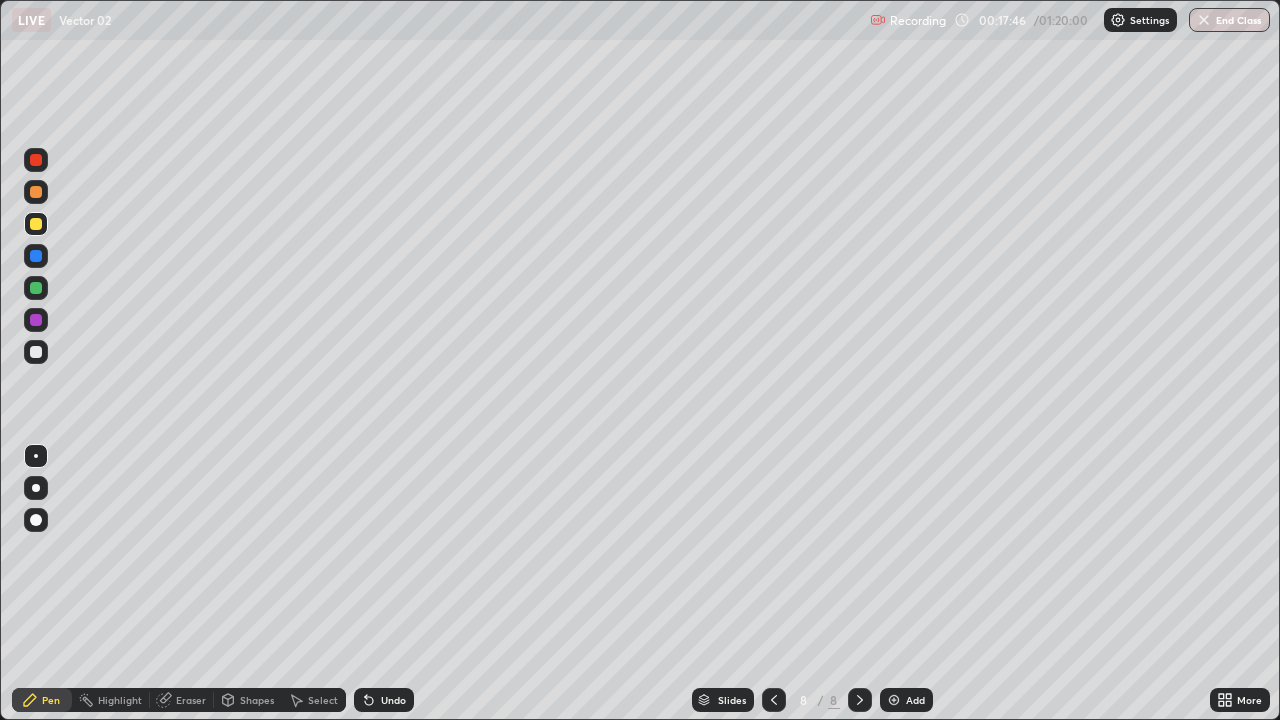 click at bounding box center [36, 352] 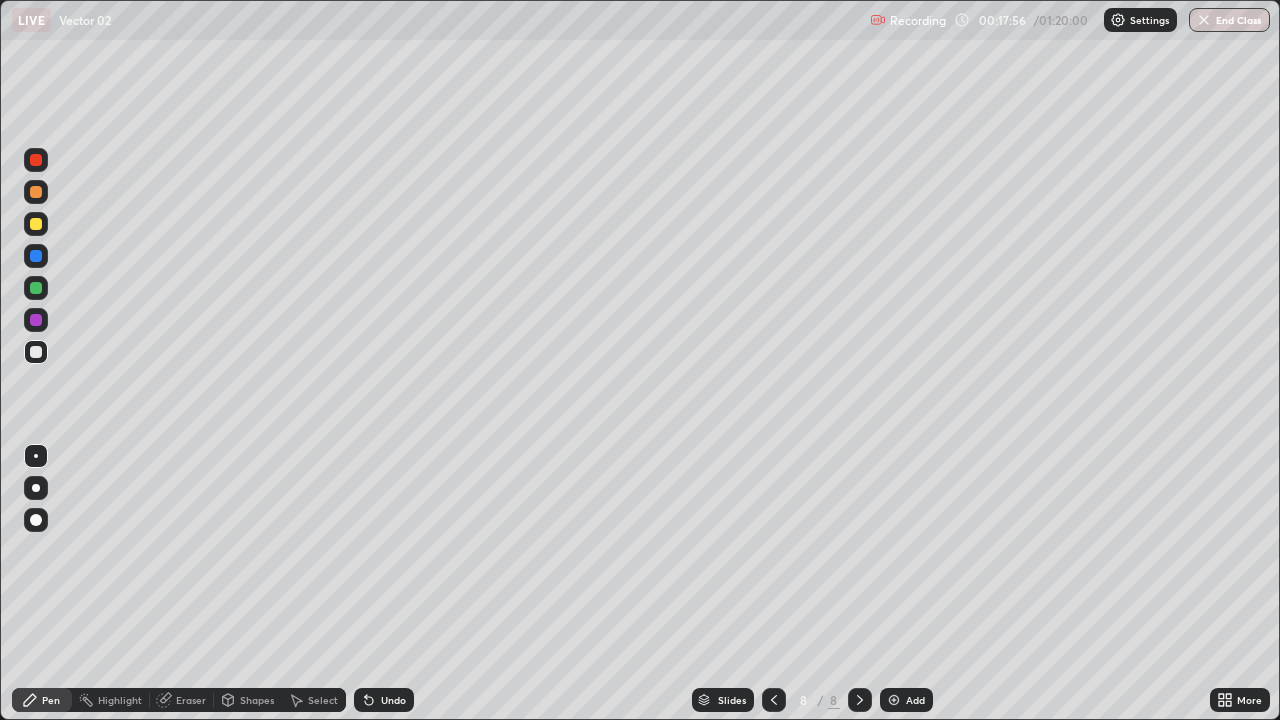 click 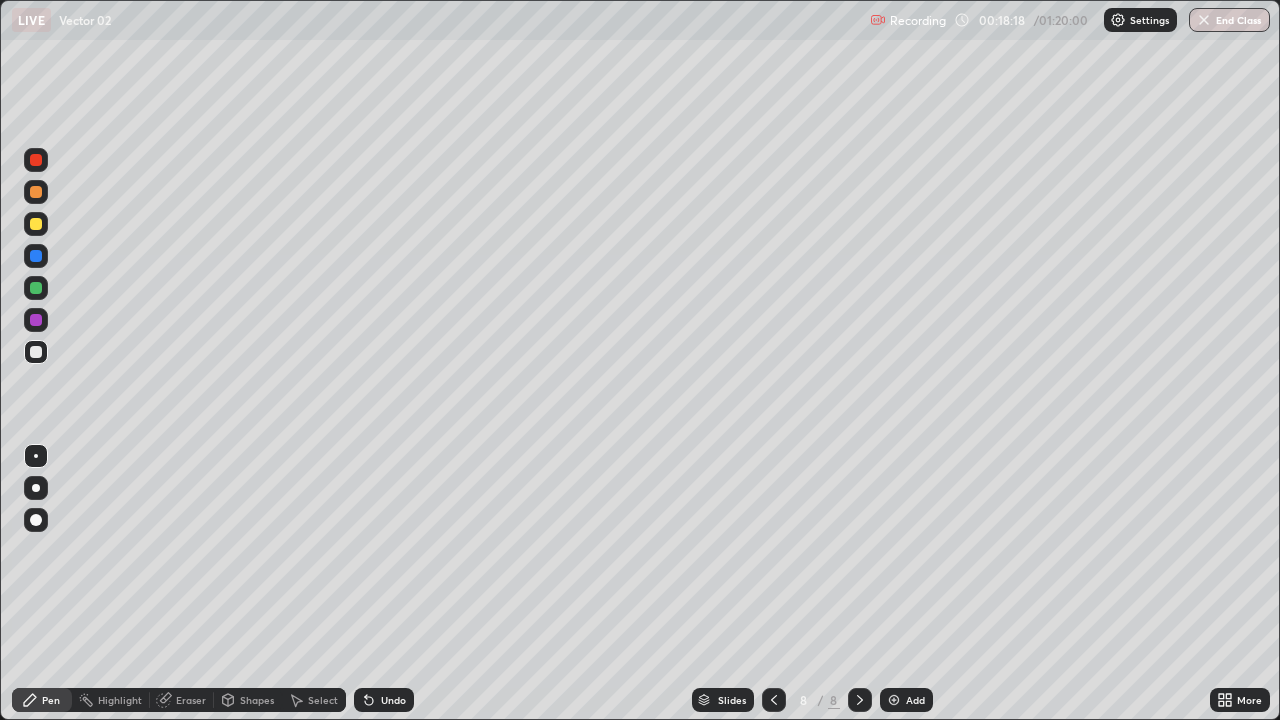 click at bounding box center [36, 224] 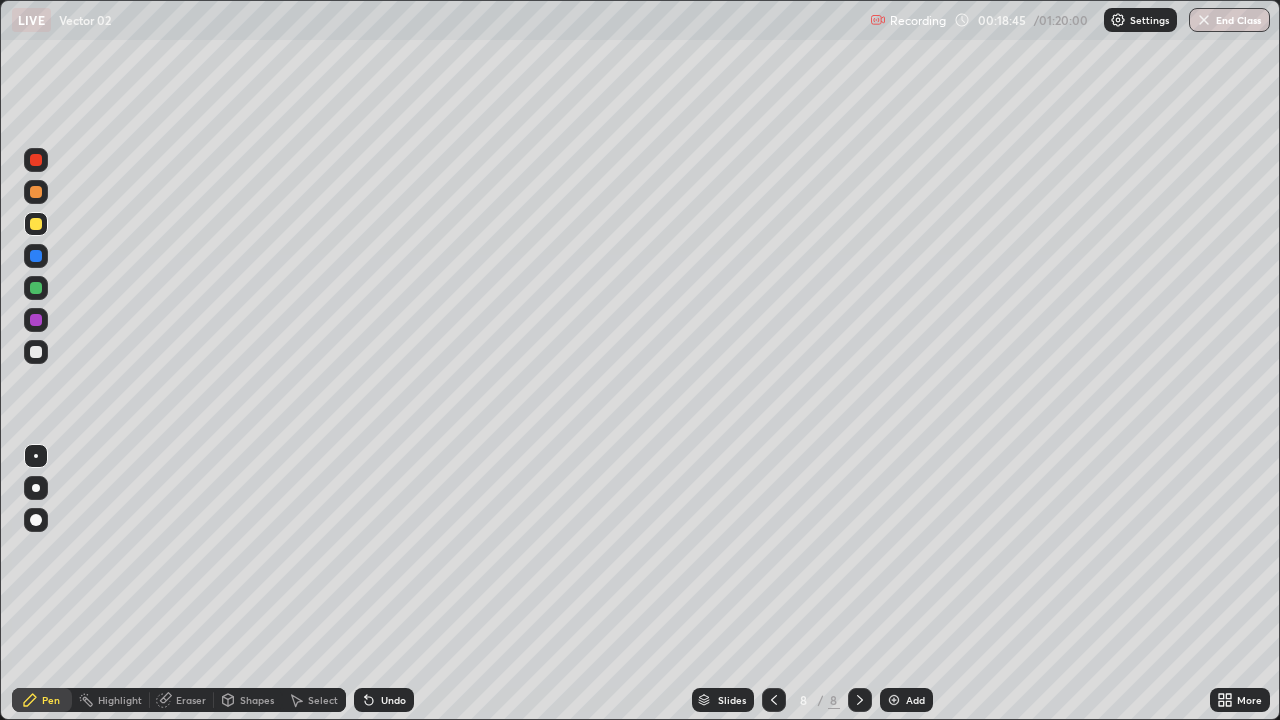 click at bounding box center [36, 192] 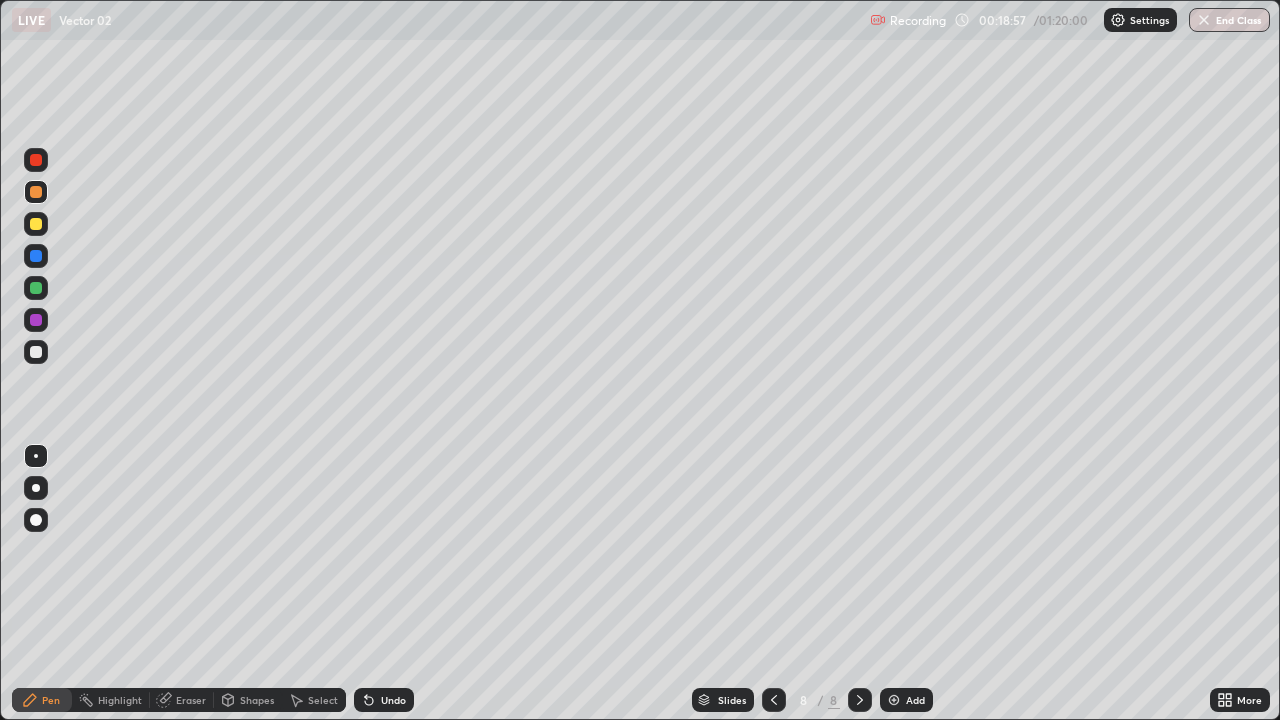 click on "Undo" at bounding box center (393, 700) 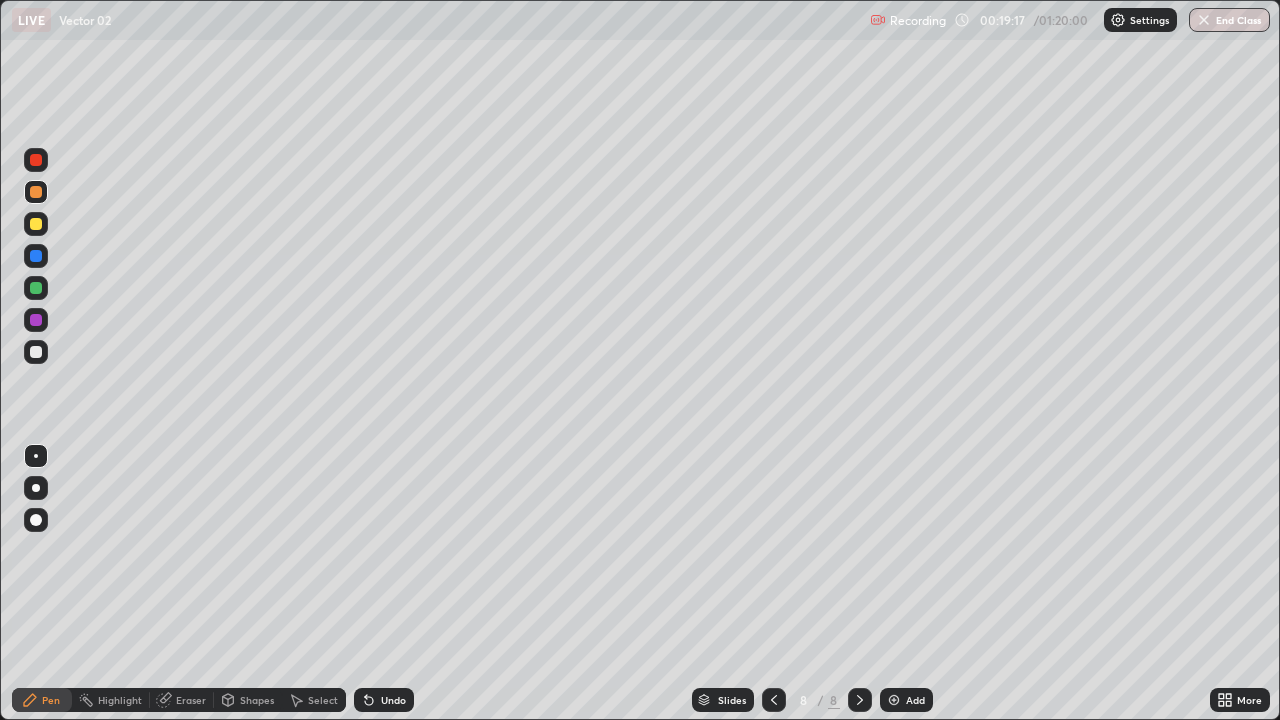 click on "Undo" at bounding box center [384, 700] 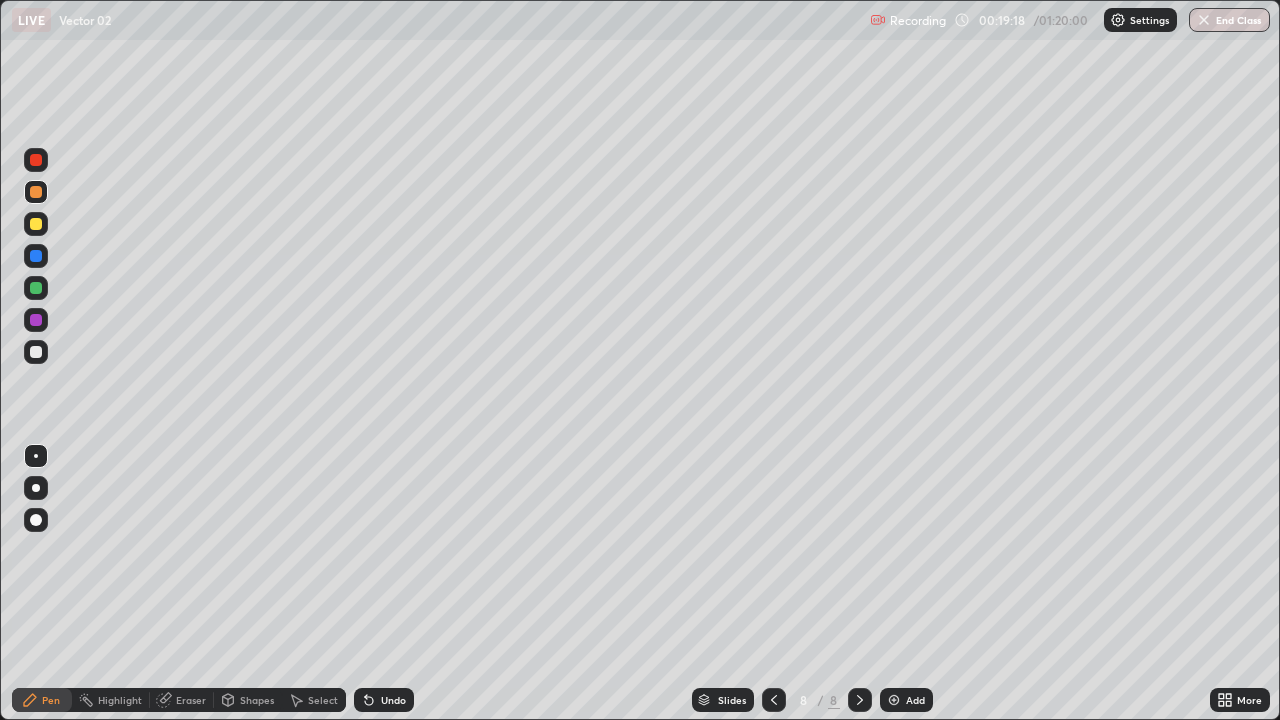 click on "Undo" at bounding box center [384, 700] 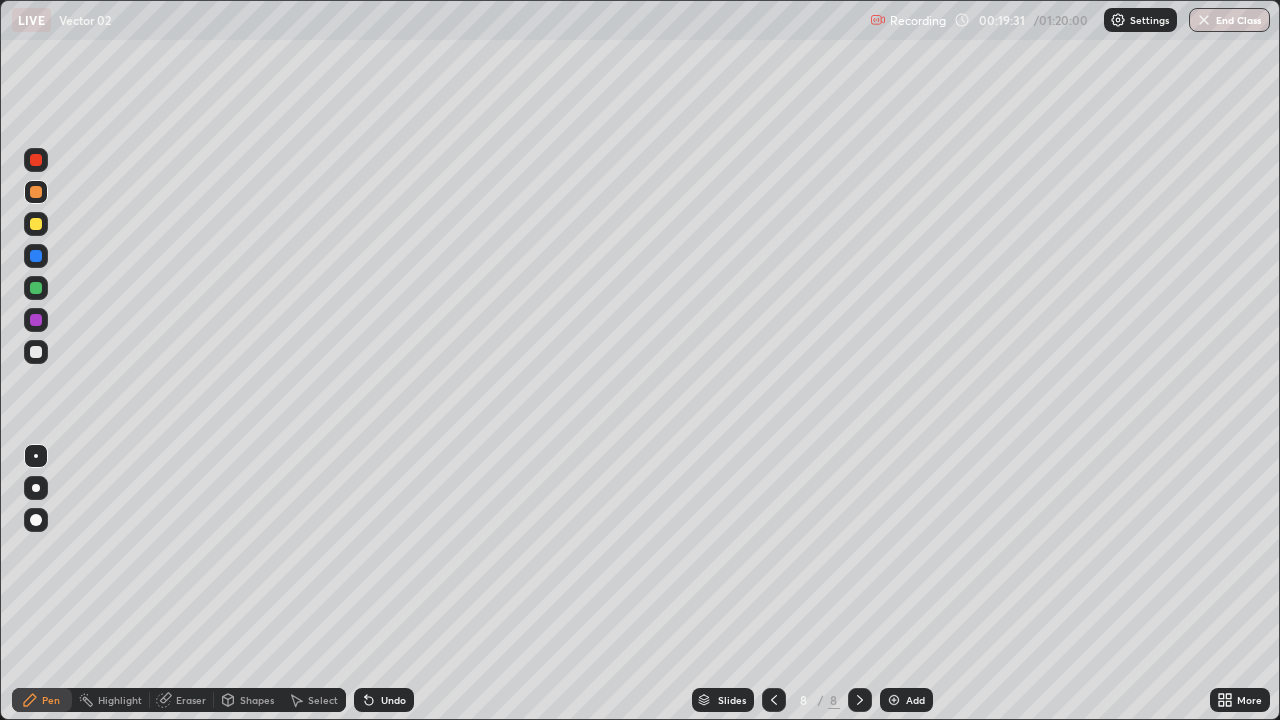 click 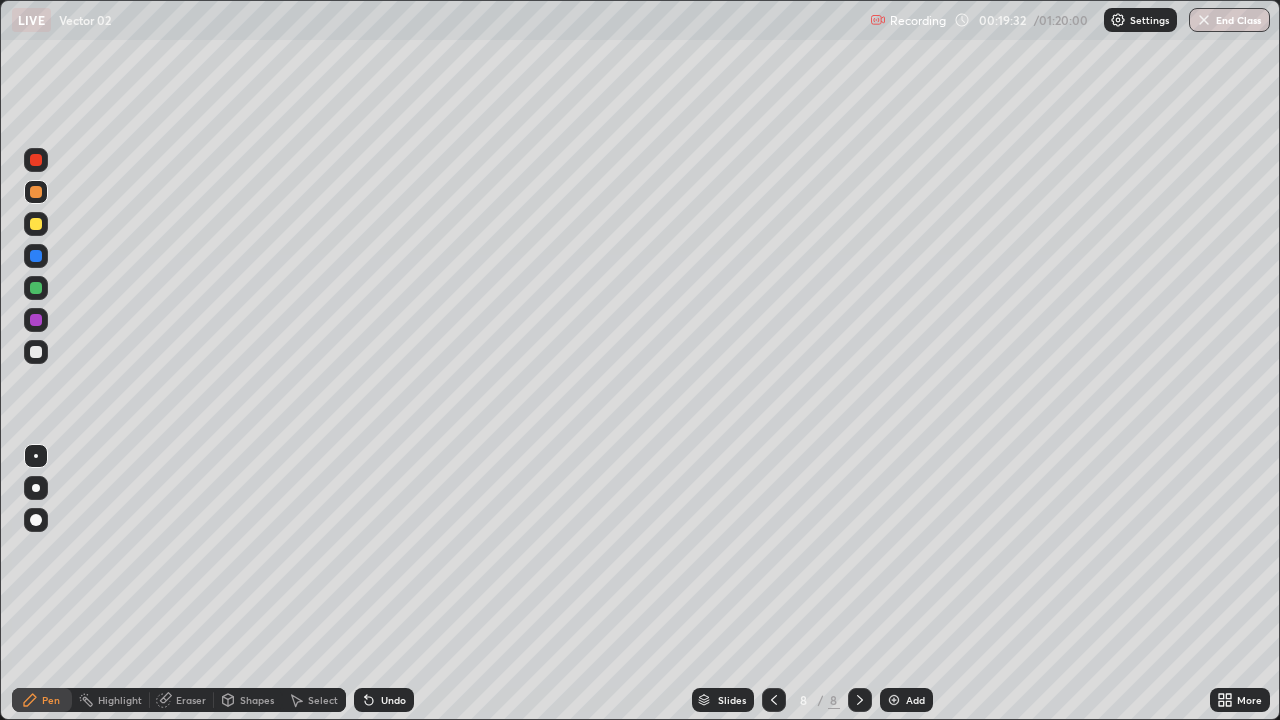 click on "Undo" at bounding box center [393, 700] 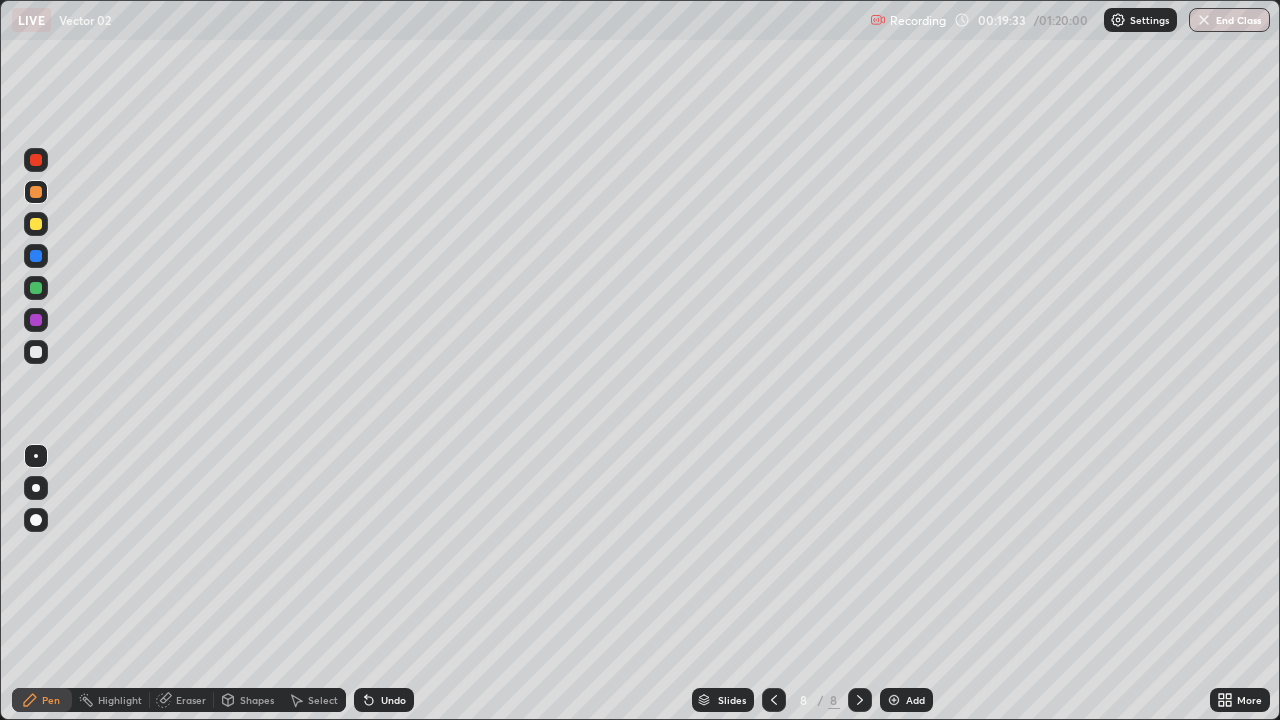 click on "Undo" at bounding box center [393, 700] 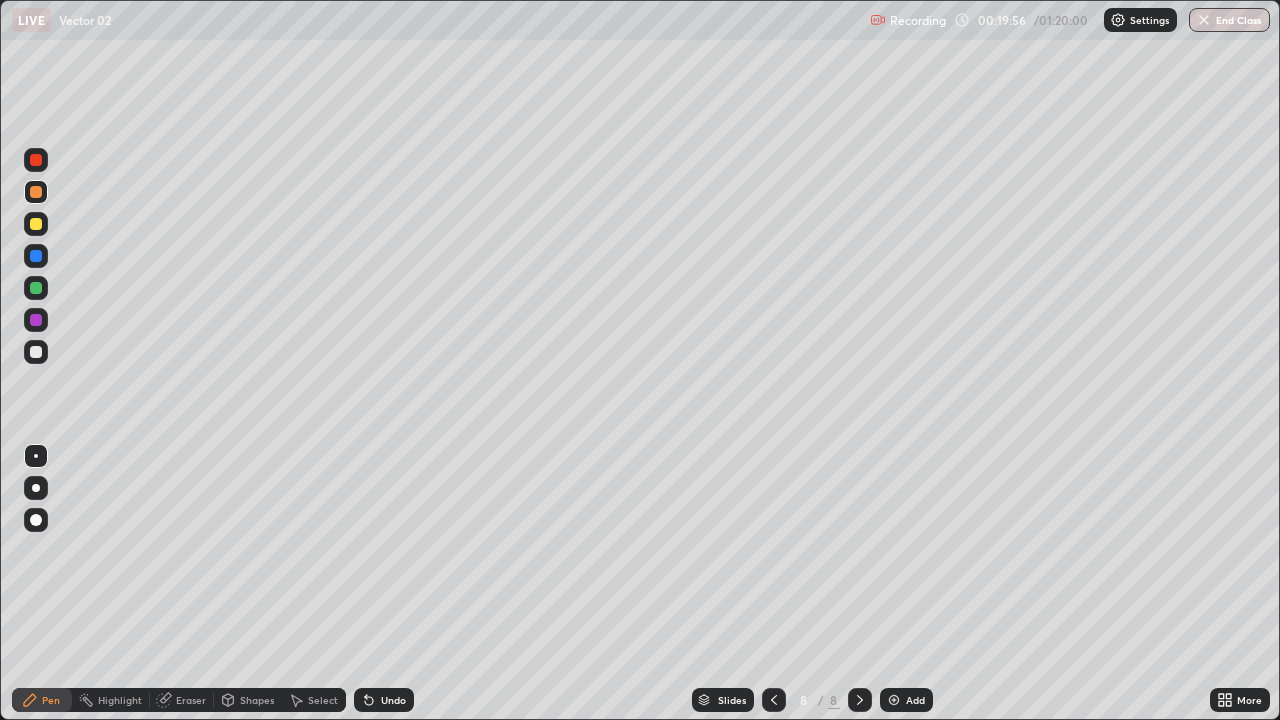 click at bounding box center [36, 288] 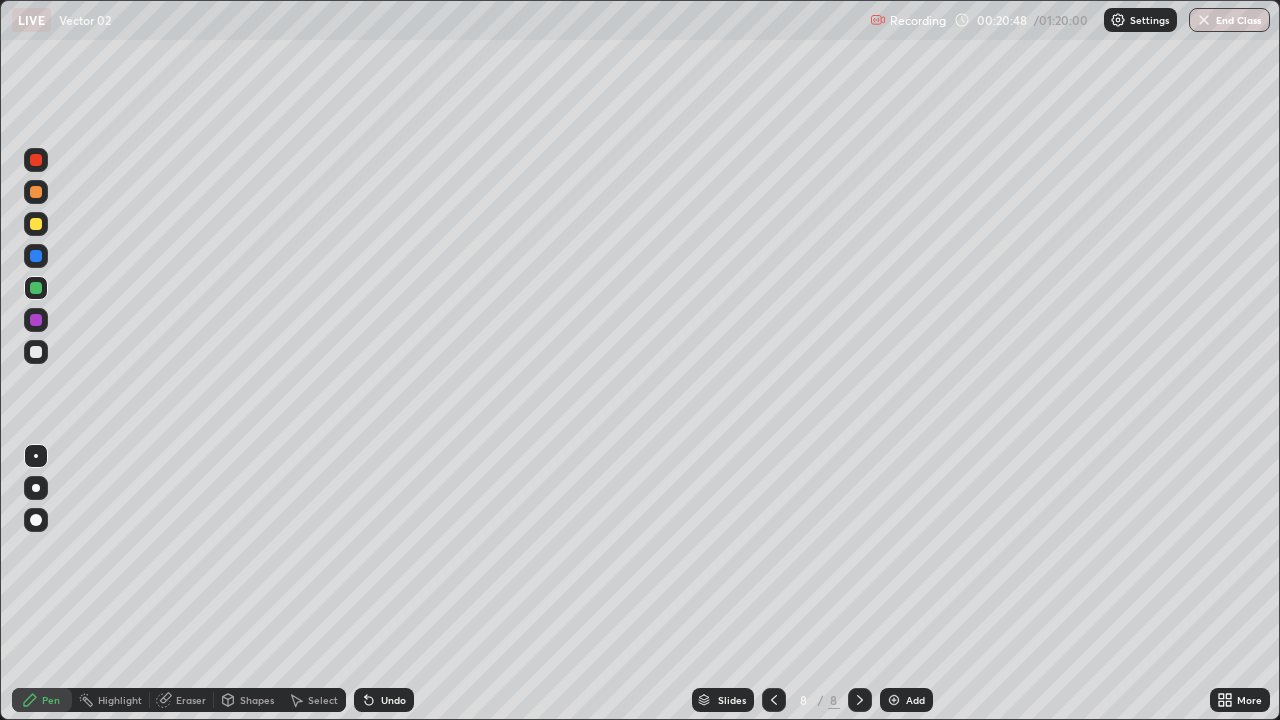 click at bounding box center (36, 192) 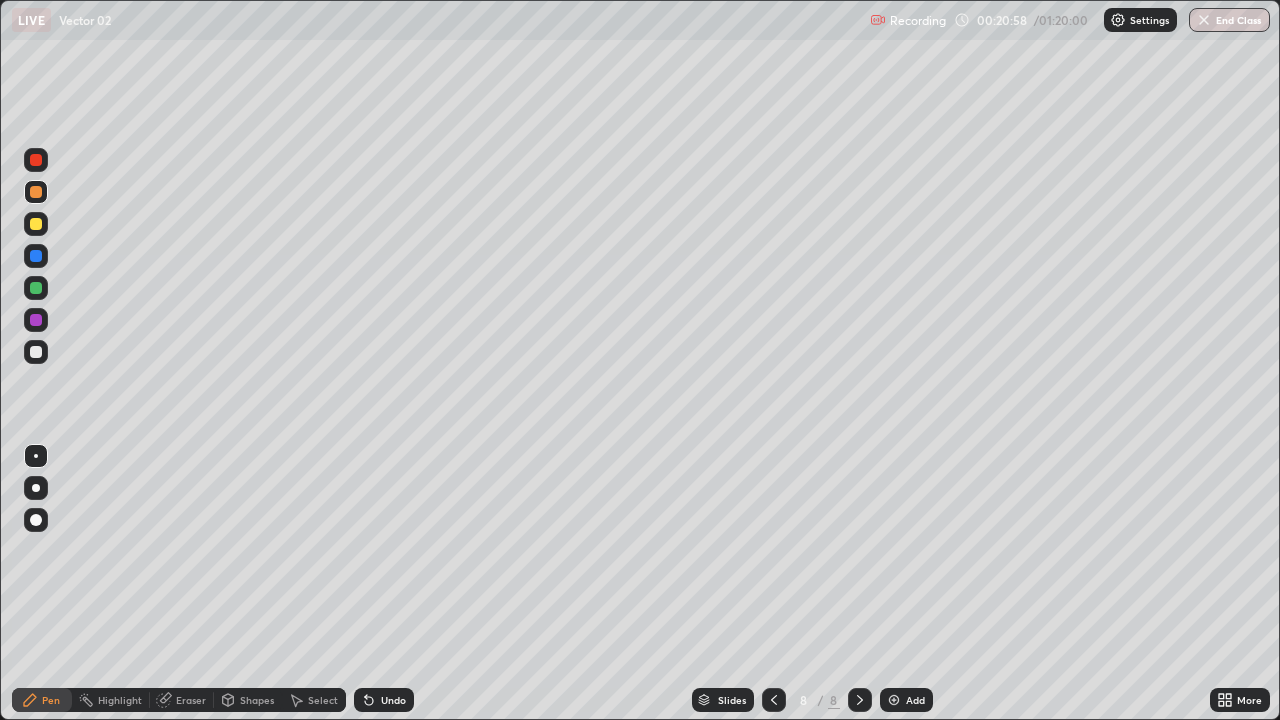 click at bounding box center [36, 224] 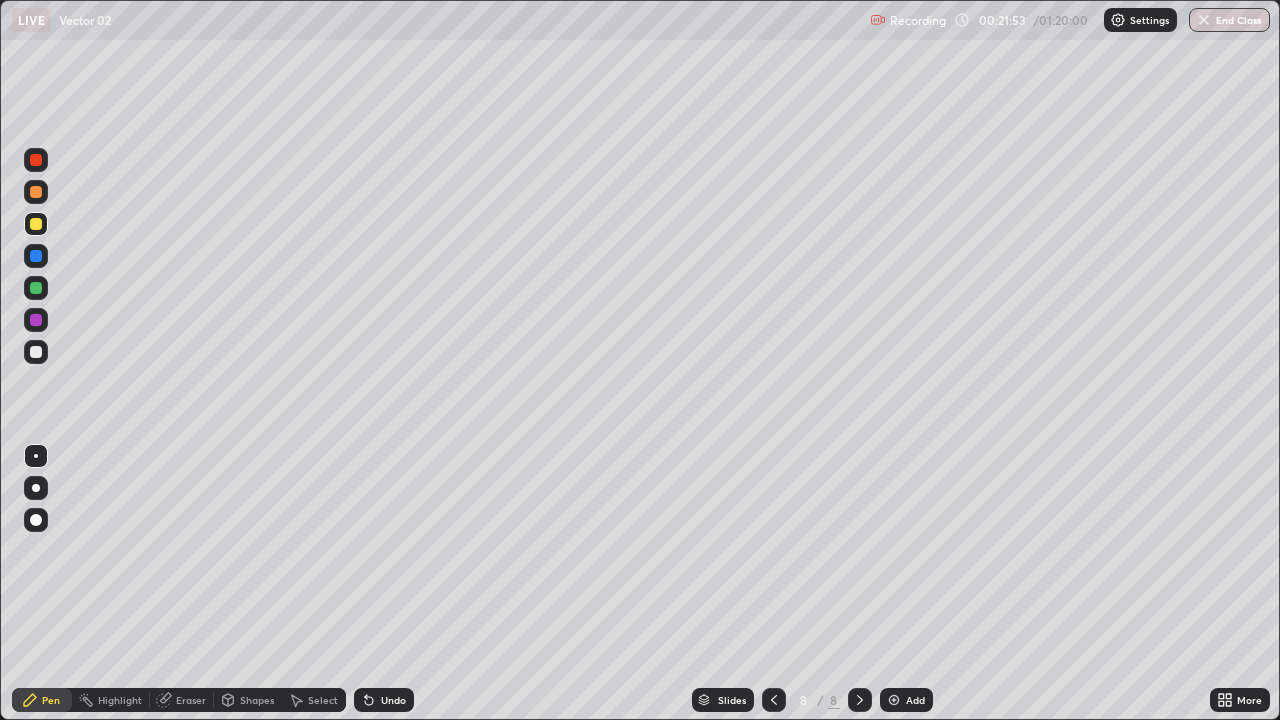 click at bounding box center [36, 352] 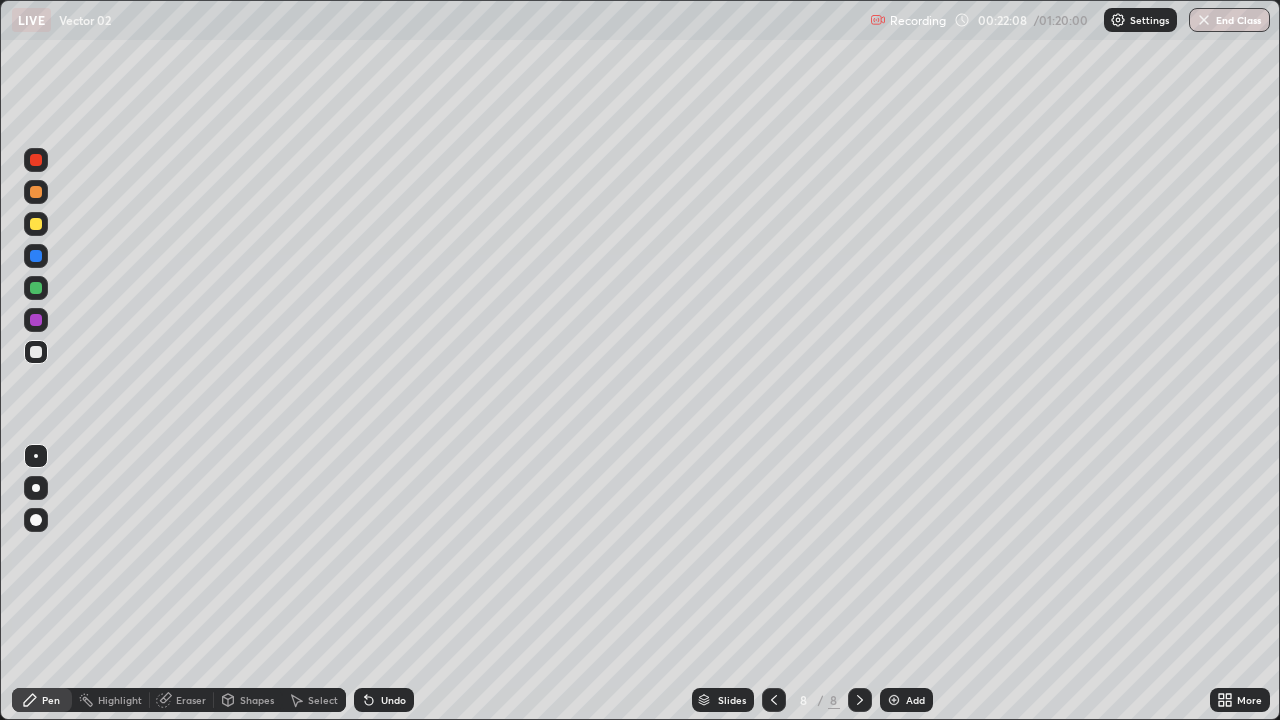 click at bounding box center (36, 224) 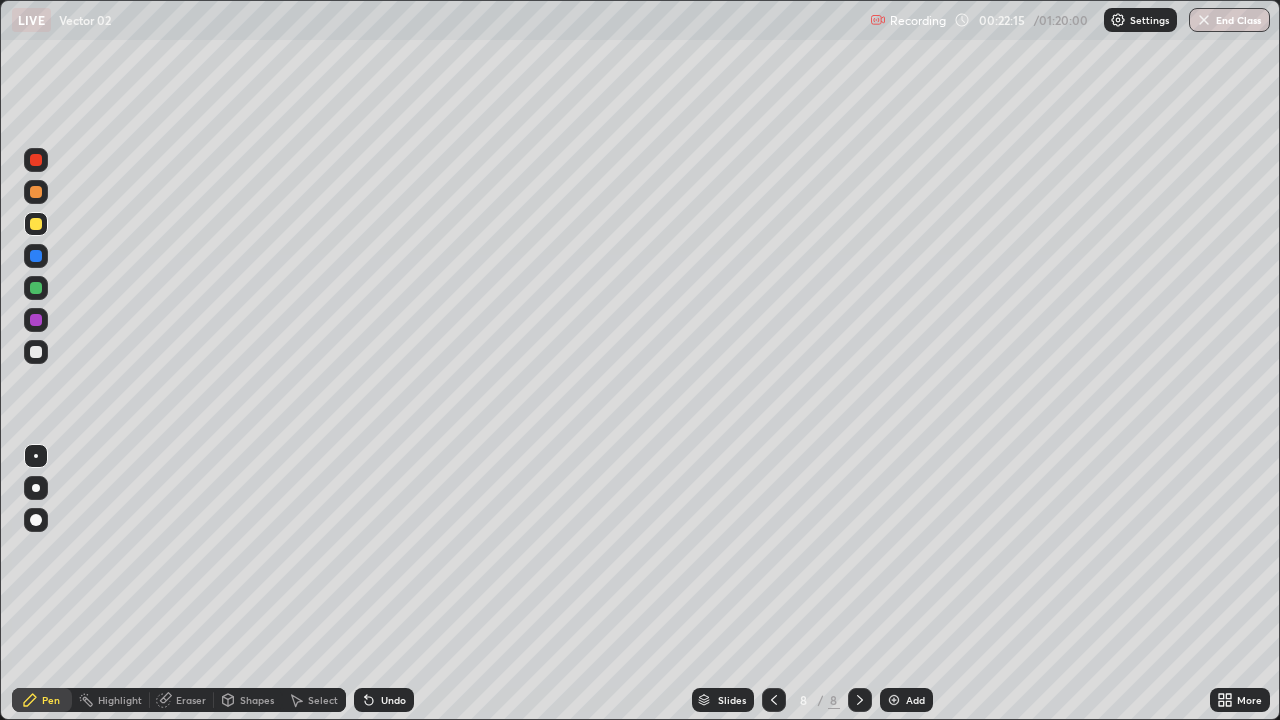 click at bounding box center [36, 192] 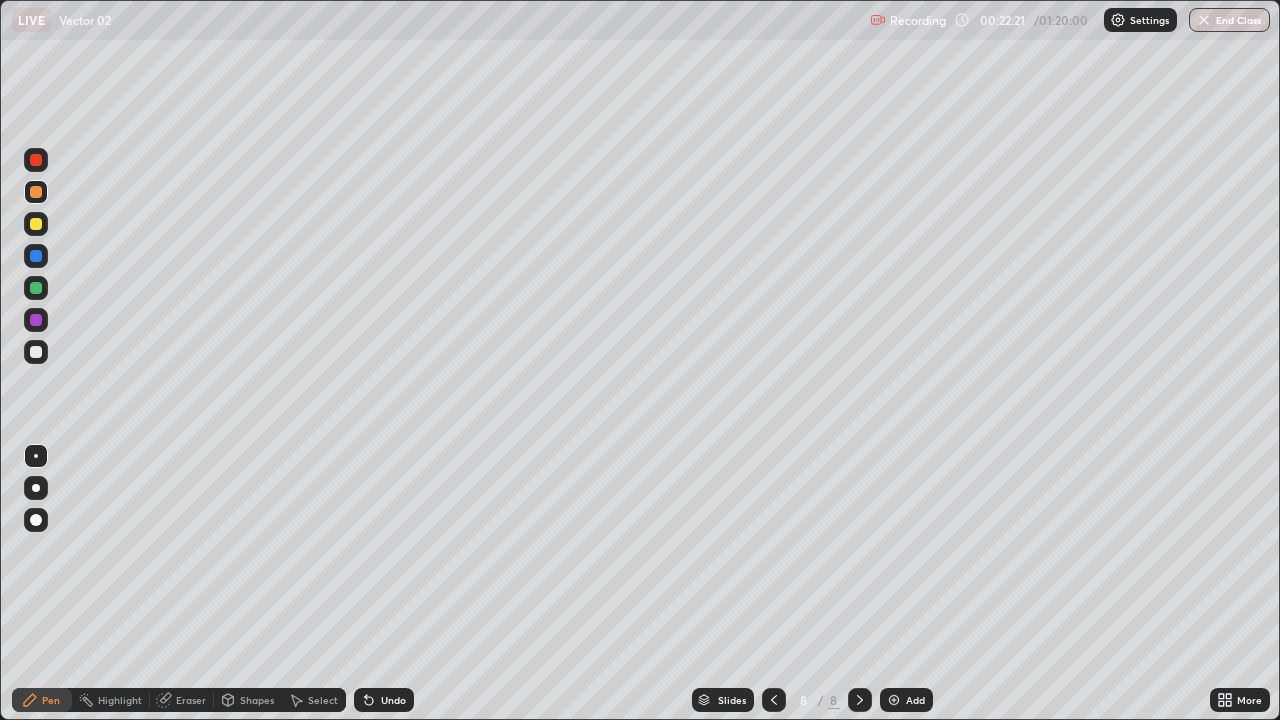click at bounding box center (36, 288) 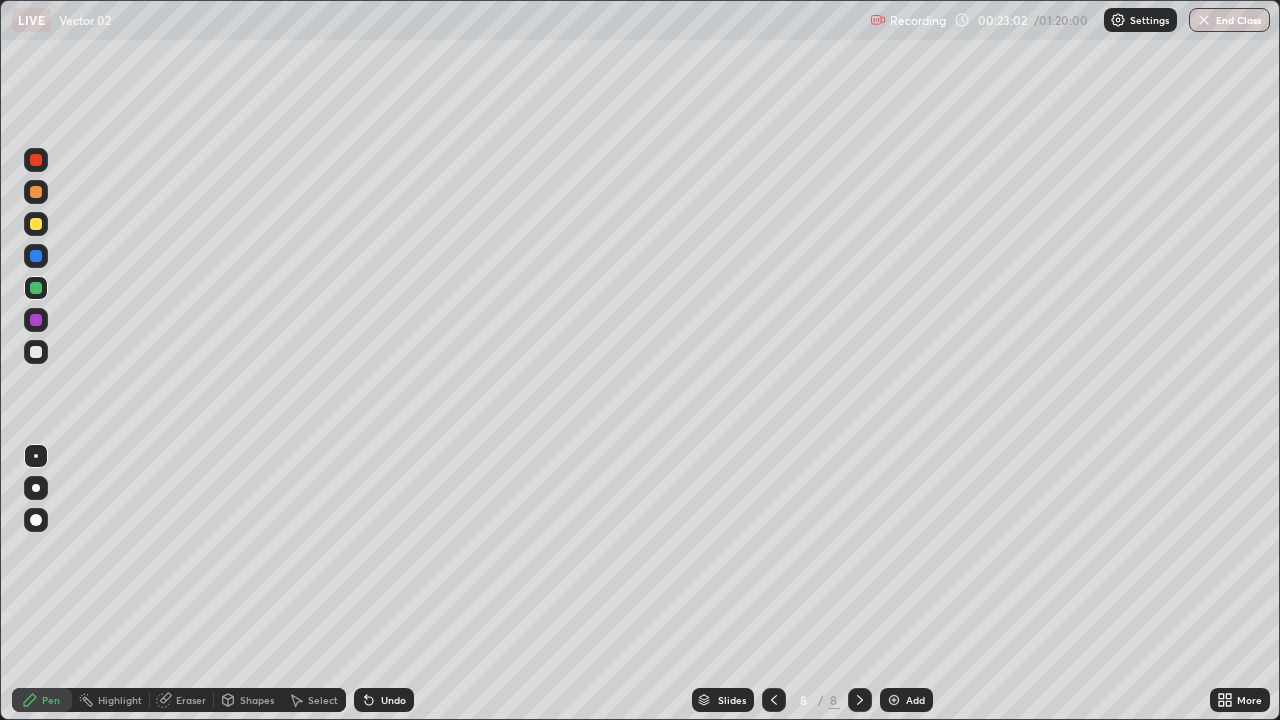 click at bounding box center (36, 224) 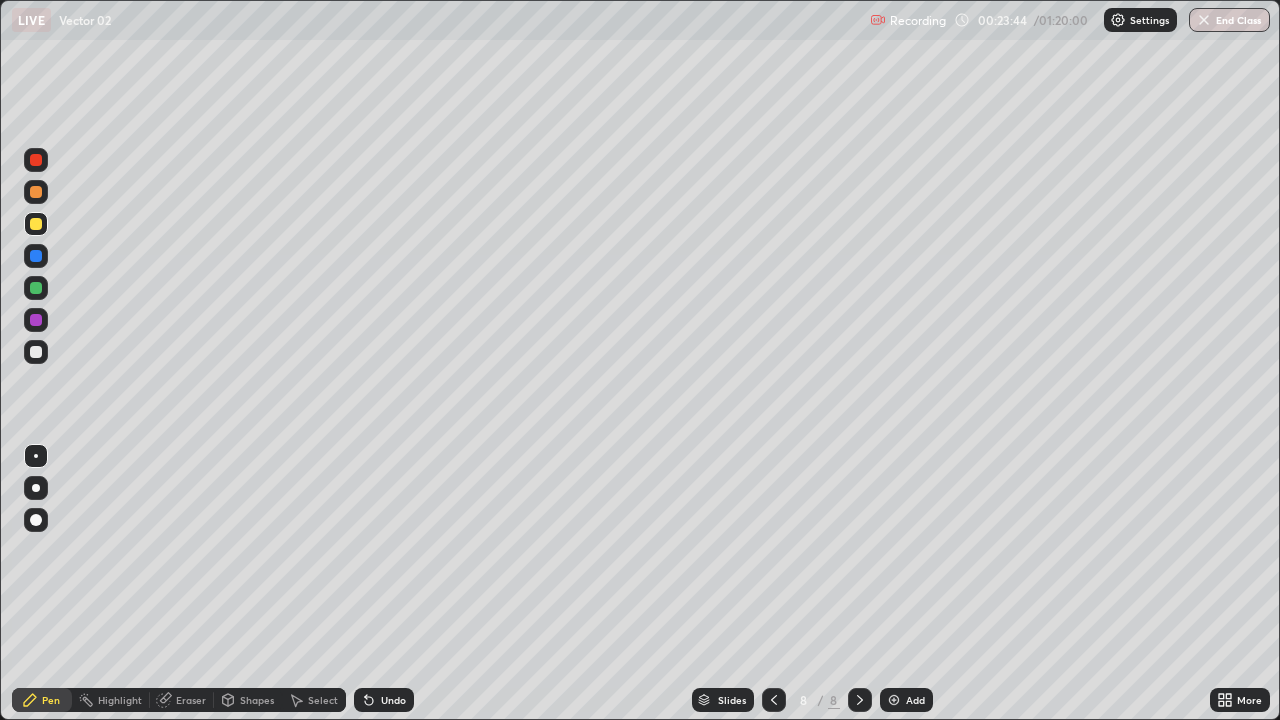 click at bounding box center (36, 160) 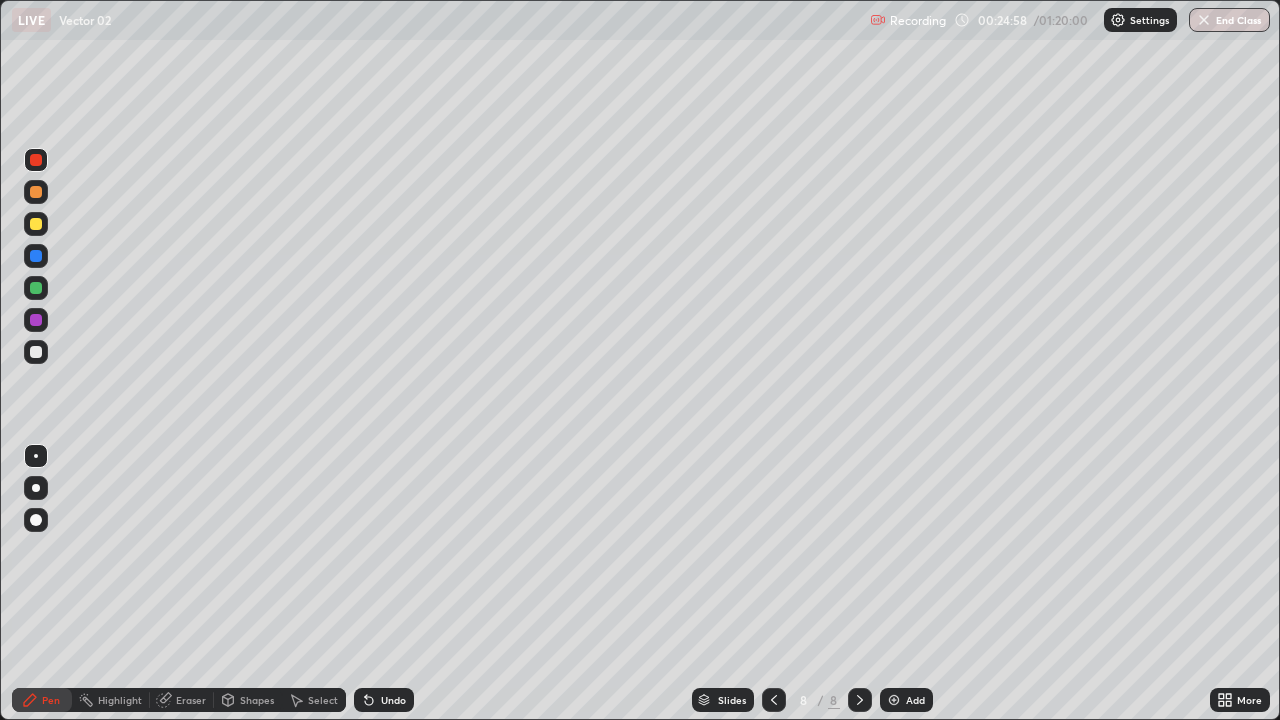 click at bounding box center (36, 352) 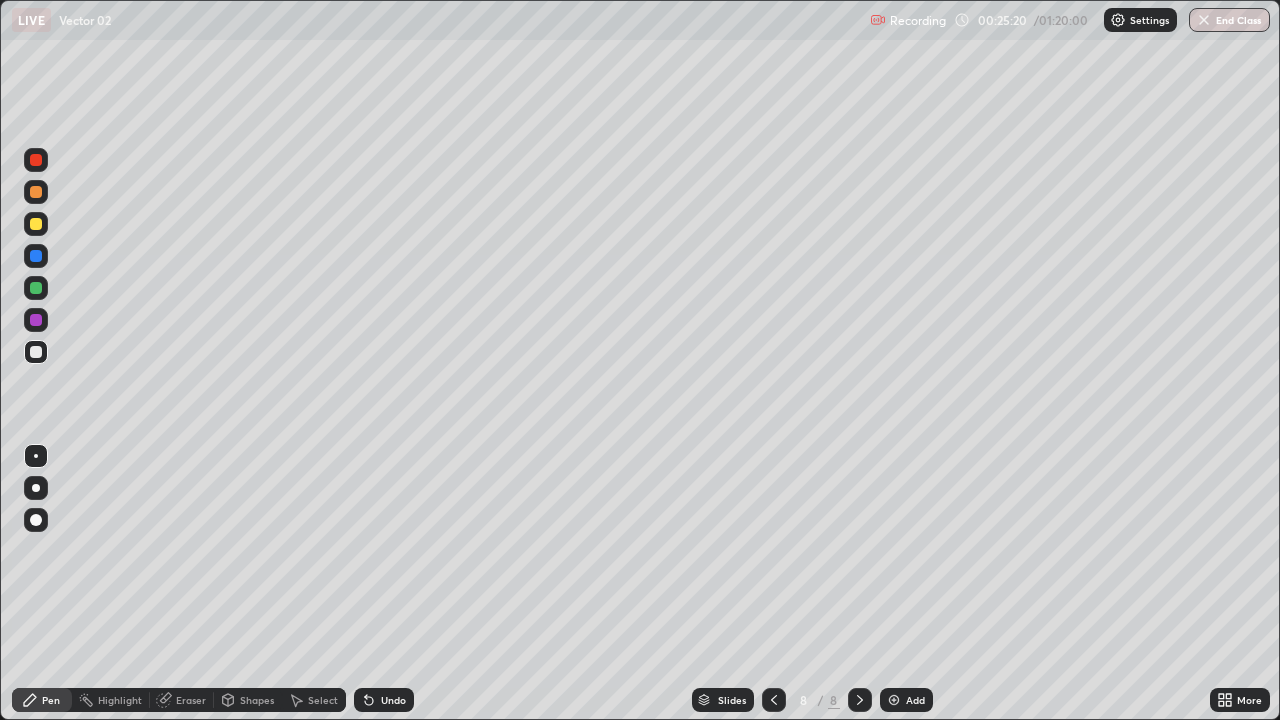 click on "Add" at bounding box center [915, 700] 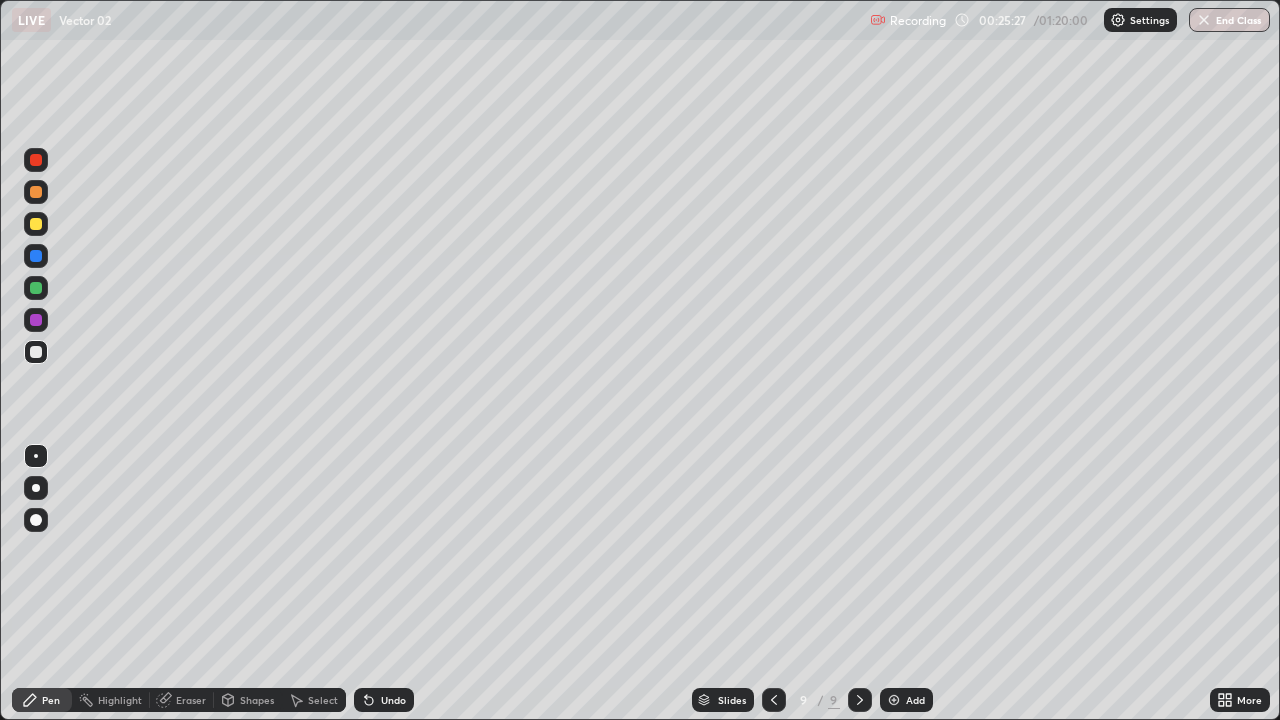 click on "Undo" at bounding box center (393, 700) 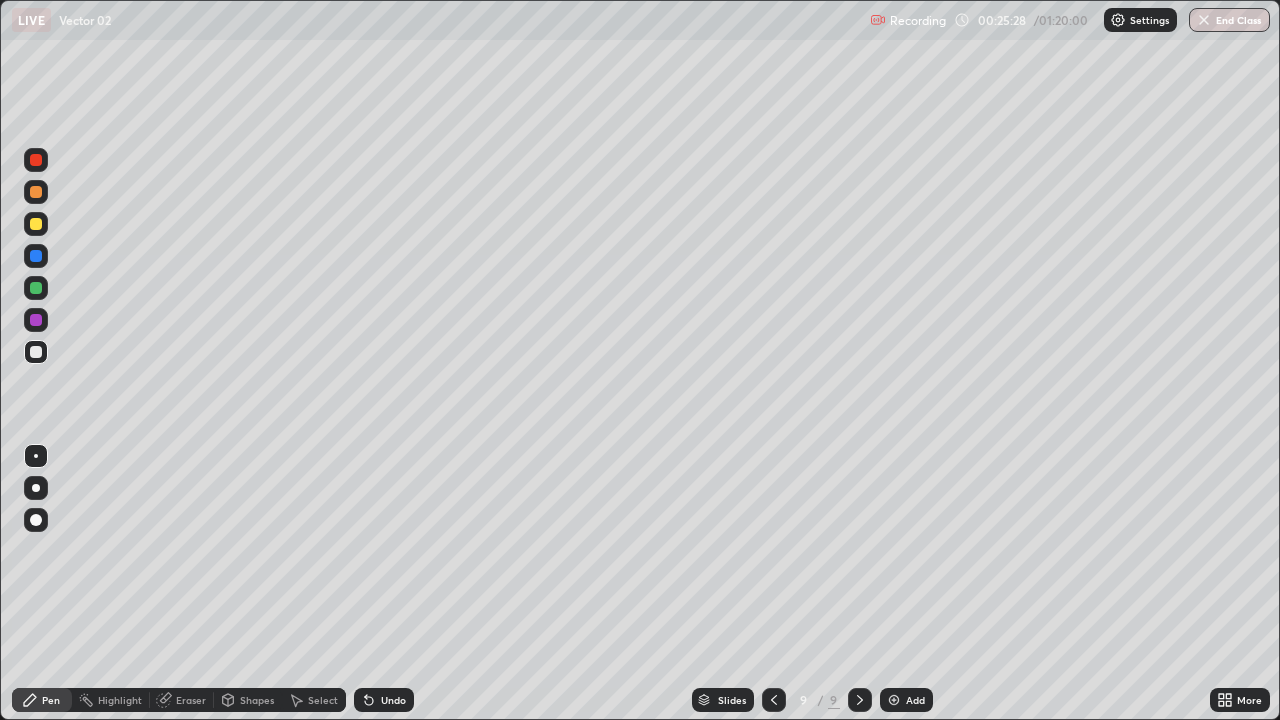 click on "Undo" at bounding box center [384, 700] 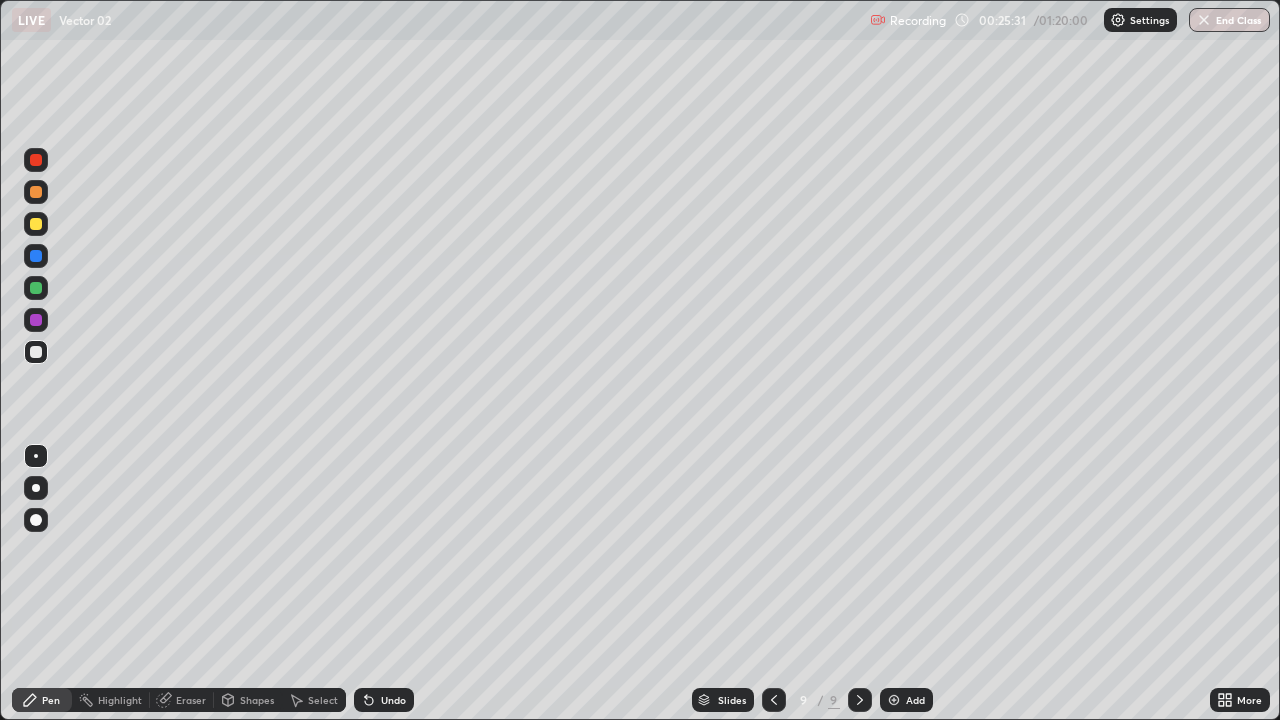 click at bounding box center (36, 224) 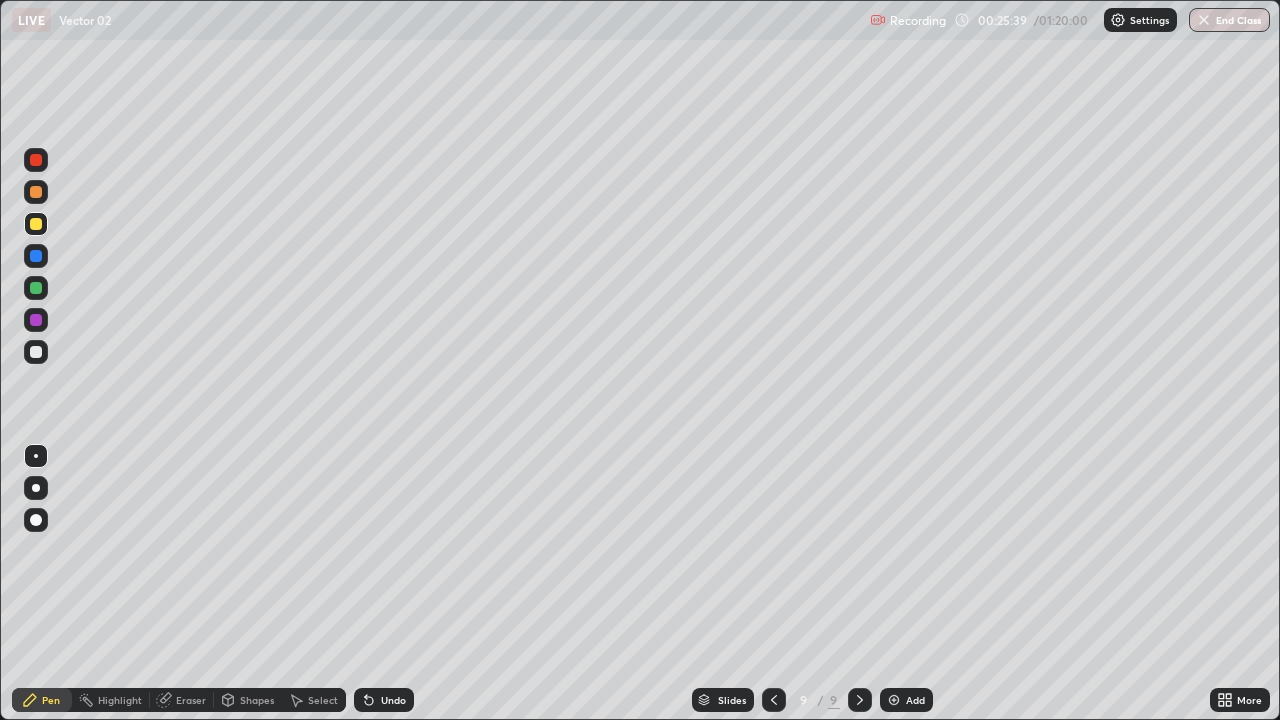 click 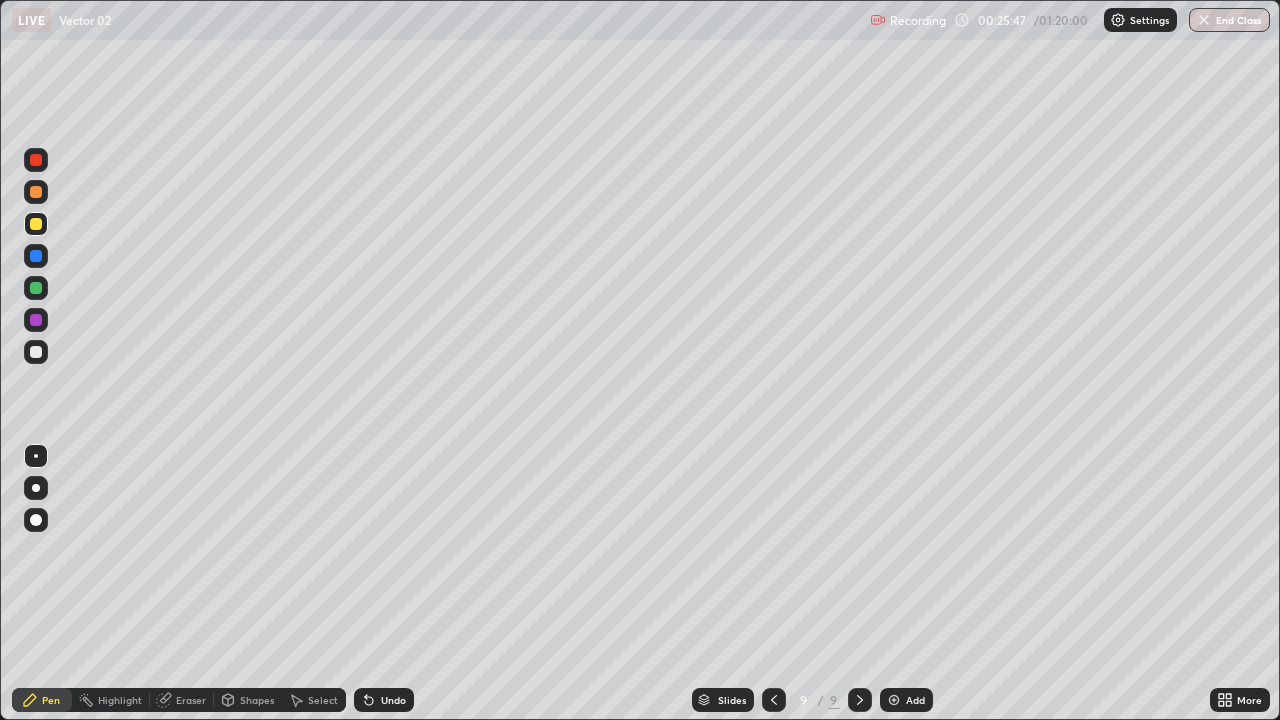 click at bounding box center [36, 192] 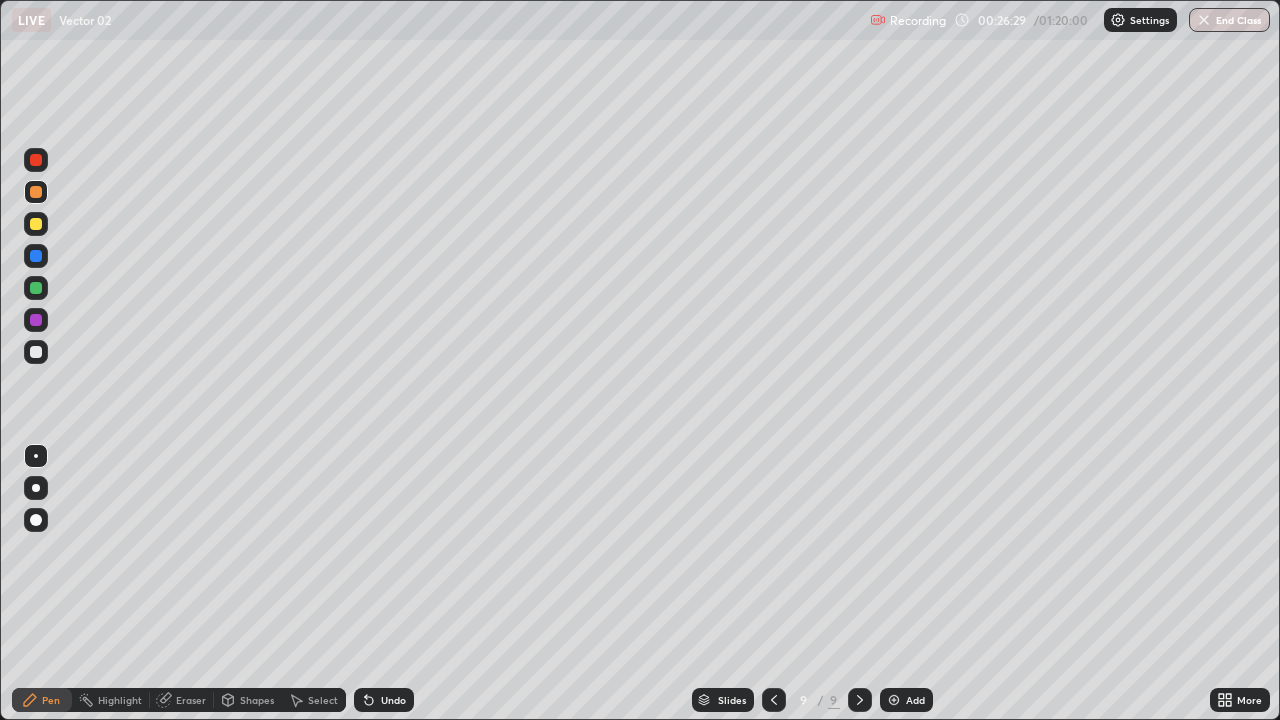 click on "Undo" at bounding box center (384, 700) 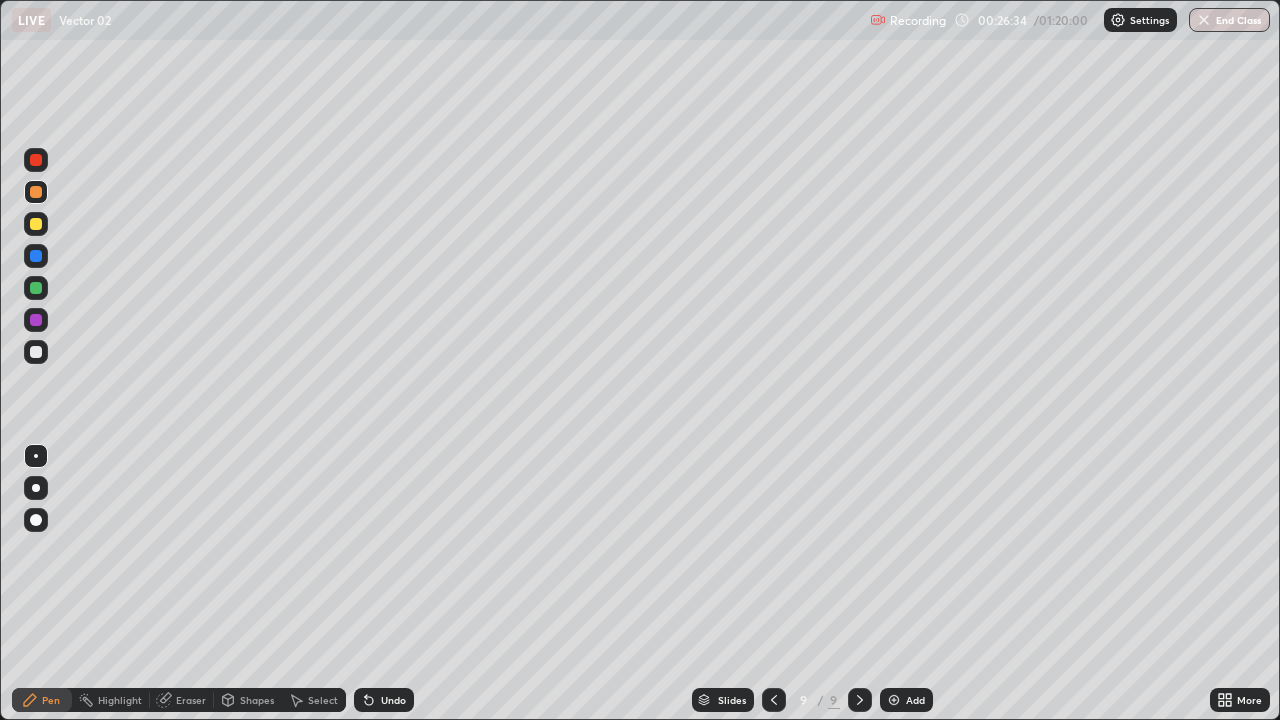 click at bounding box center (36, 224) 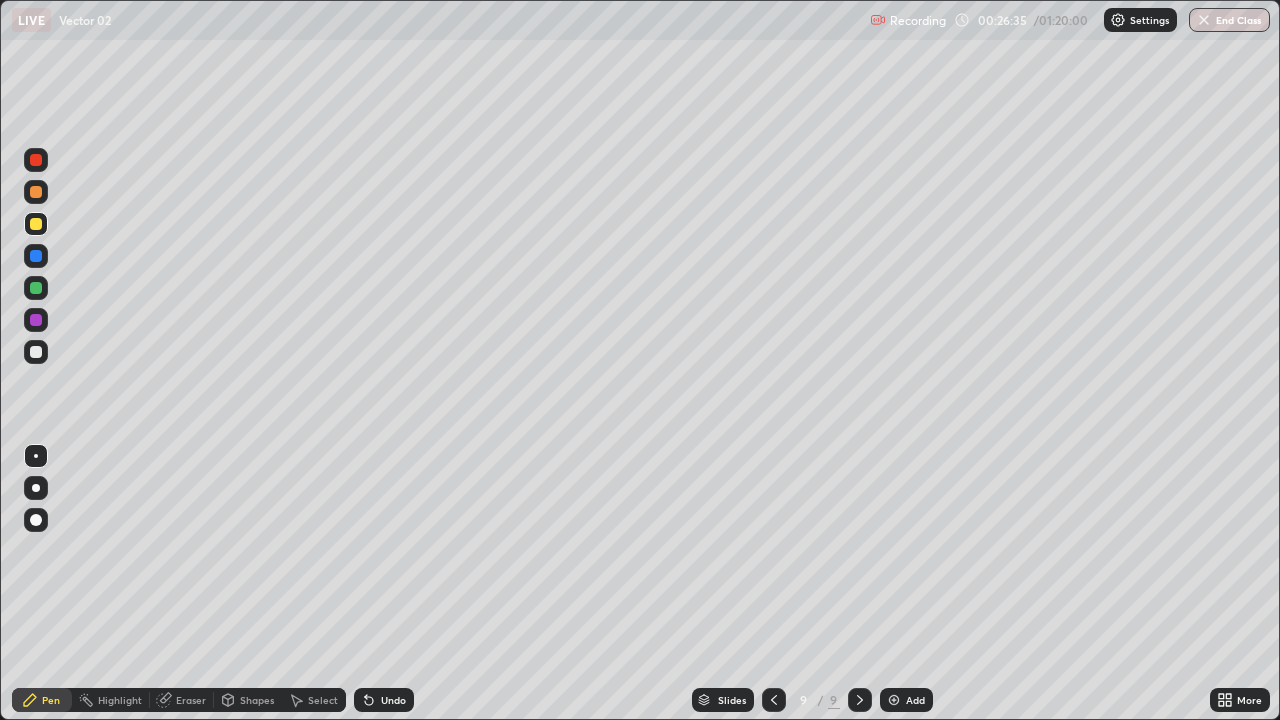 click at bounding box center [36, 160] 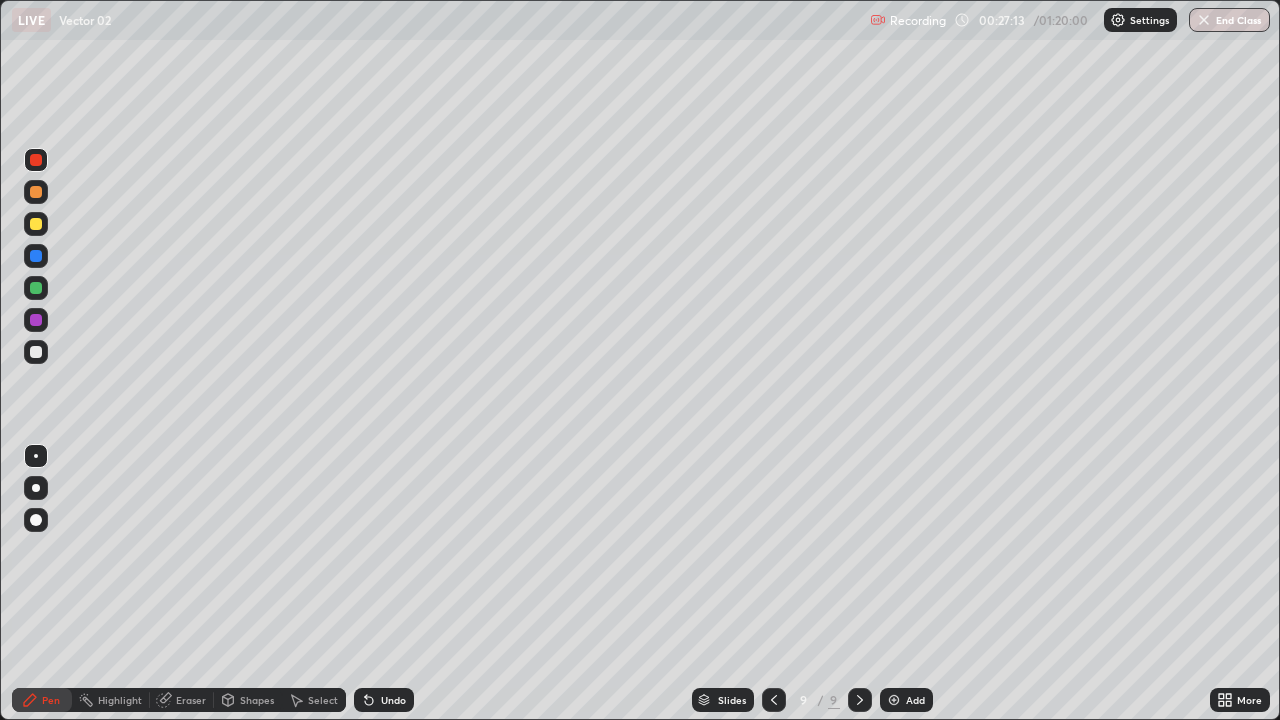 click on "Undo" at bounding box center [393, 700] 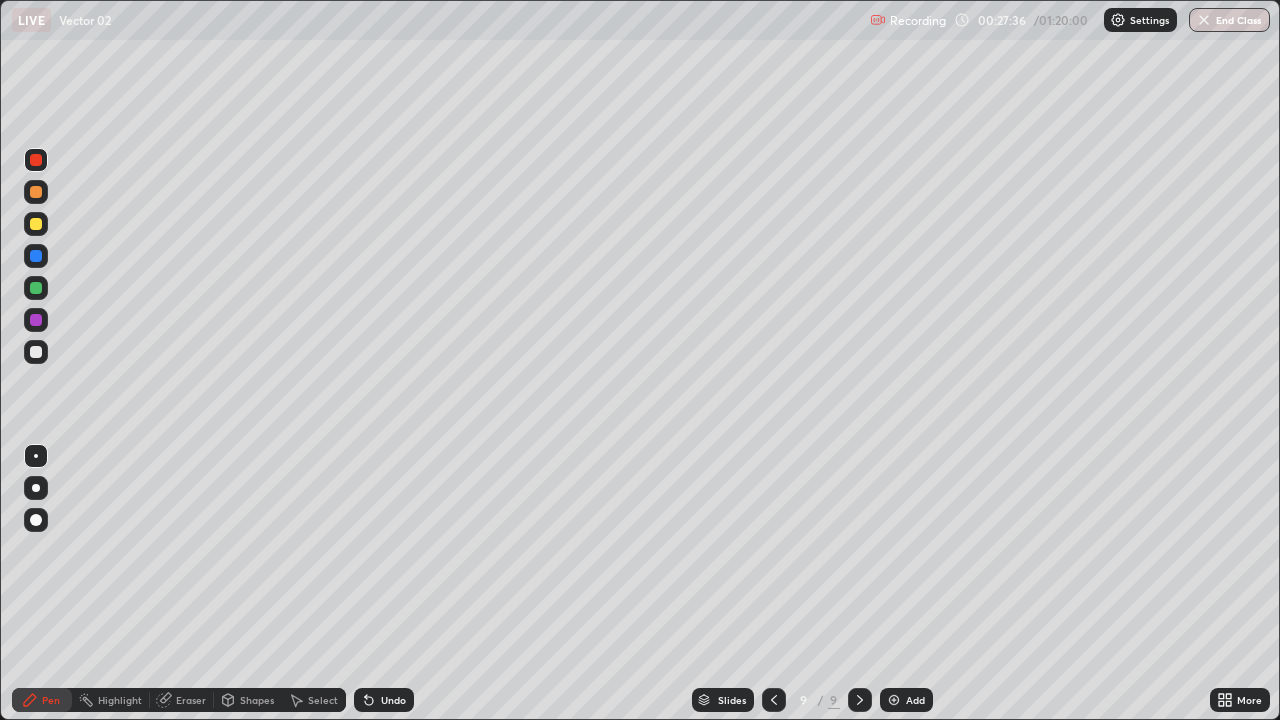 click on "Undo" at bounding box center [393, 700] 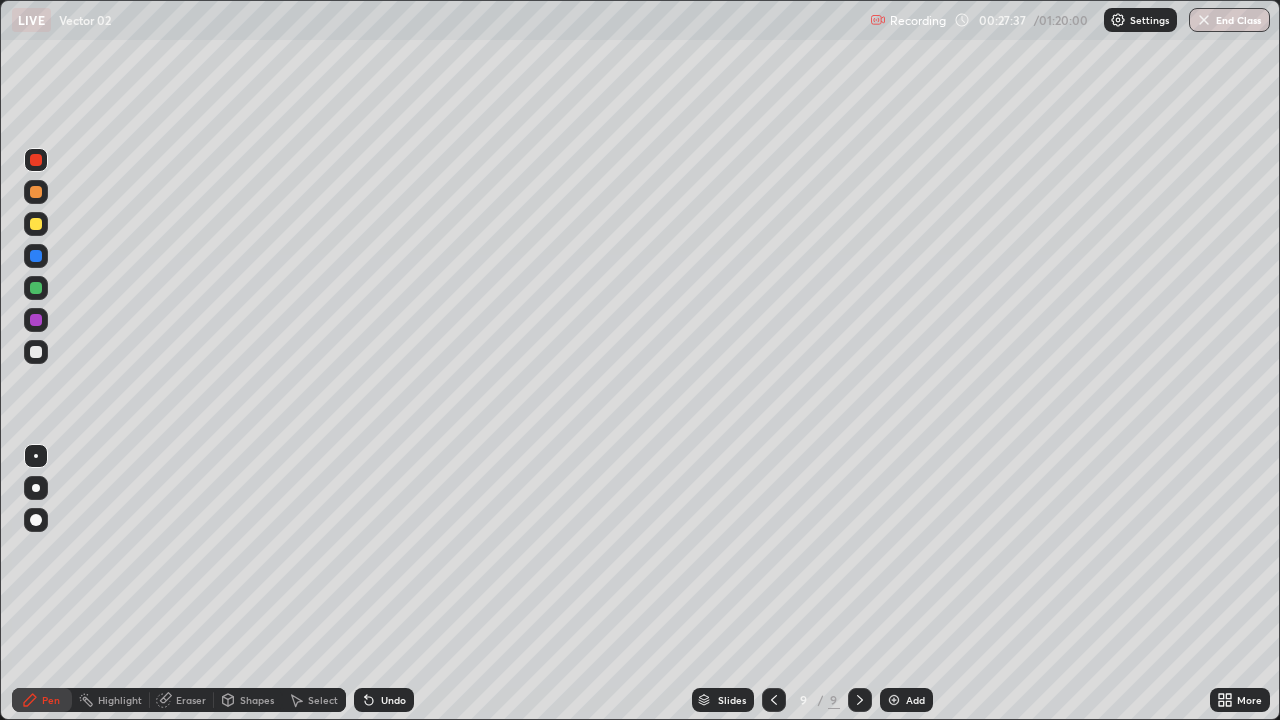 click on "Undo" at bounding box center [384, 700] 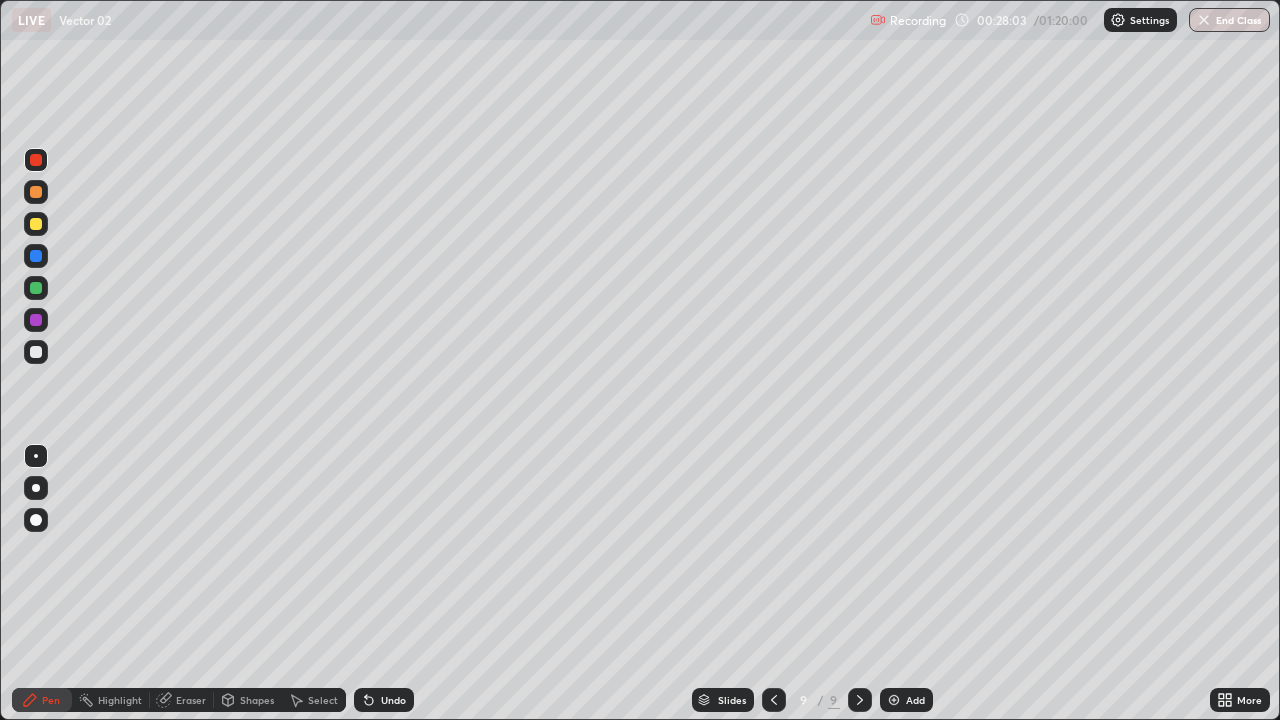 click on "Undo" at bounding box center [393, 700] 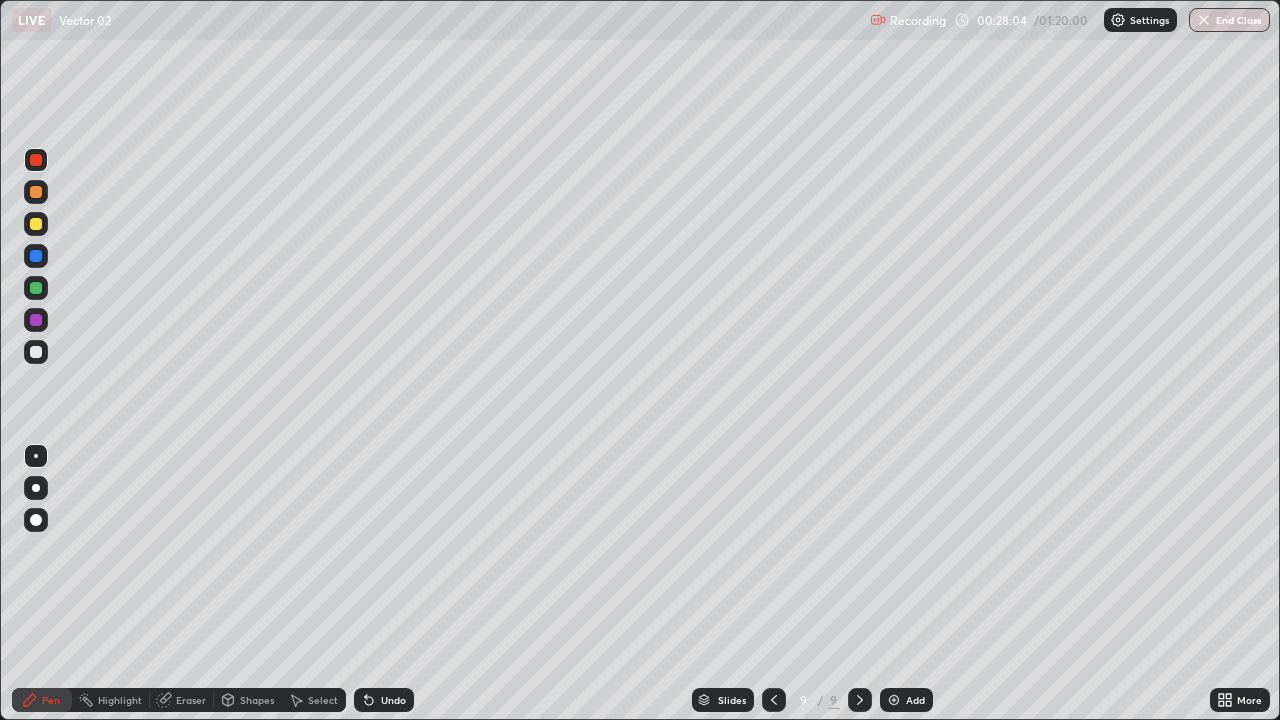 click on "Undo" at bounding box center [393, 700] 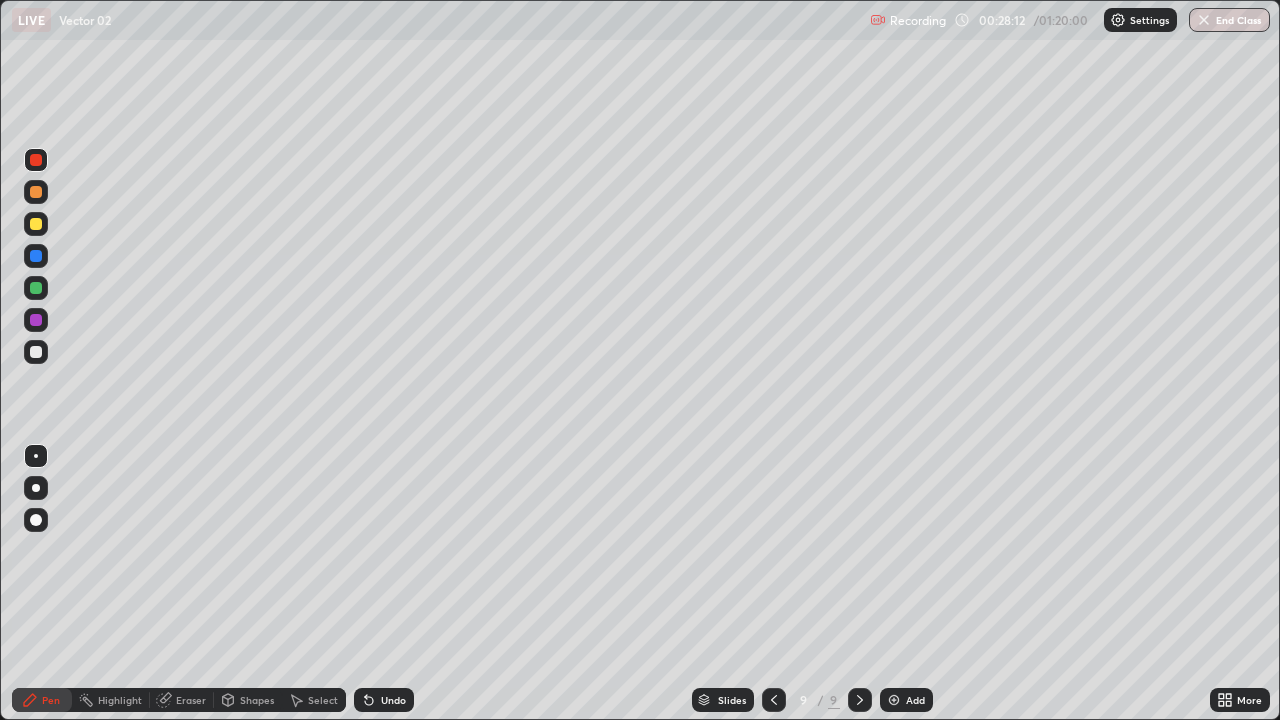click at bounding box center (36, 352) 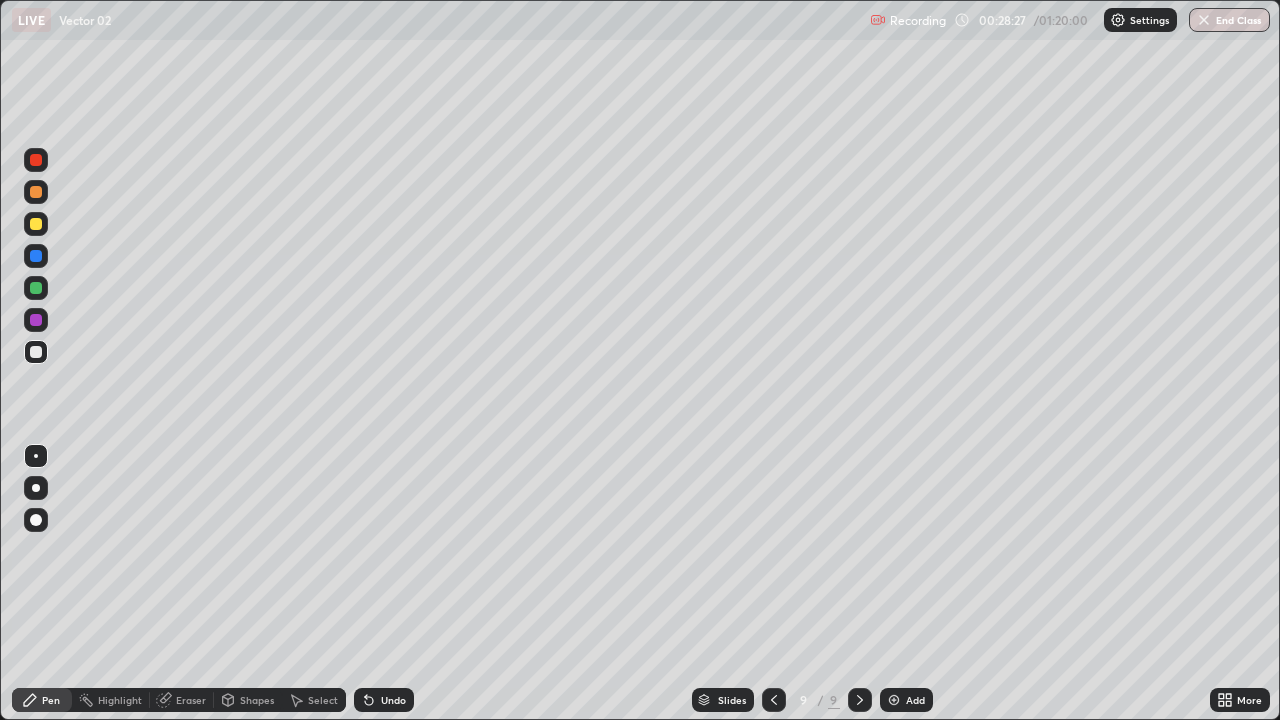click at bounding box center (36, 224) 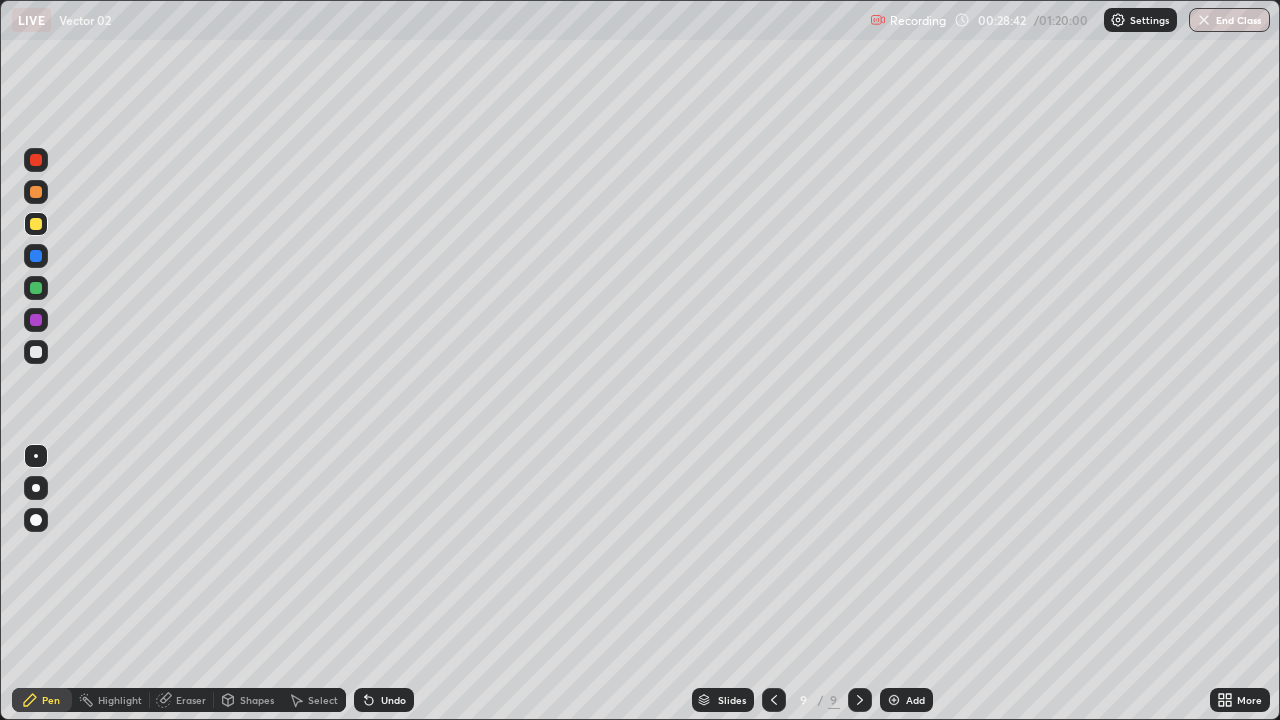 click 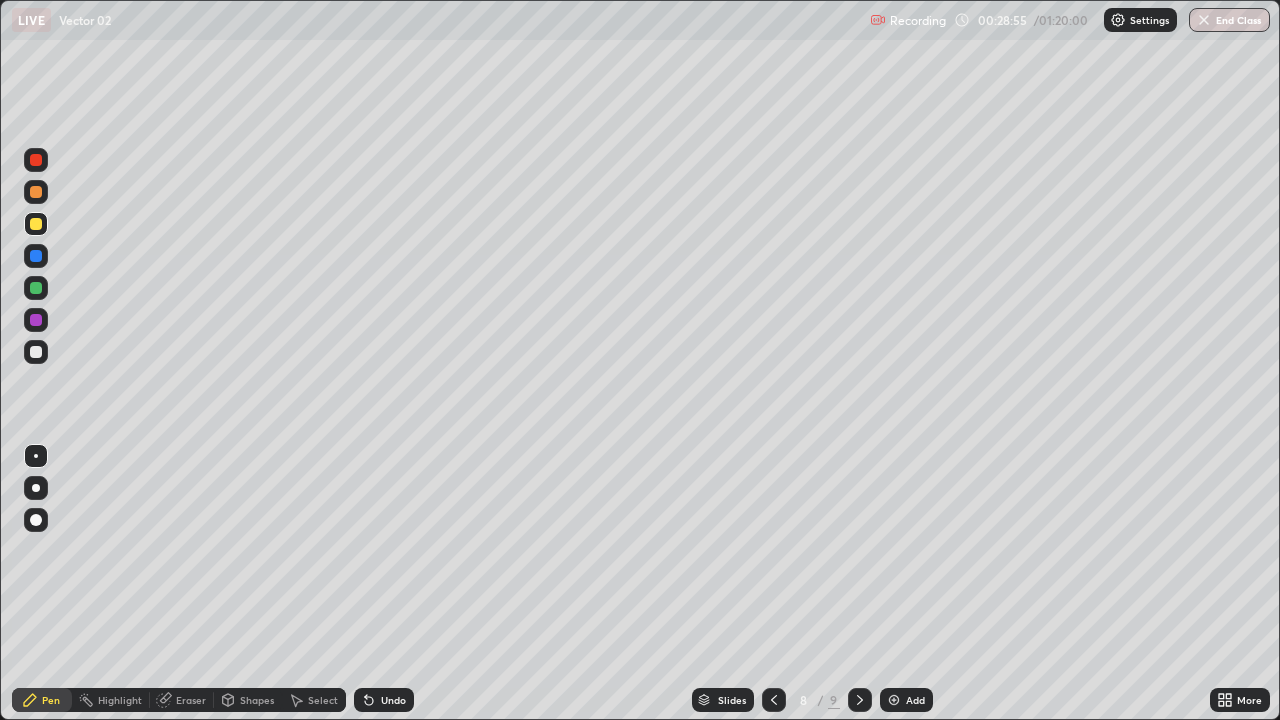 click 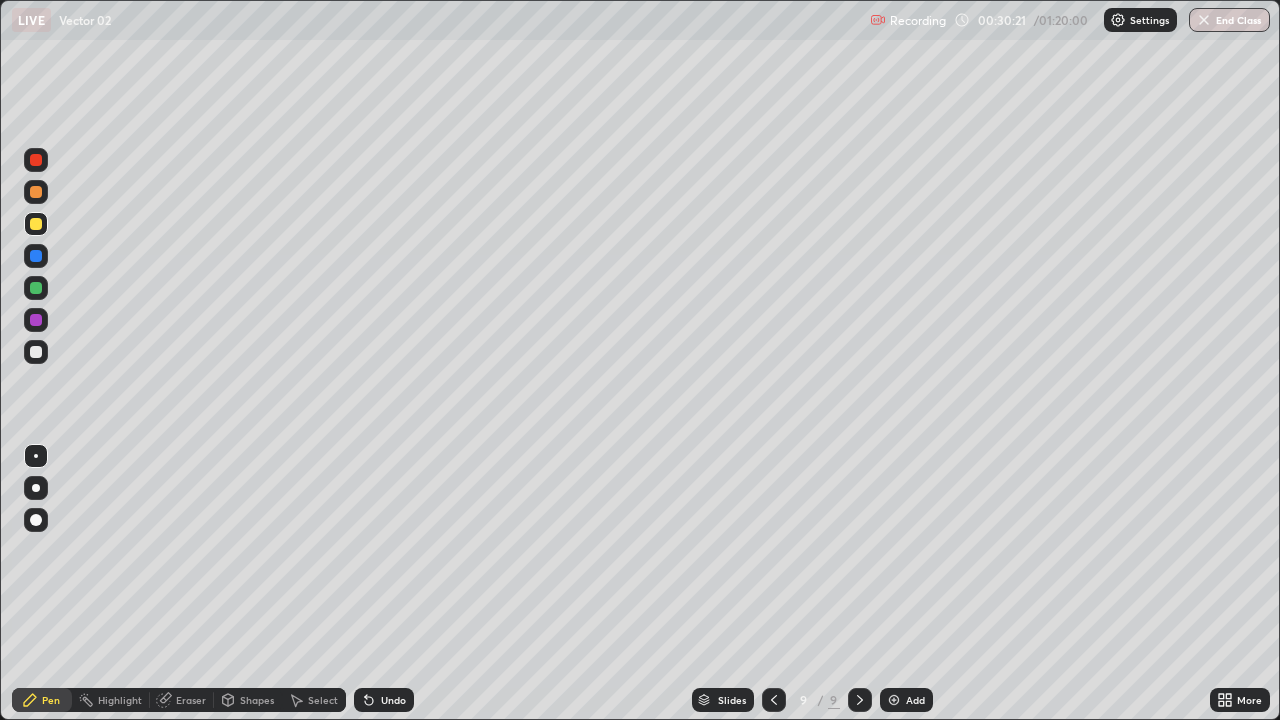 click 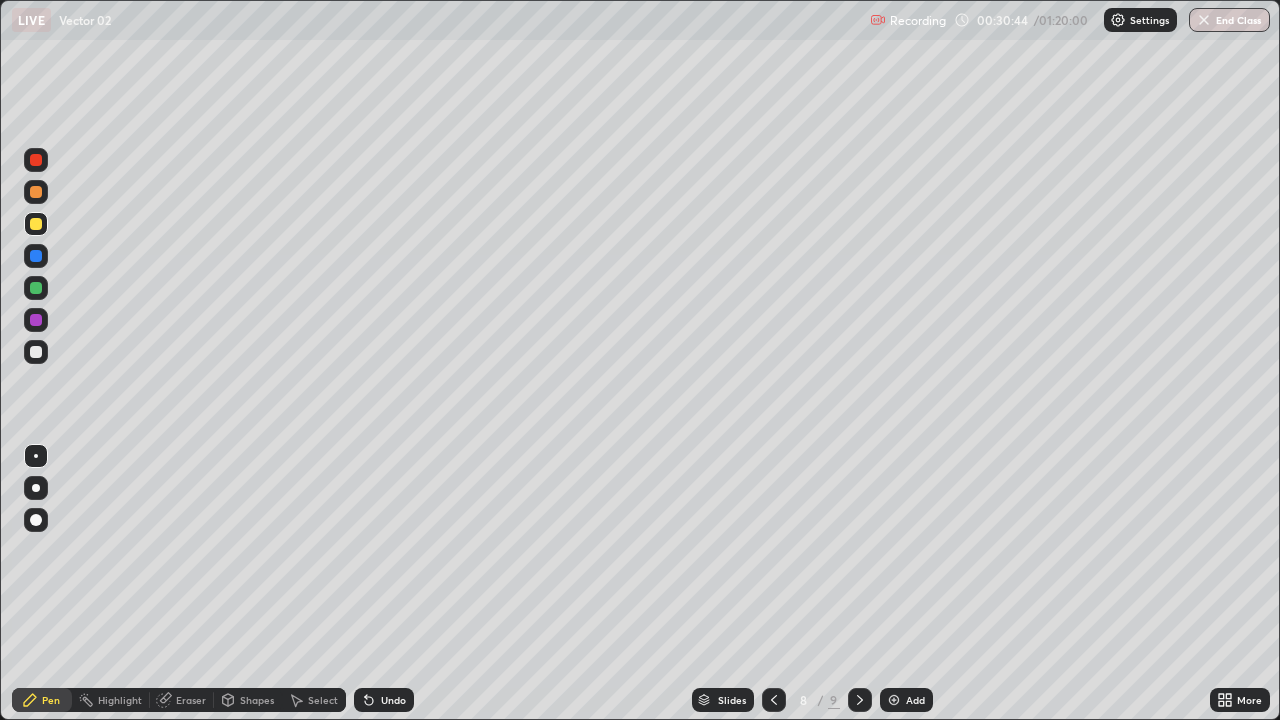 click 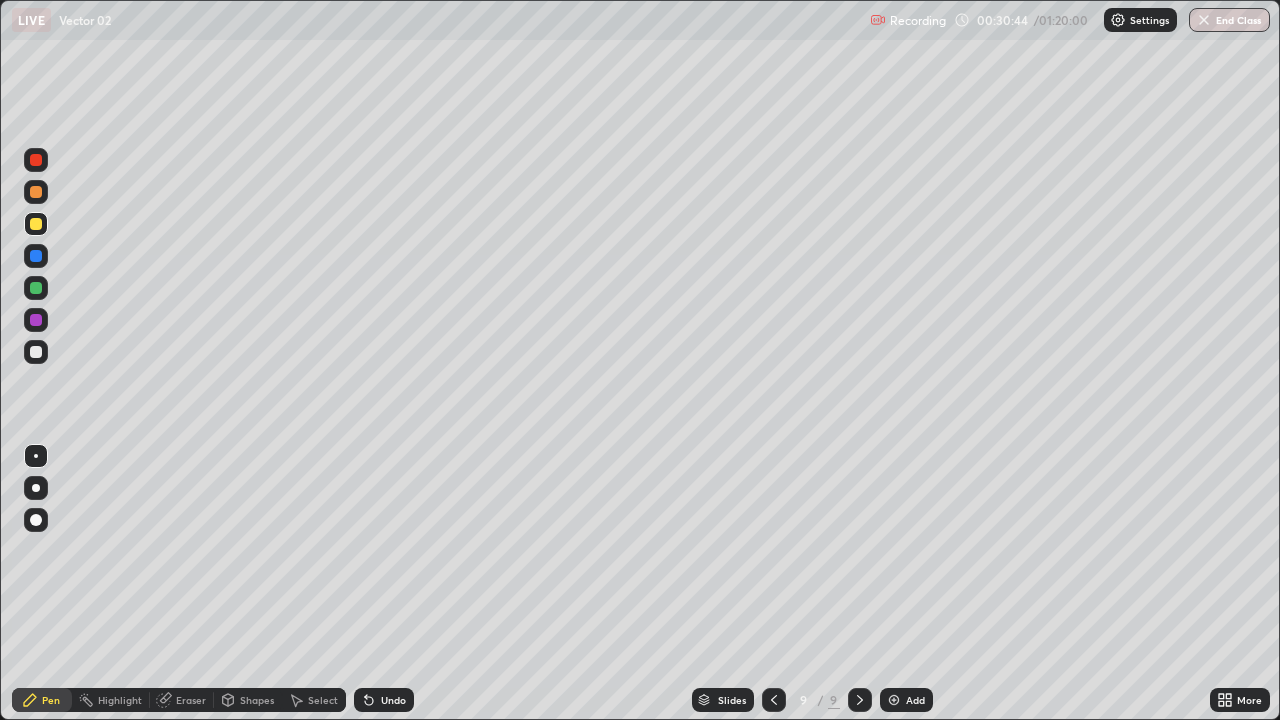 click at bounding box center [860, 700] 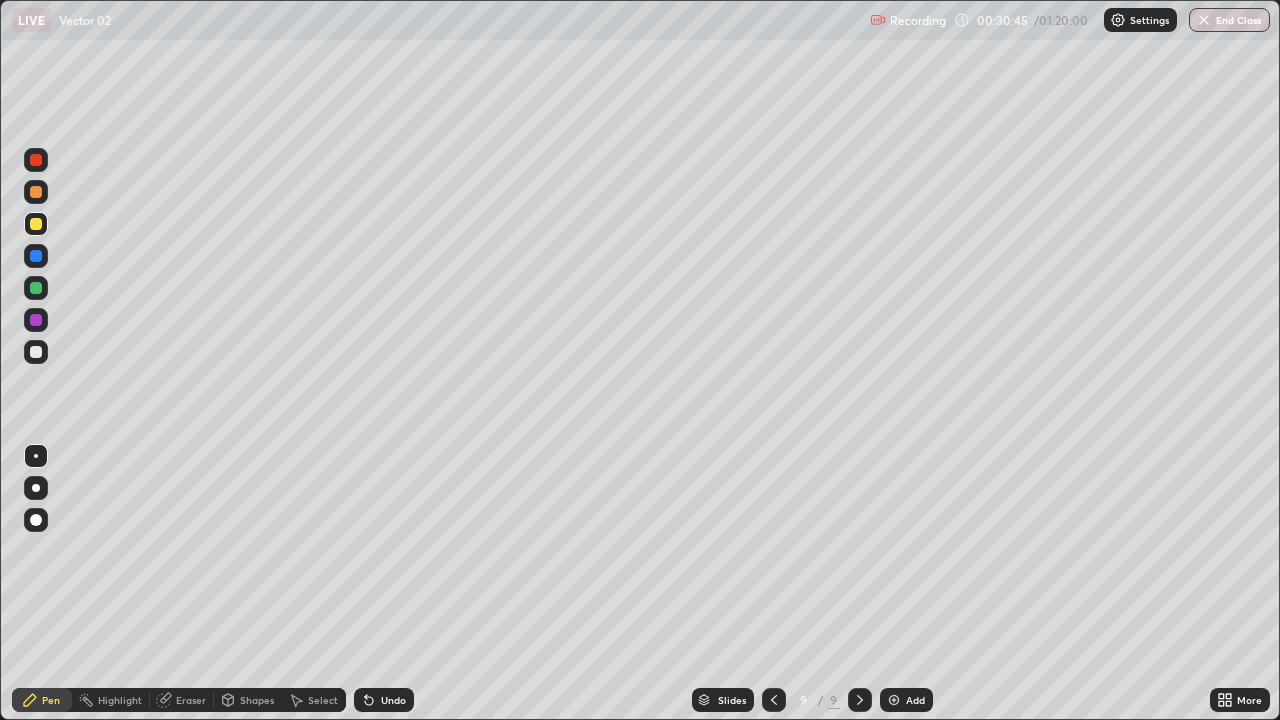 click on "Add" at bounding box center [915, 700] 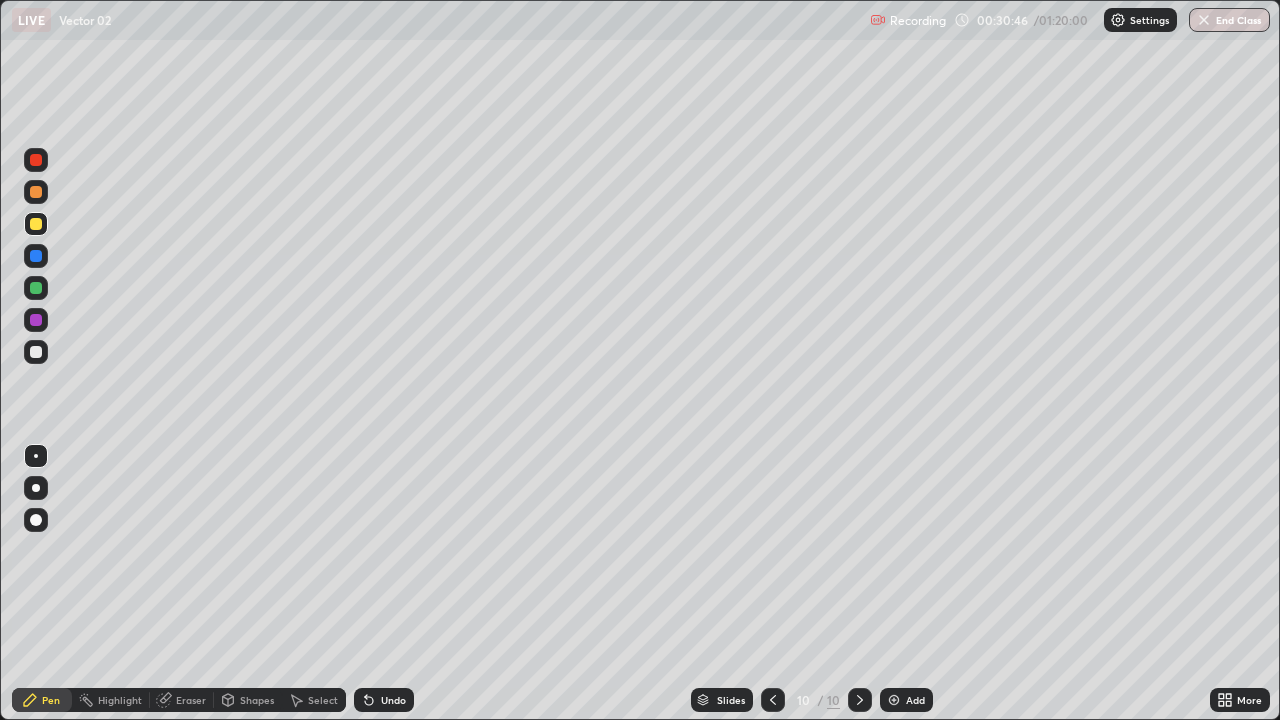 click at bounding box center [36, 352] 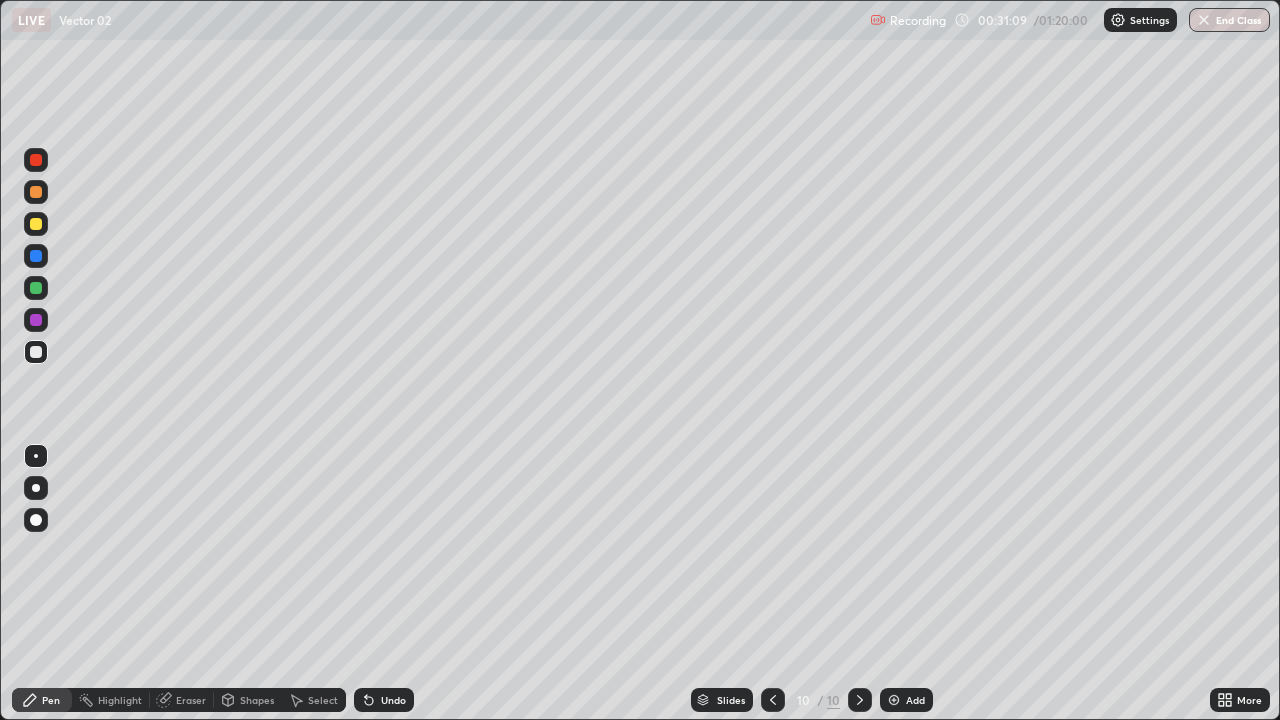 click at bounding box center [36, 224] 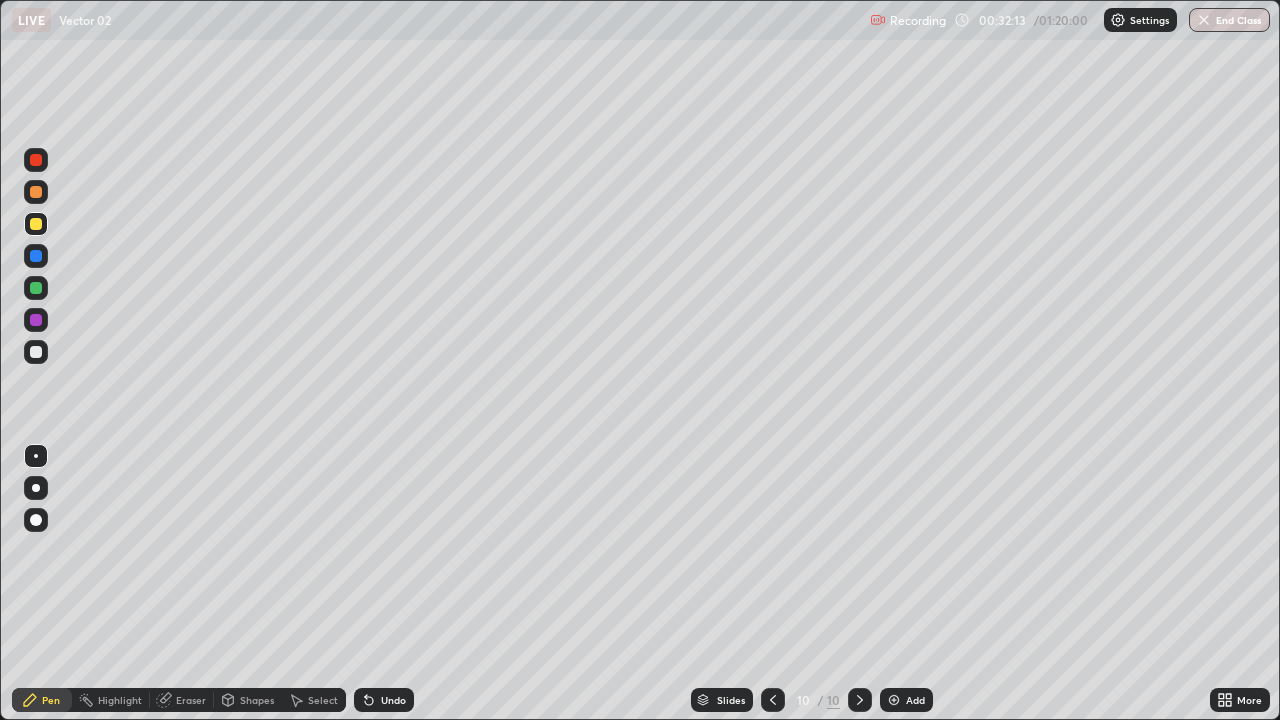 click at bounding box center [36, 288] 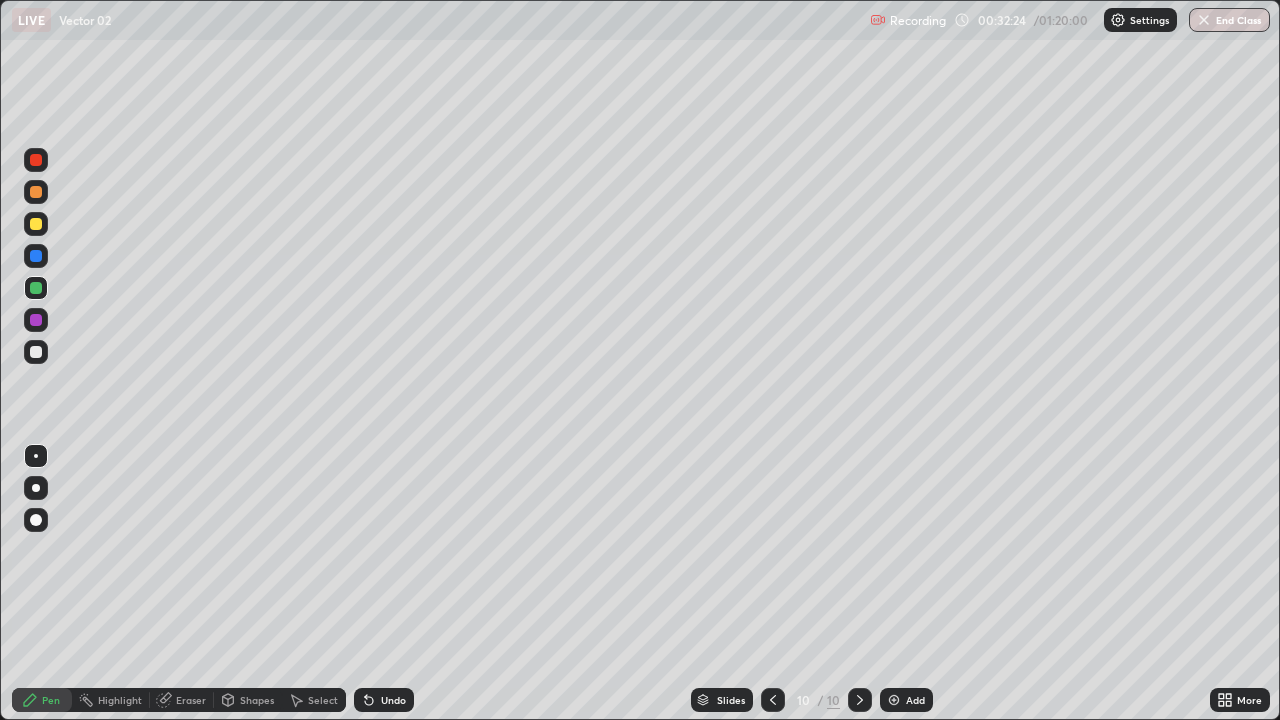 click at bounding box center [36, 224] 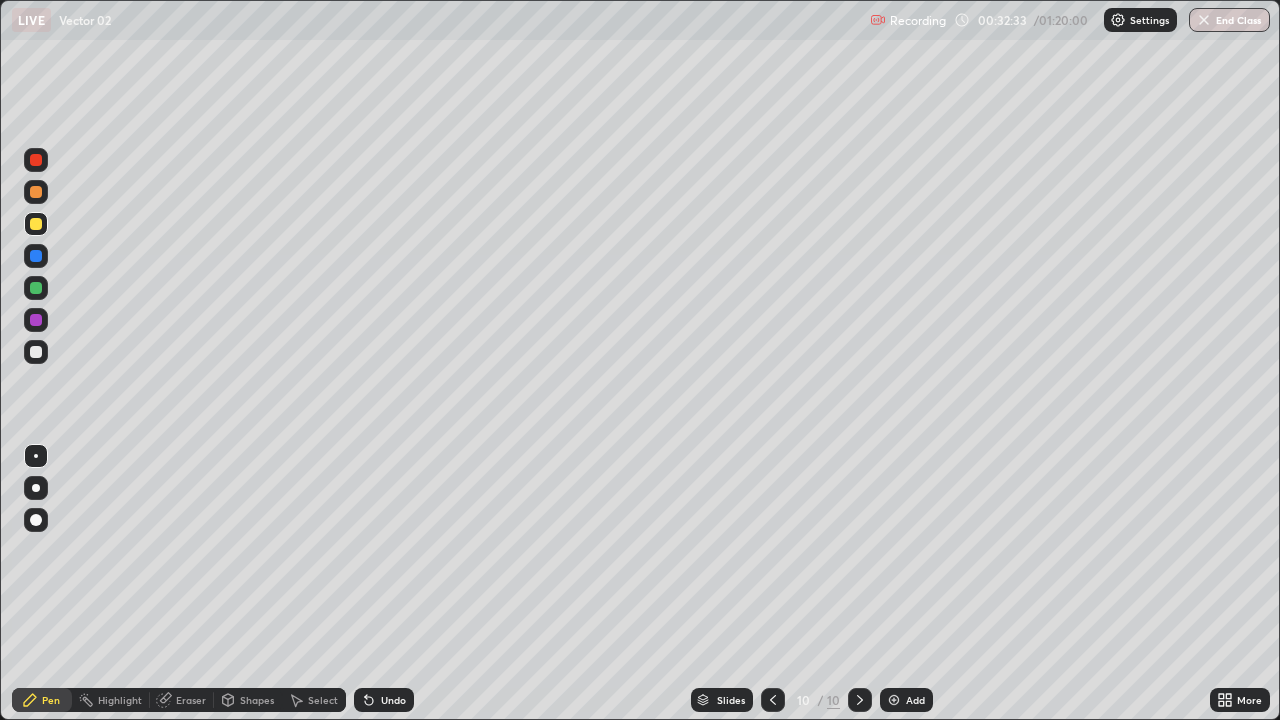click at bounding box center (36, 192) 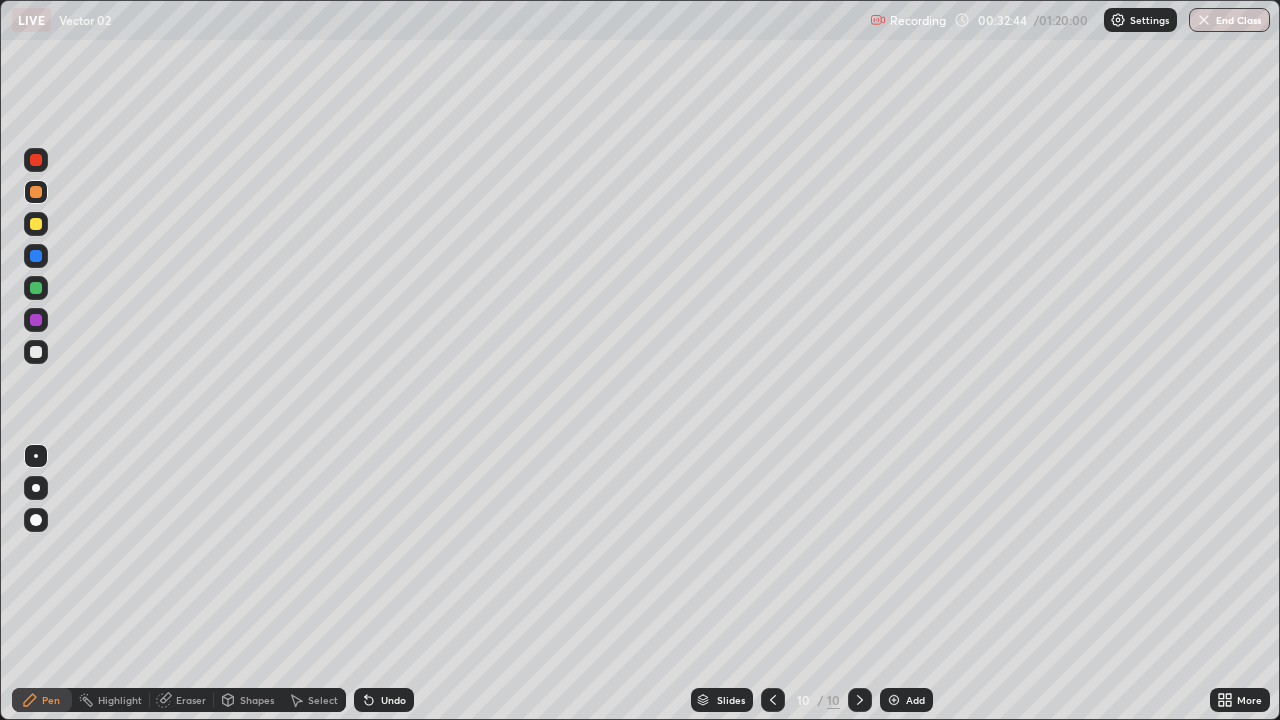 click at bounding box center (36, 224) 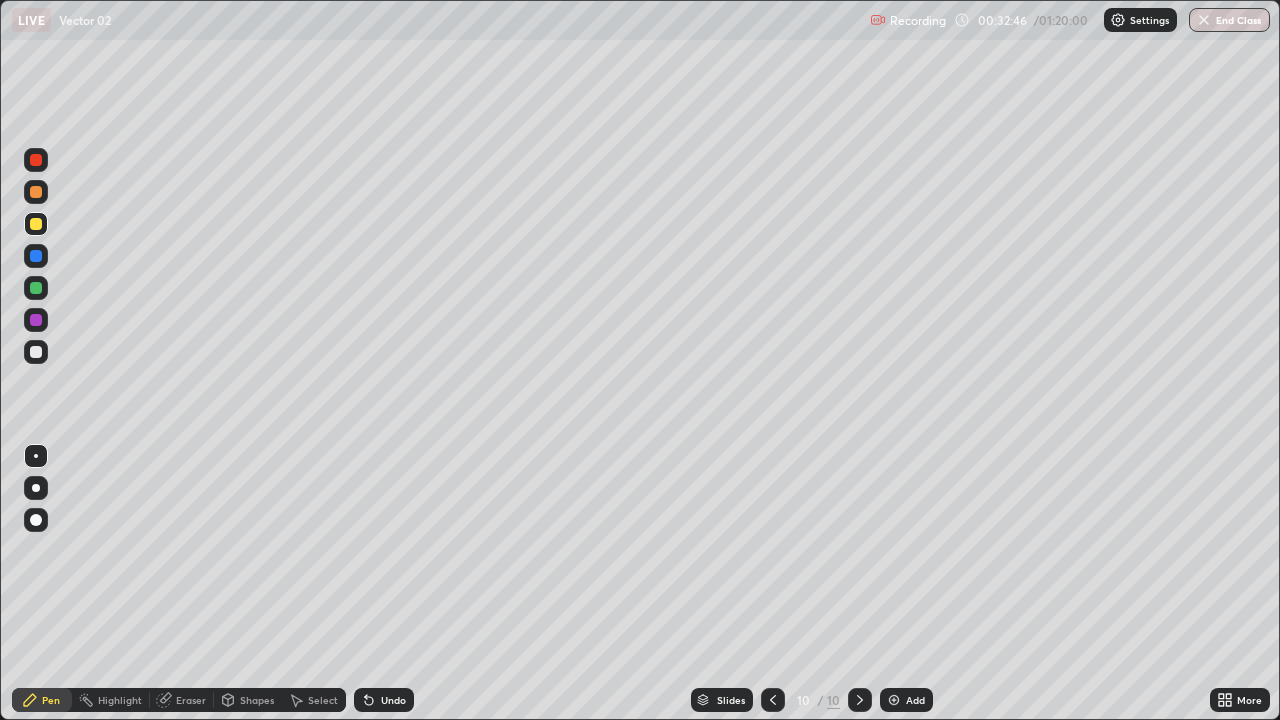 click 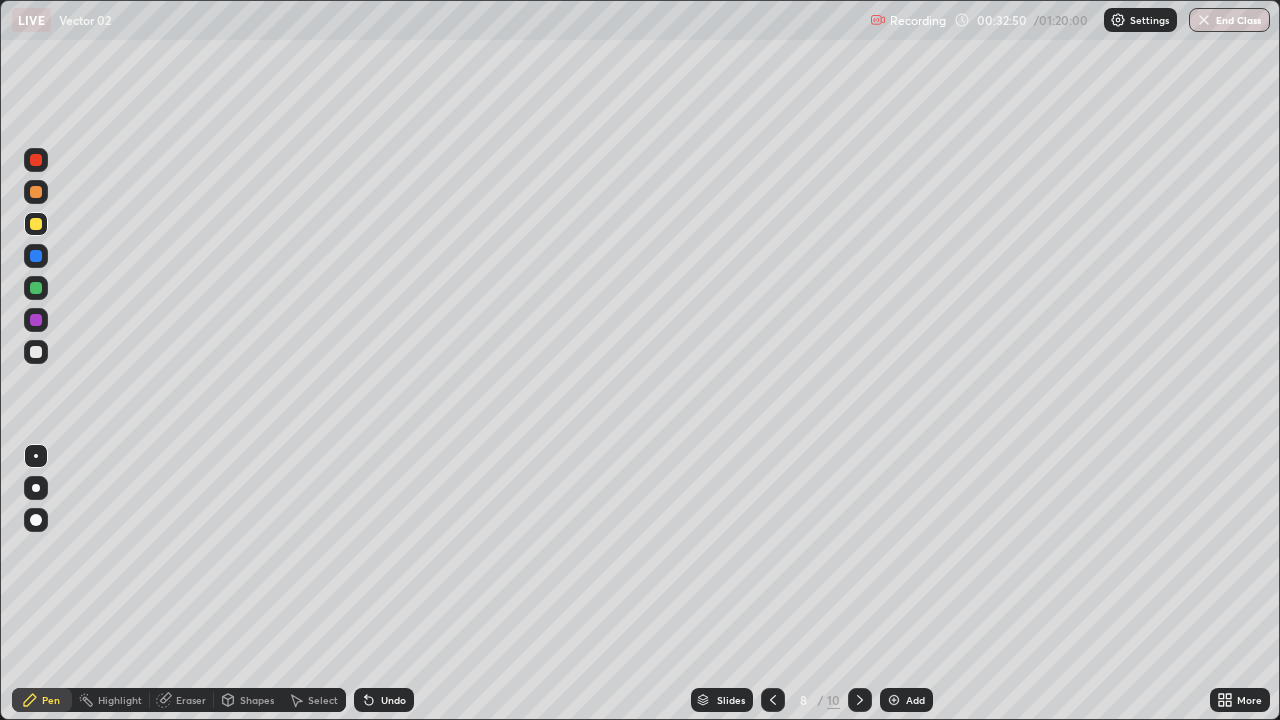 click 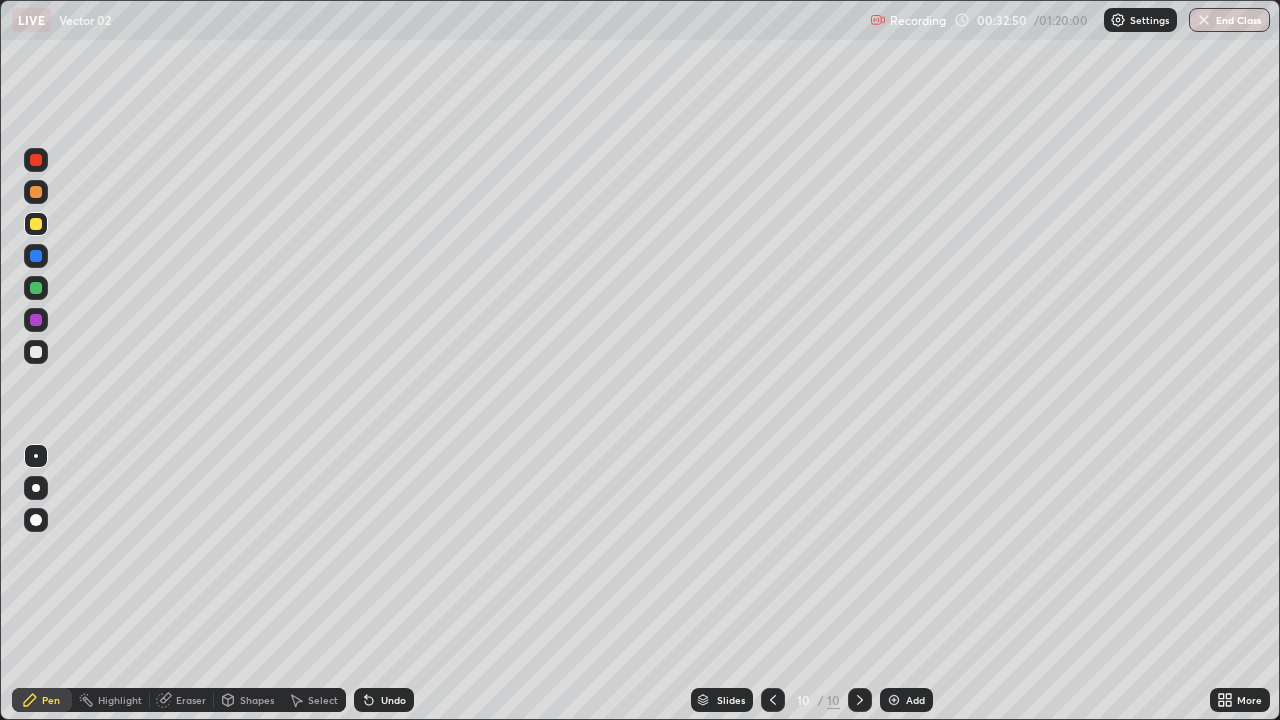 click 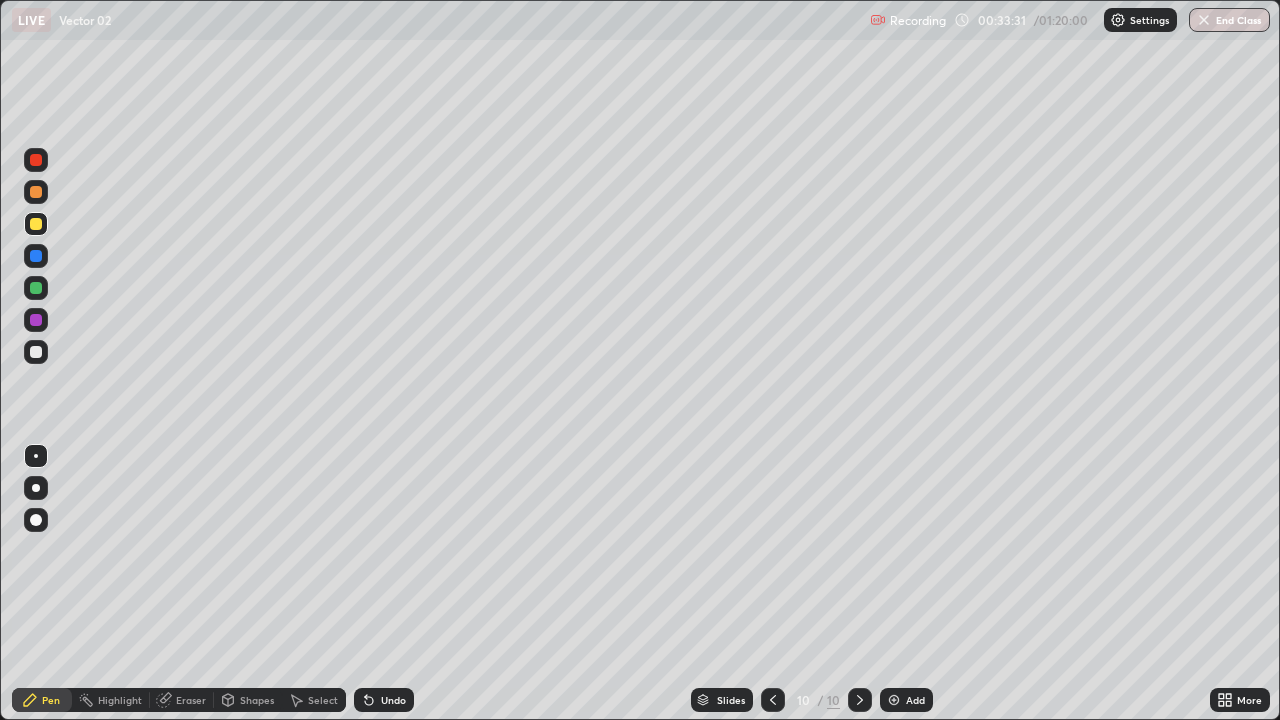 click on "Undo" at bounding box center [384, 700] 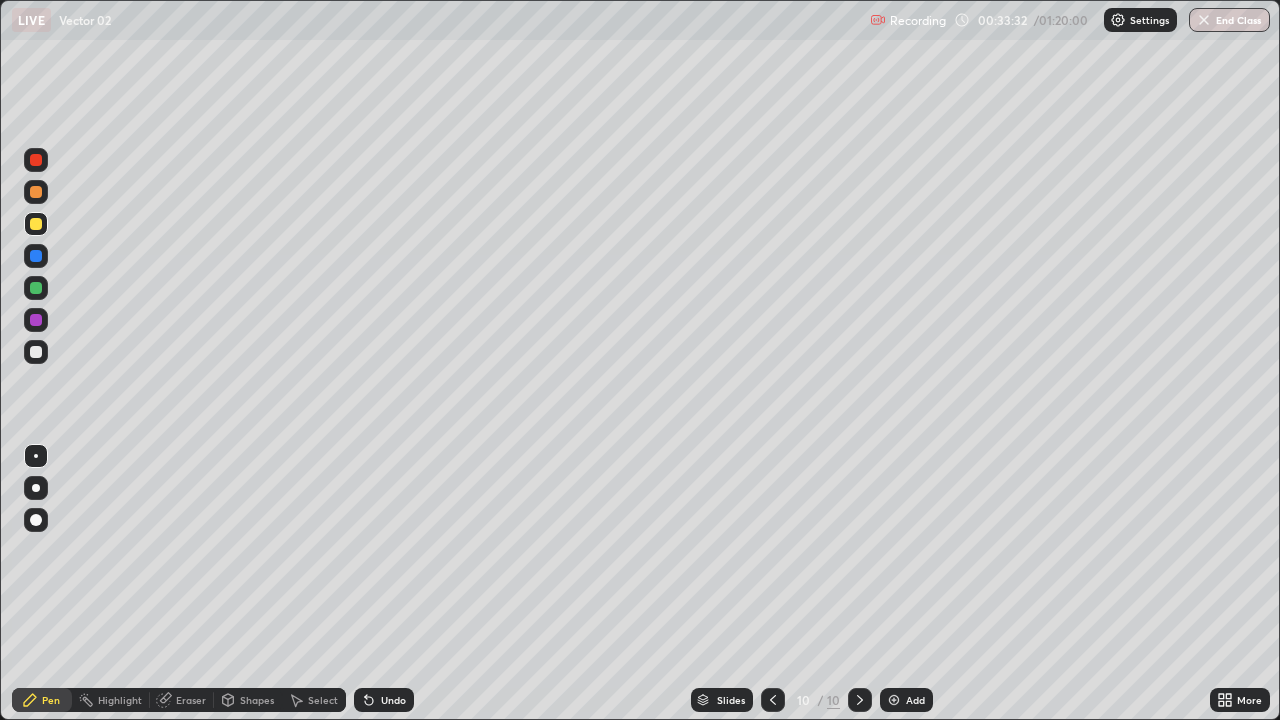 click on "Undo" at bounding box center [384, 700] 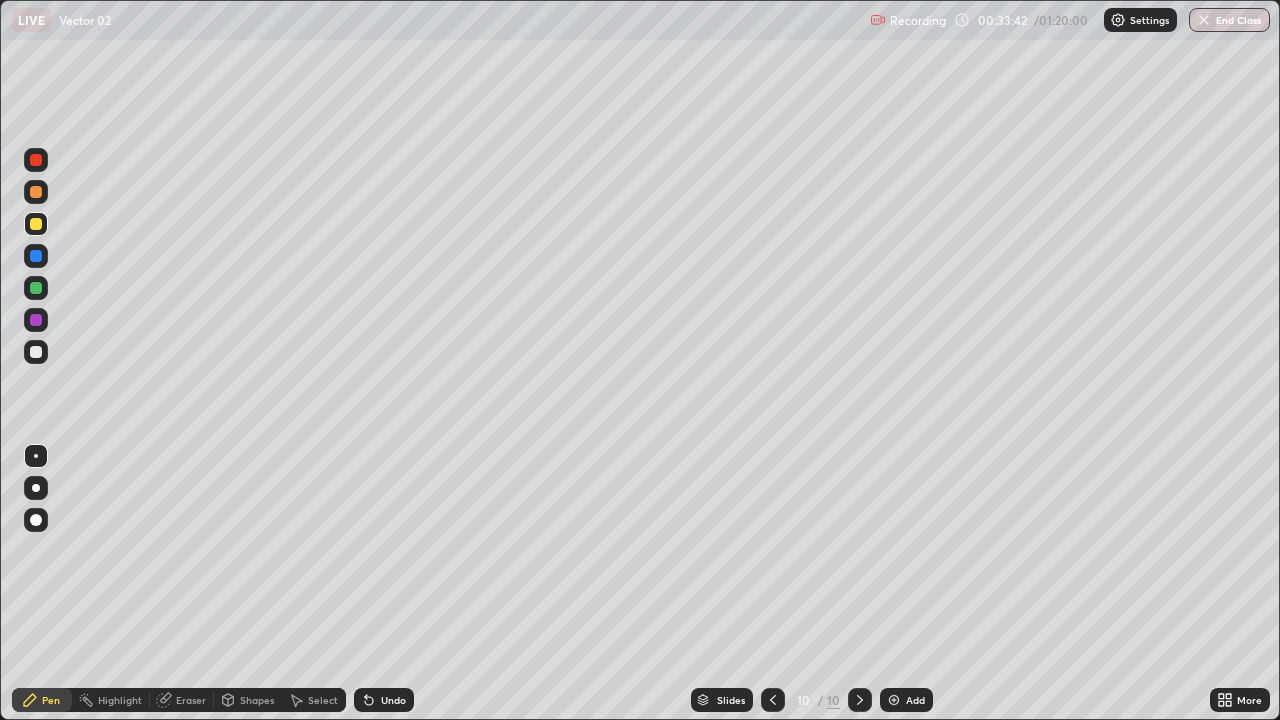 click at bounding box center [36, 192] 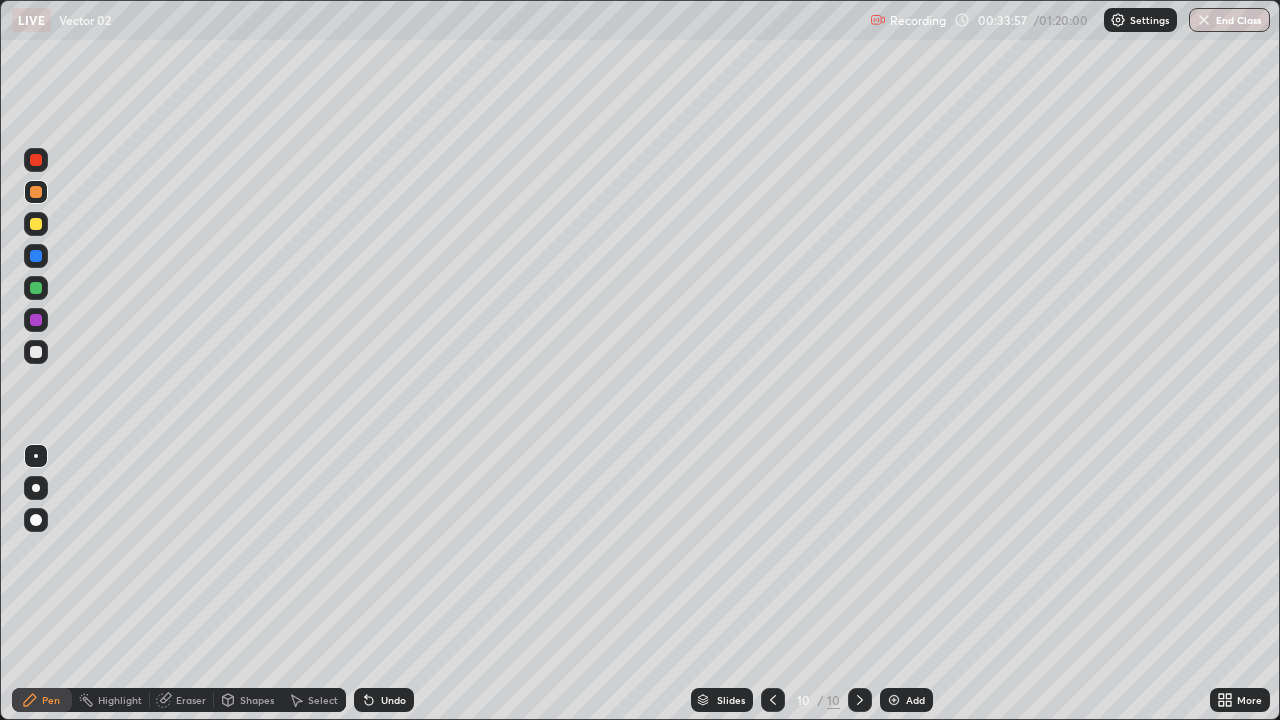 click on "Undo" at bounding box center [393, 700] 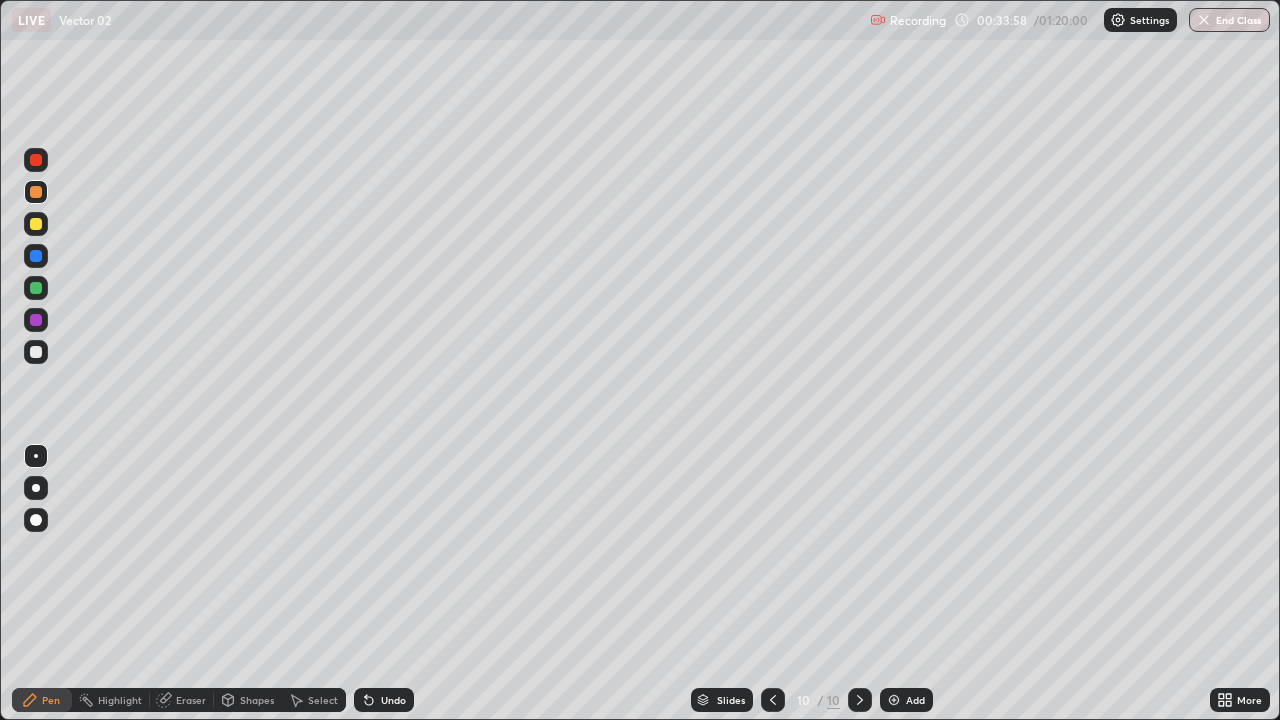 click on "Undo" at bounding box center [393, 700] 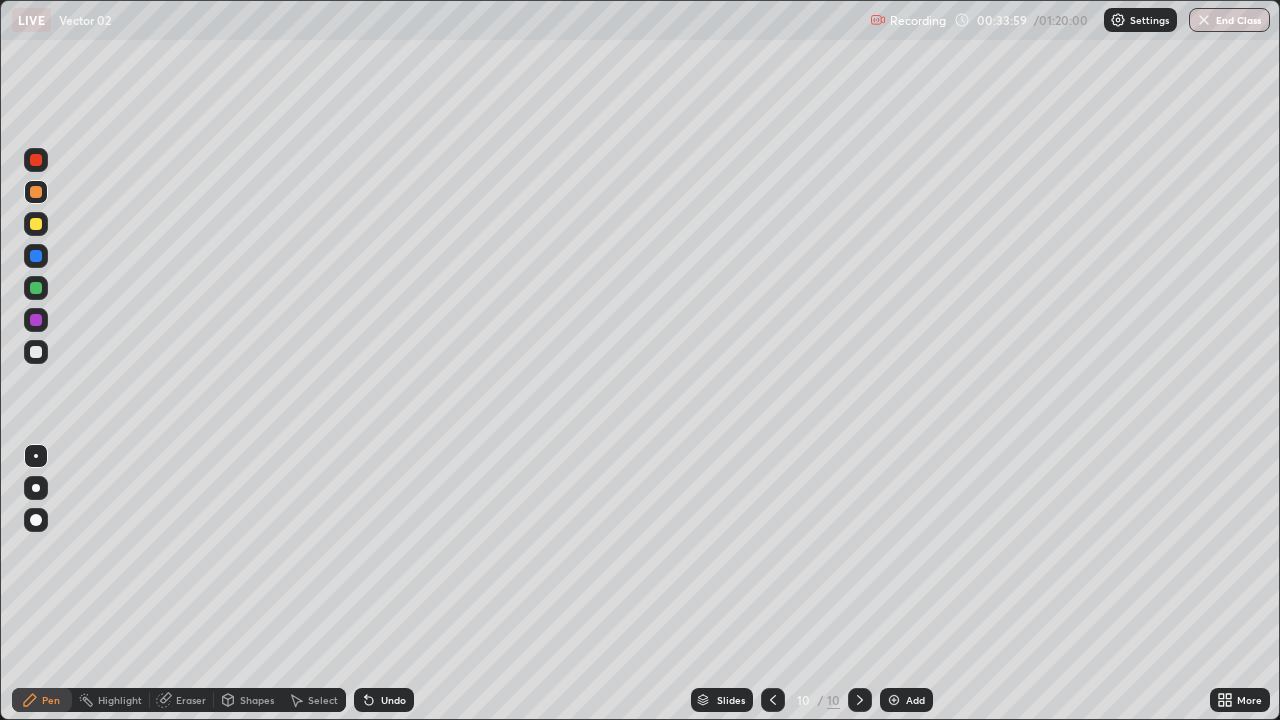click on "Undo" at bounding box center [384, 700] 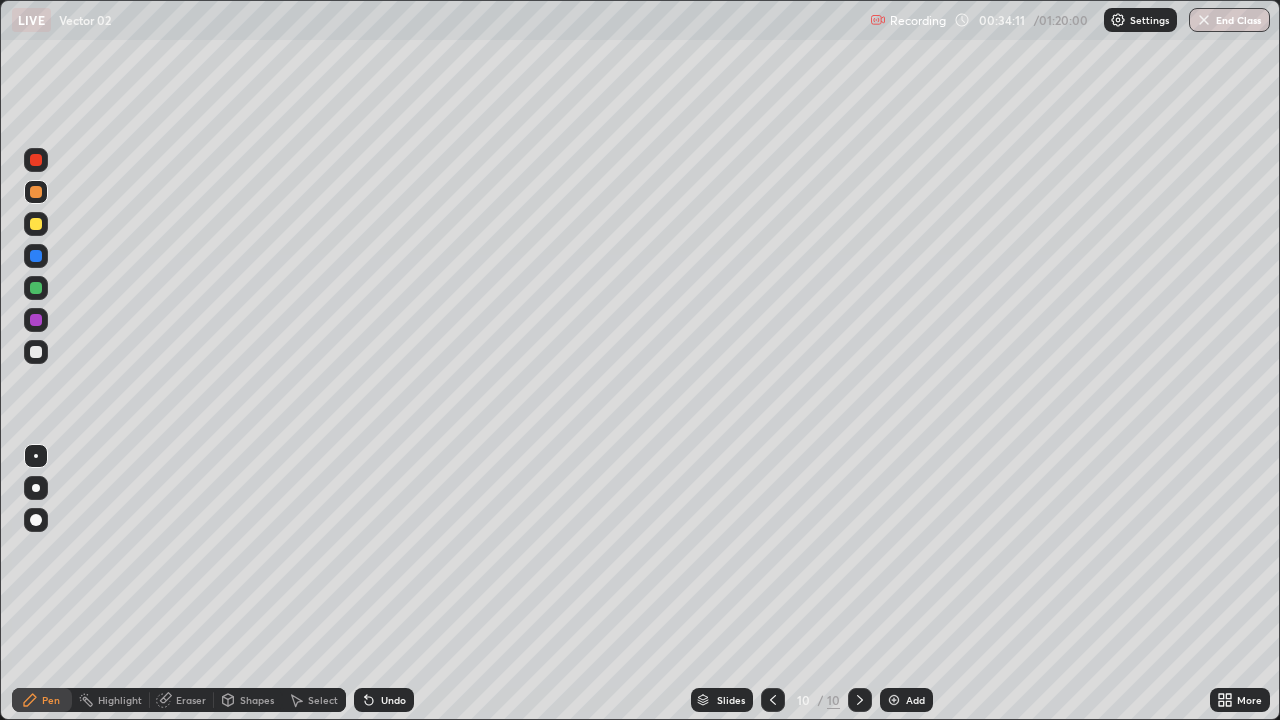 click at bounding box center [36, 224] 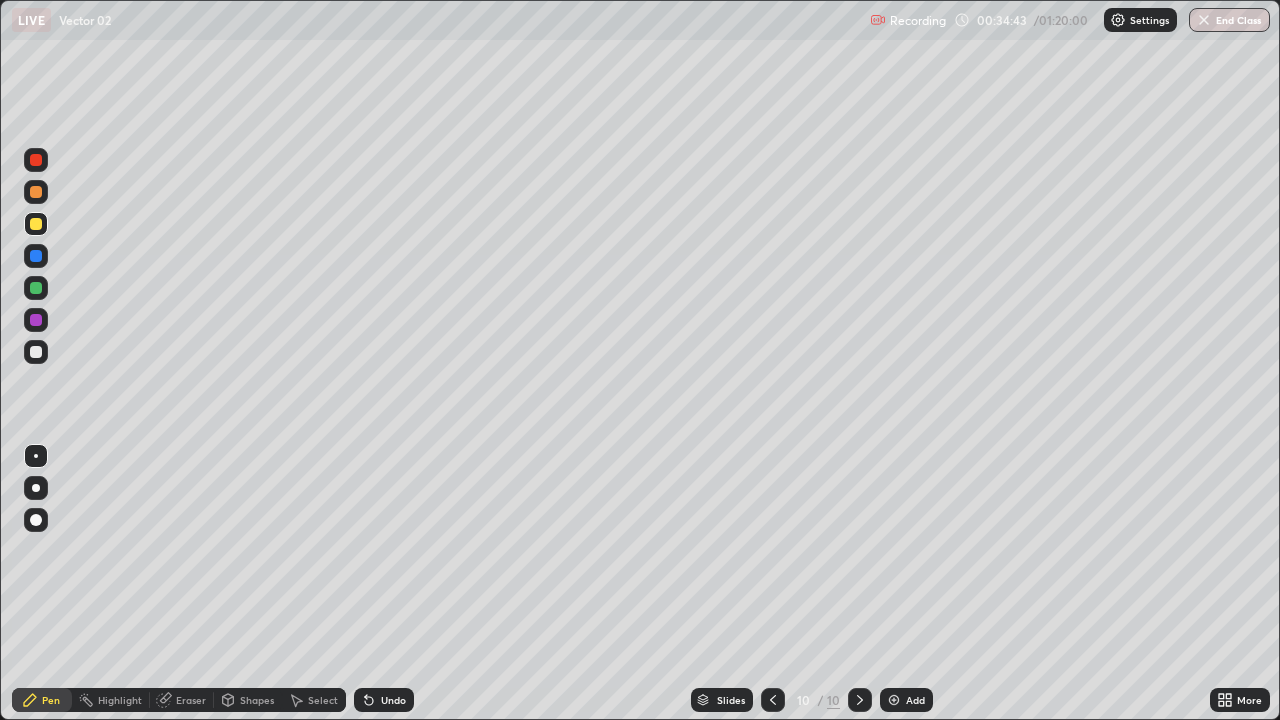 click at bounding box center (36, 192) 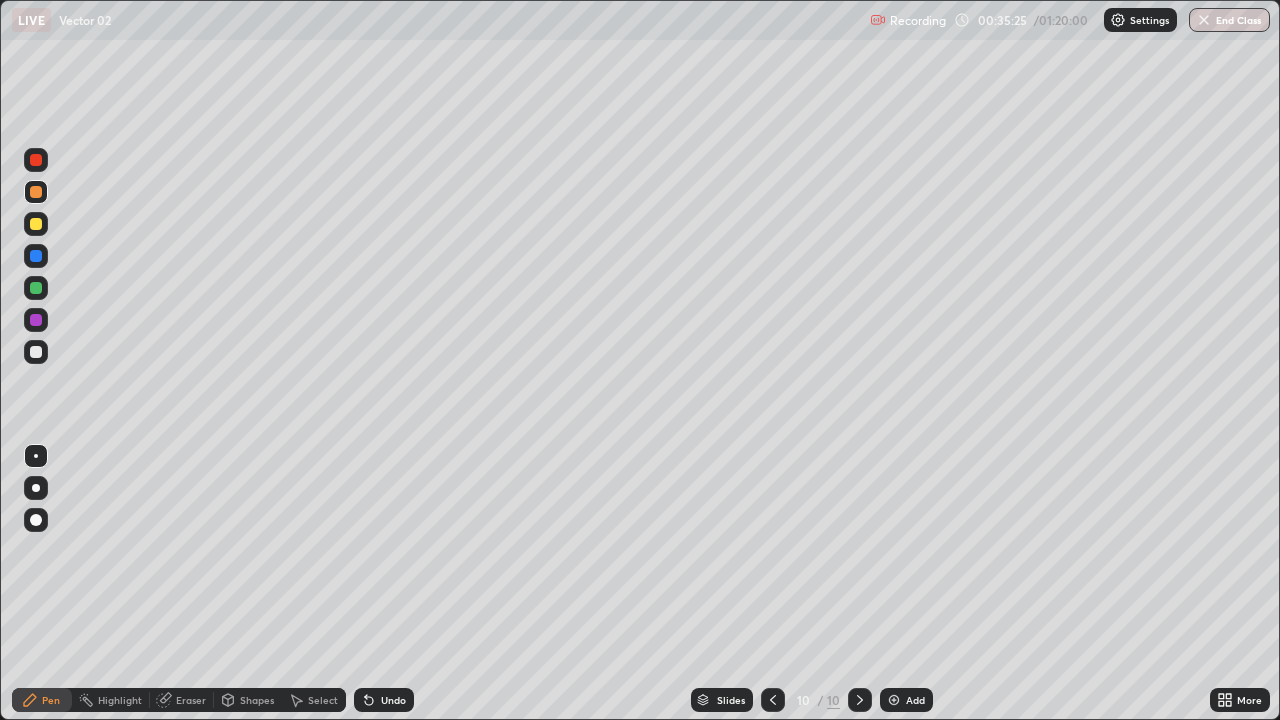 click at bounding box center [773, 700] 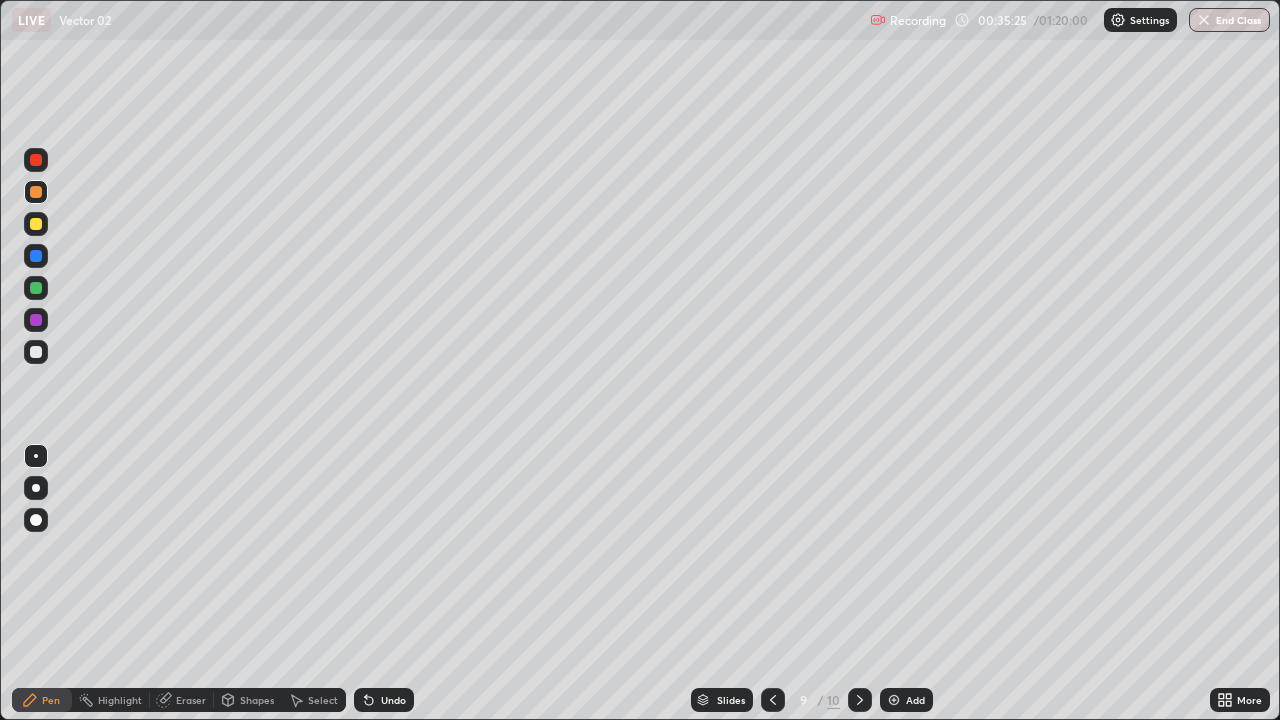 click 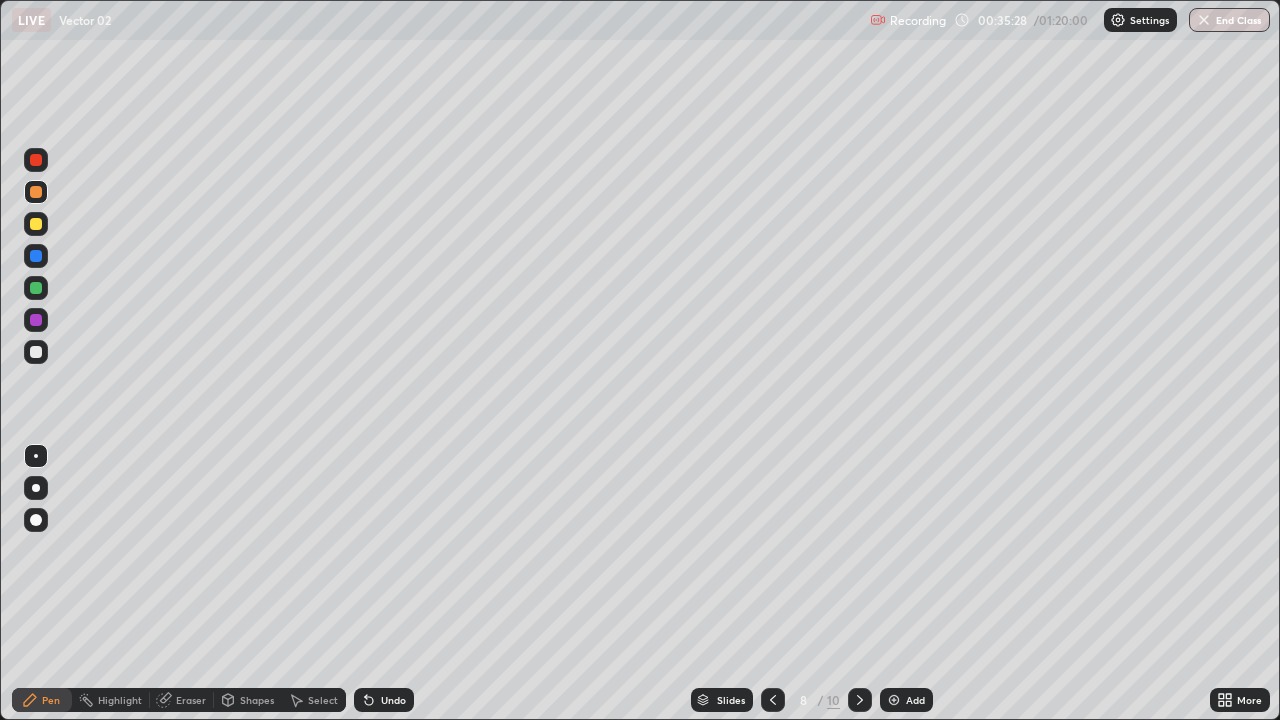 click 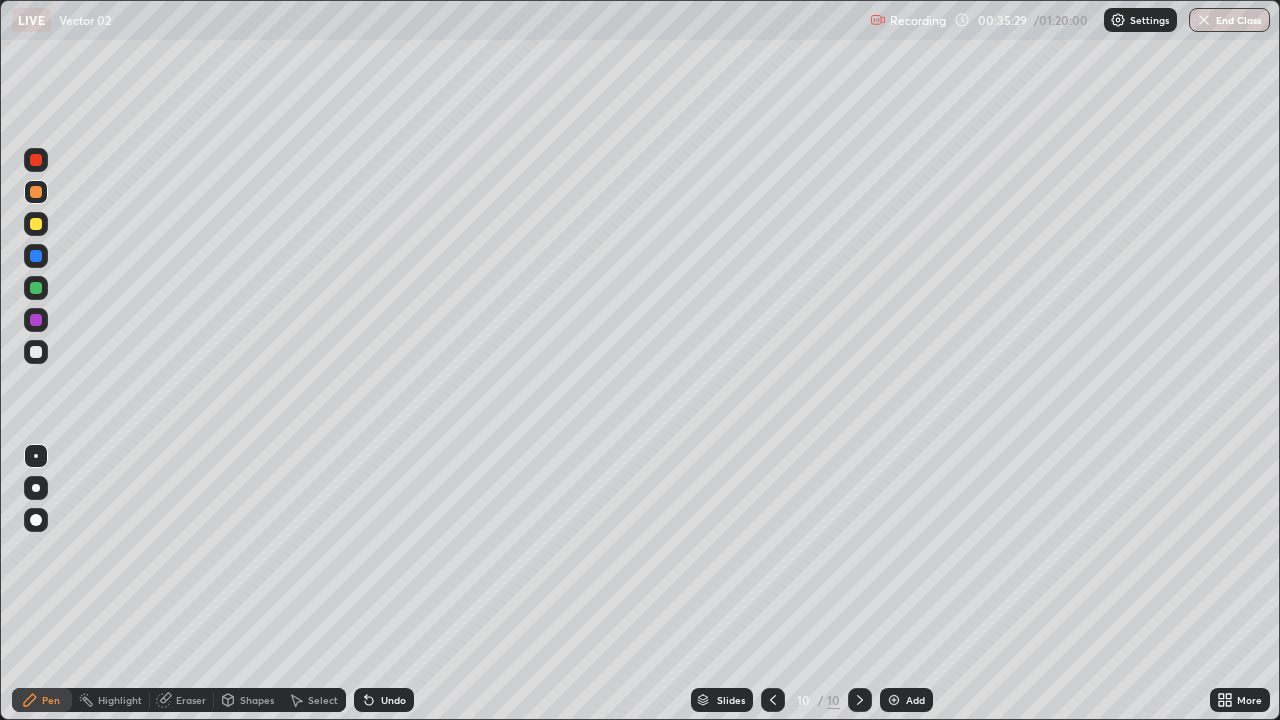 click 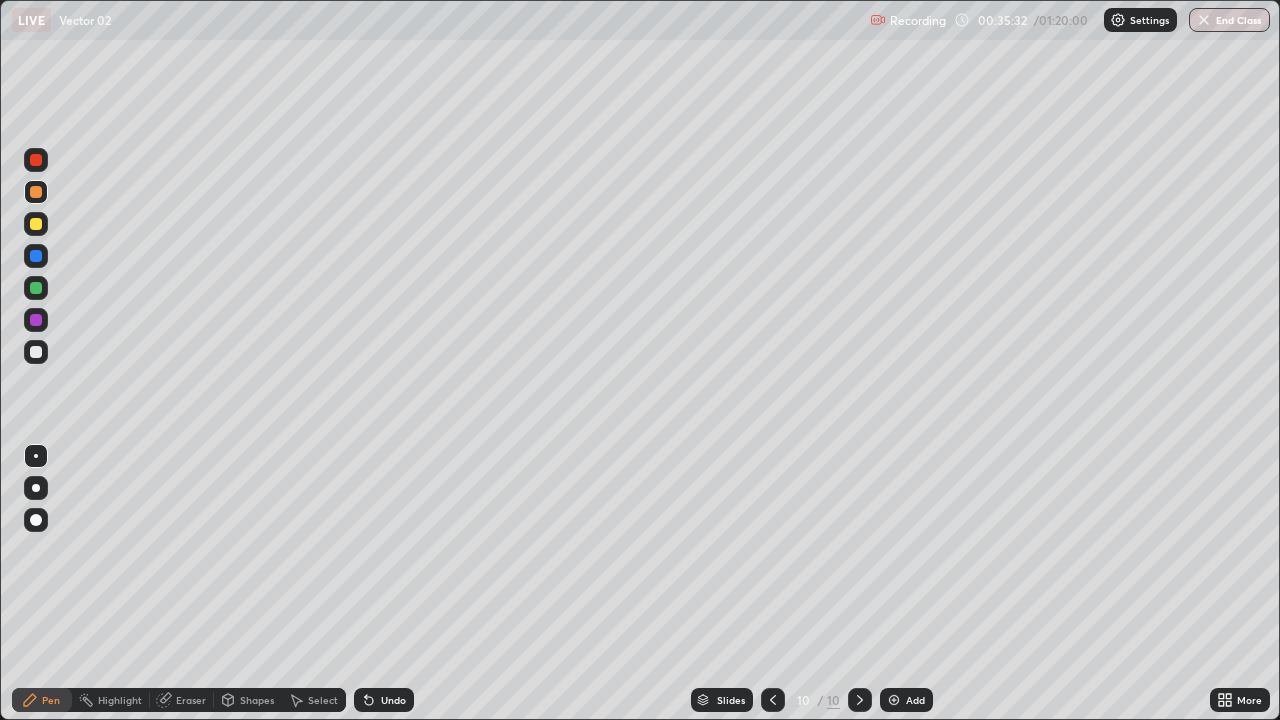 click at bounding box center [36, 352] 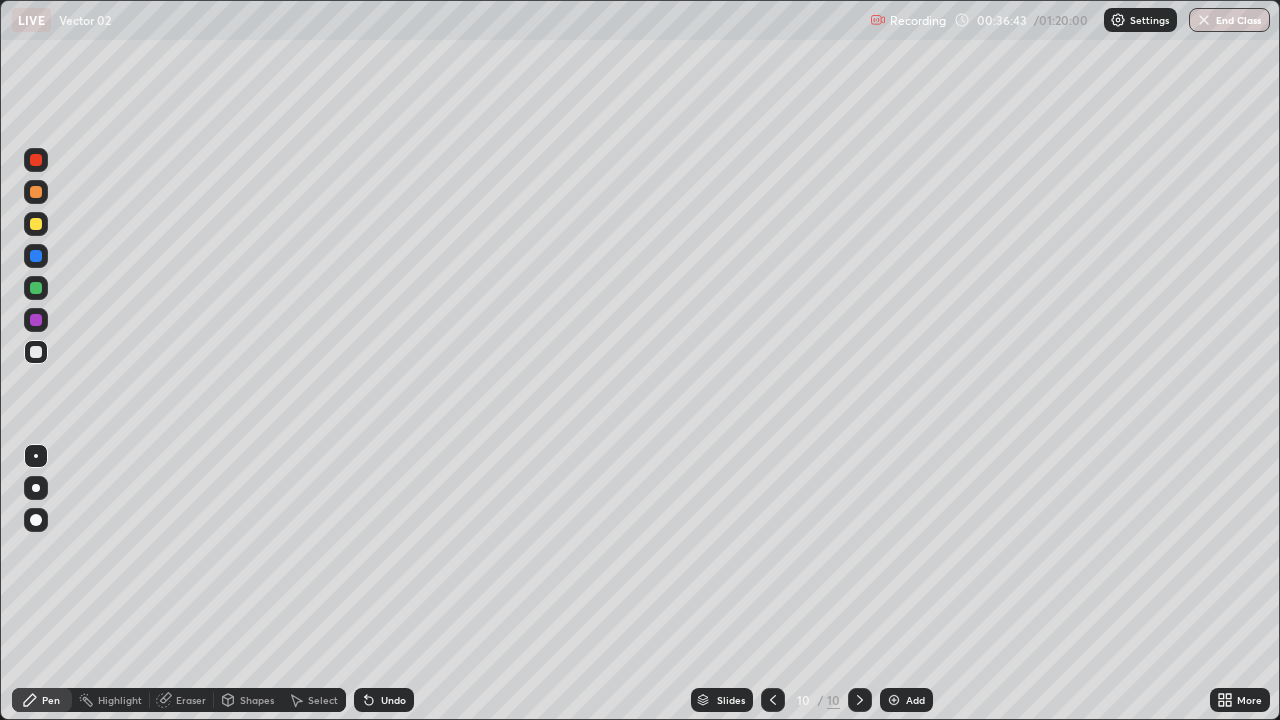click on "Add" at bounding box center (906, 700) 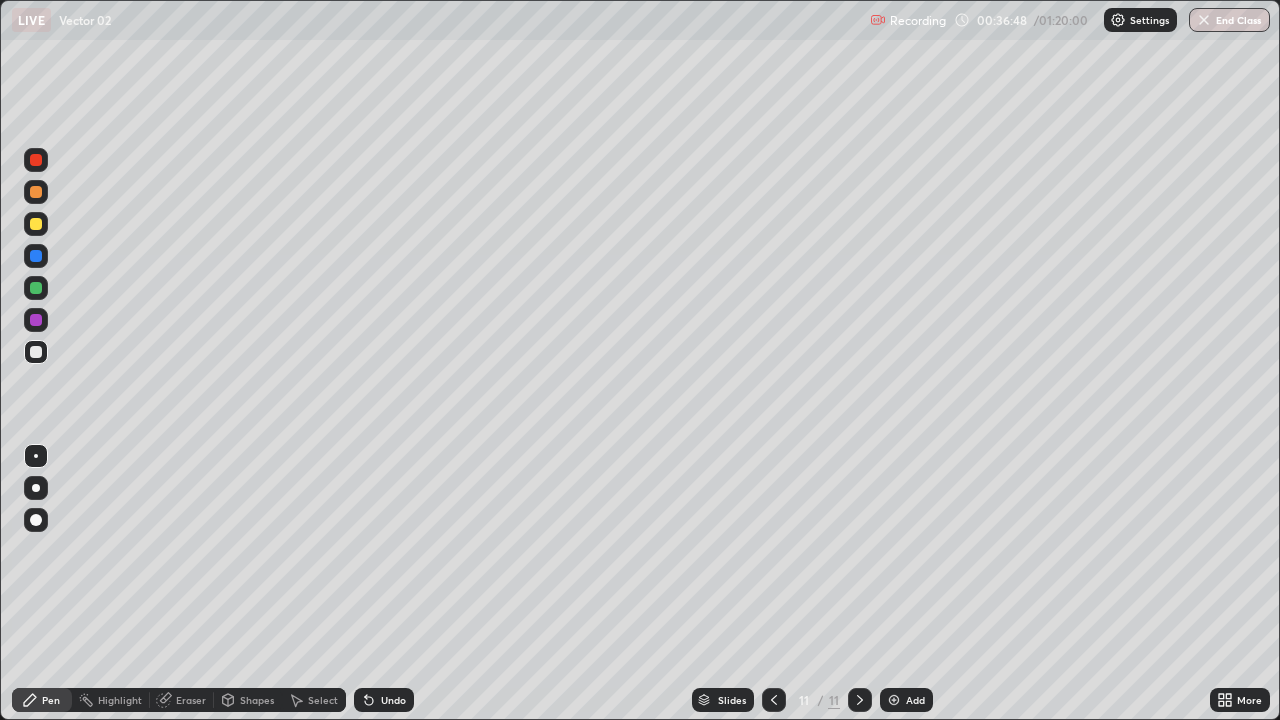 click on "Undo" at bounding box center (393, 700) 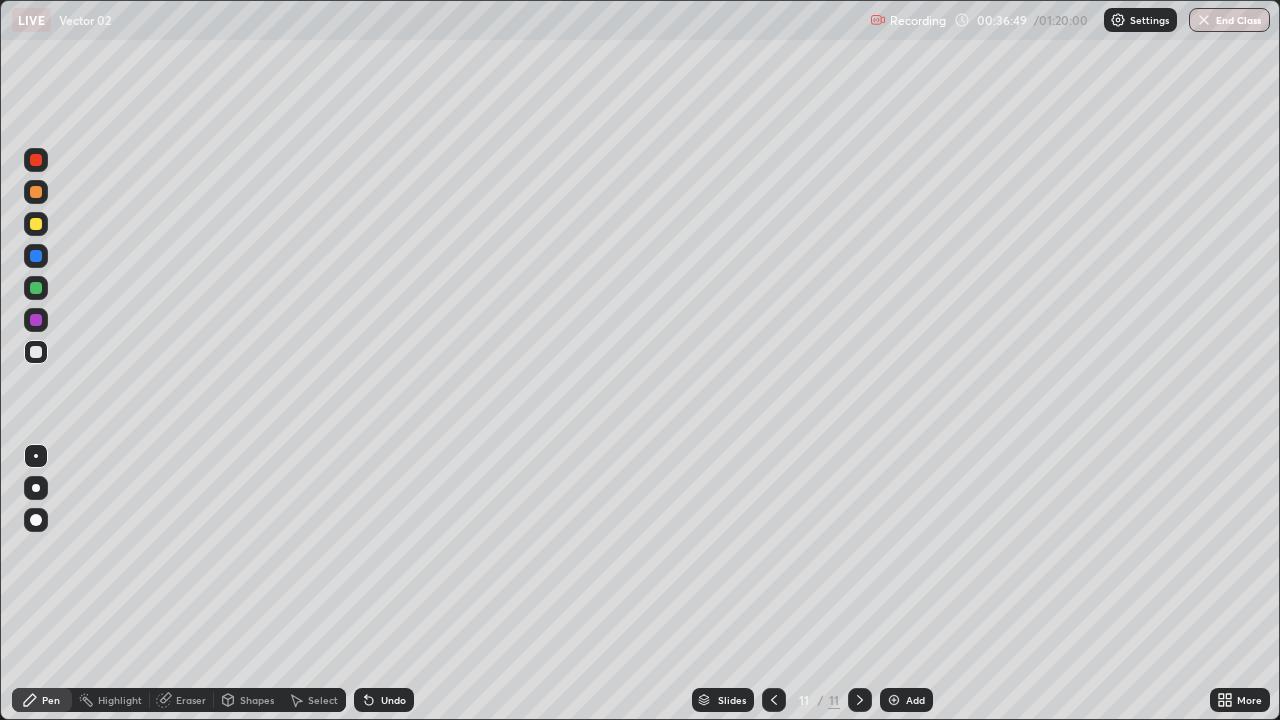 click on "Undo" at bounding box center [393, 700] 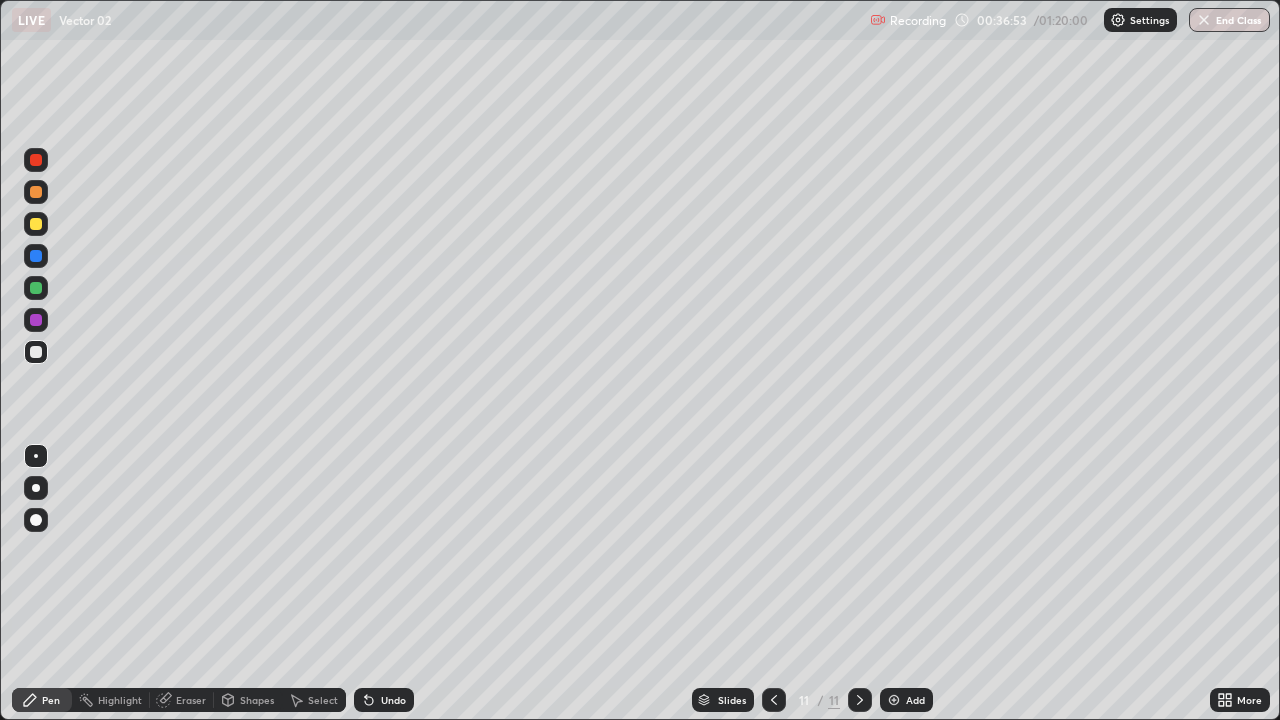 click at bounding box center (36, 224) 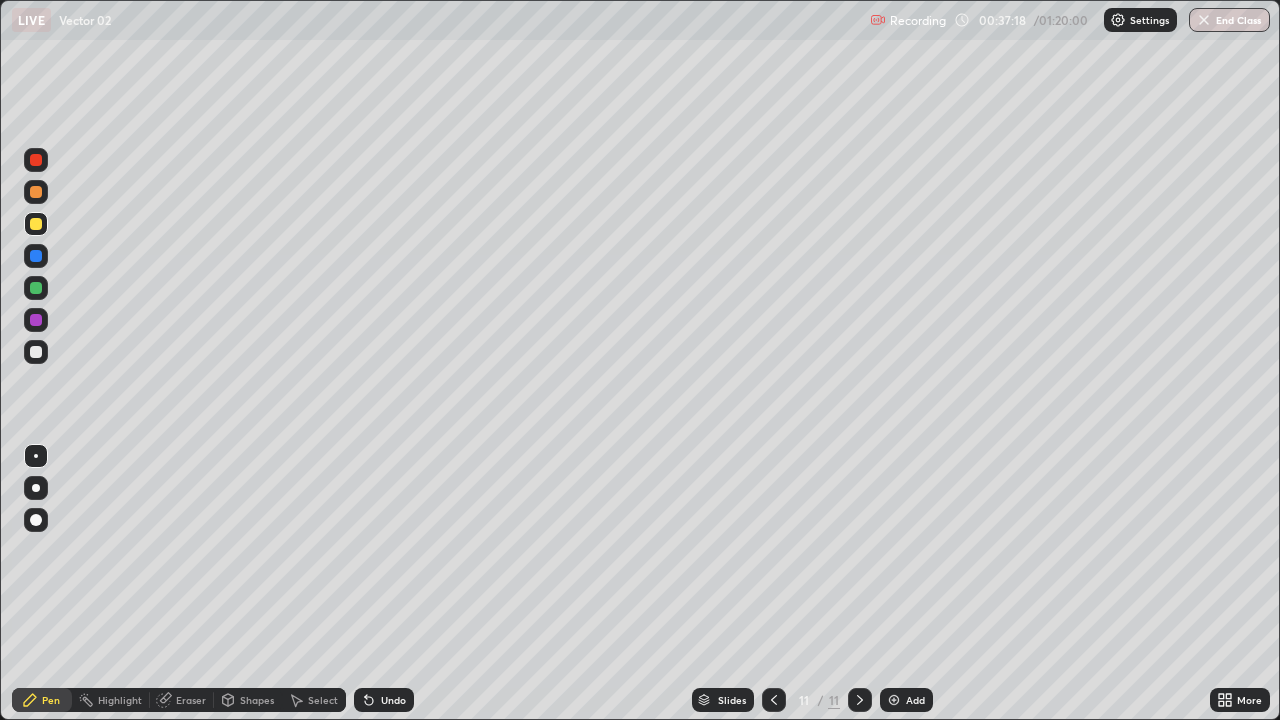 click at bounding box center [36, 224] 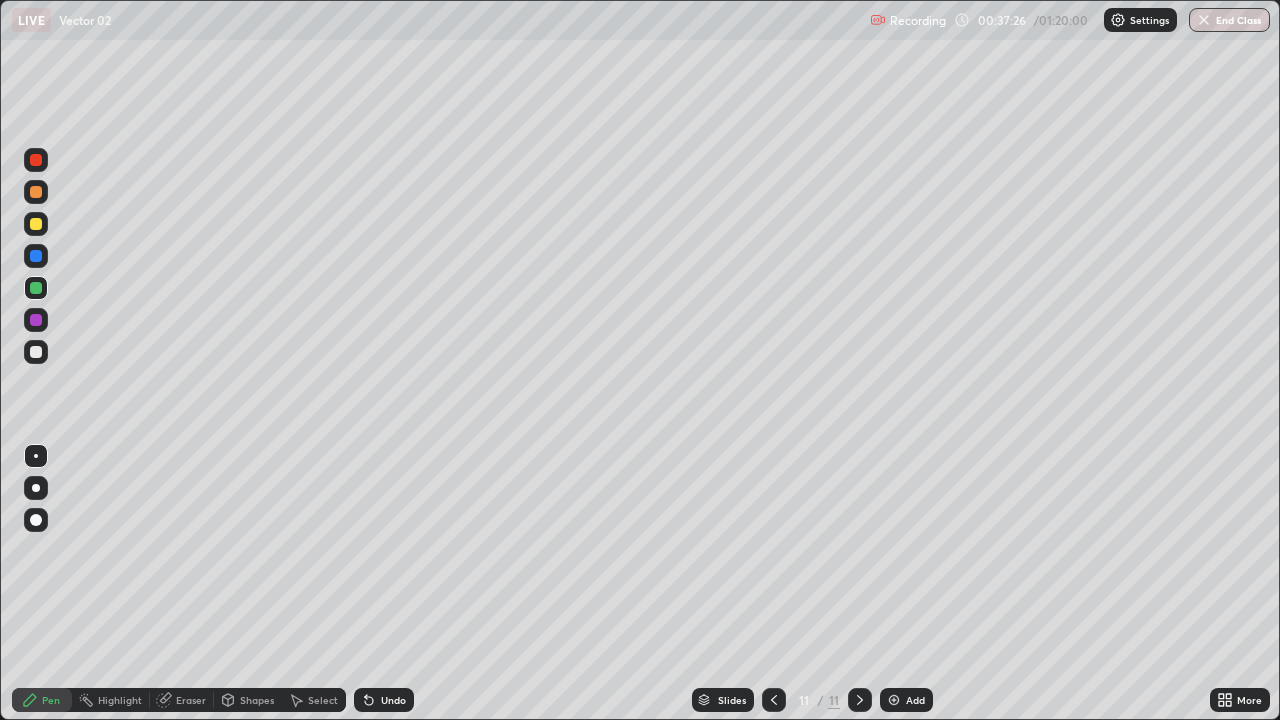click at bounding box center [36, 224] 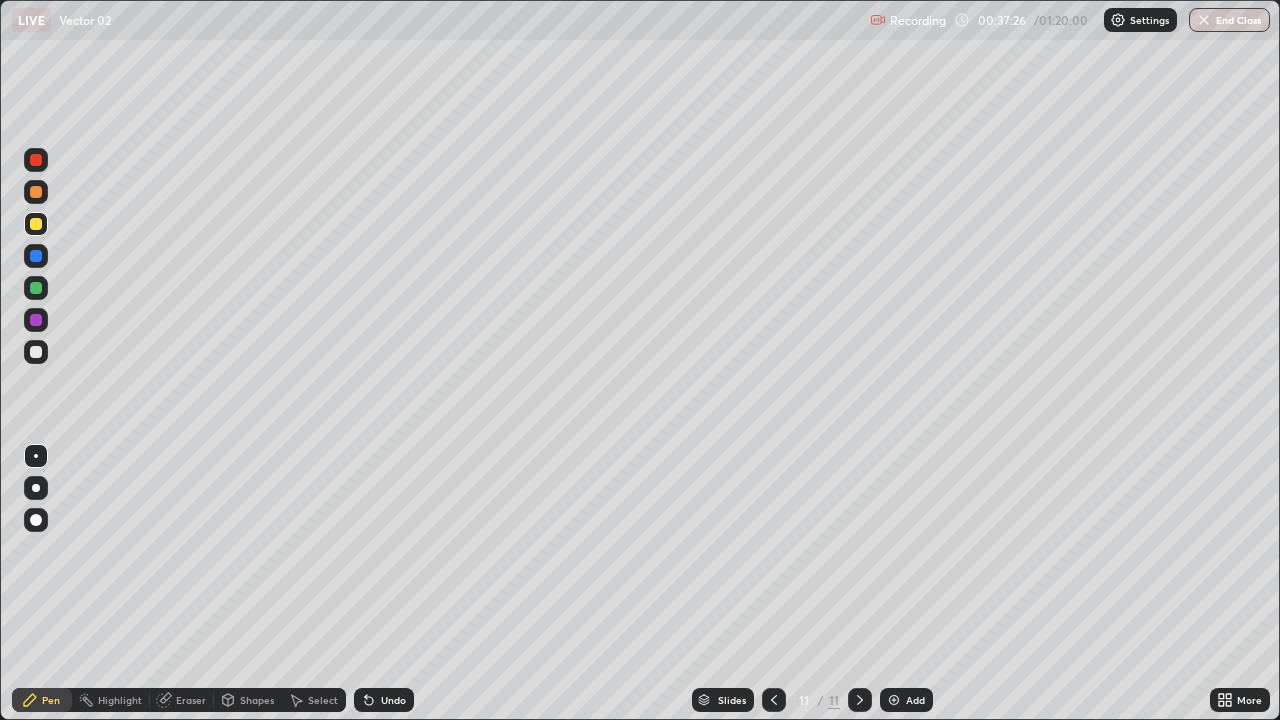 click at bounding box center [36, 192] 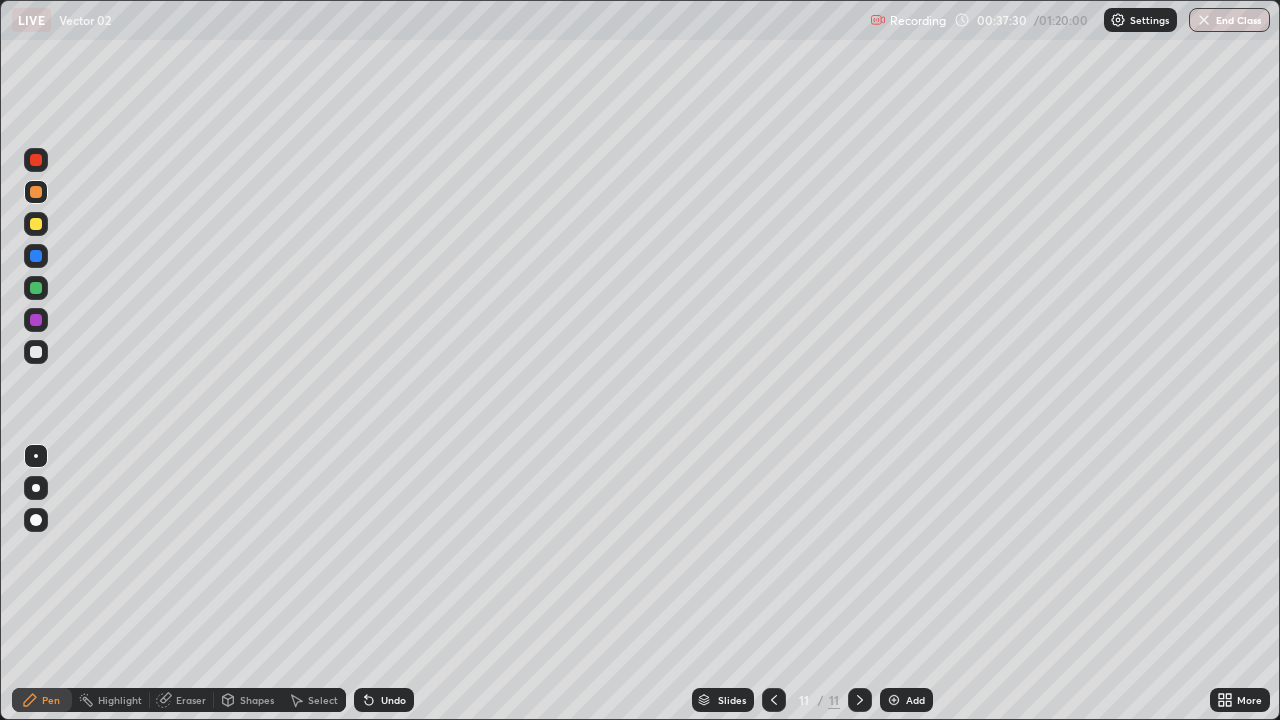 click on "Undo" at bounding box center (384, 700) 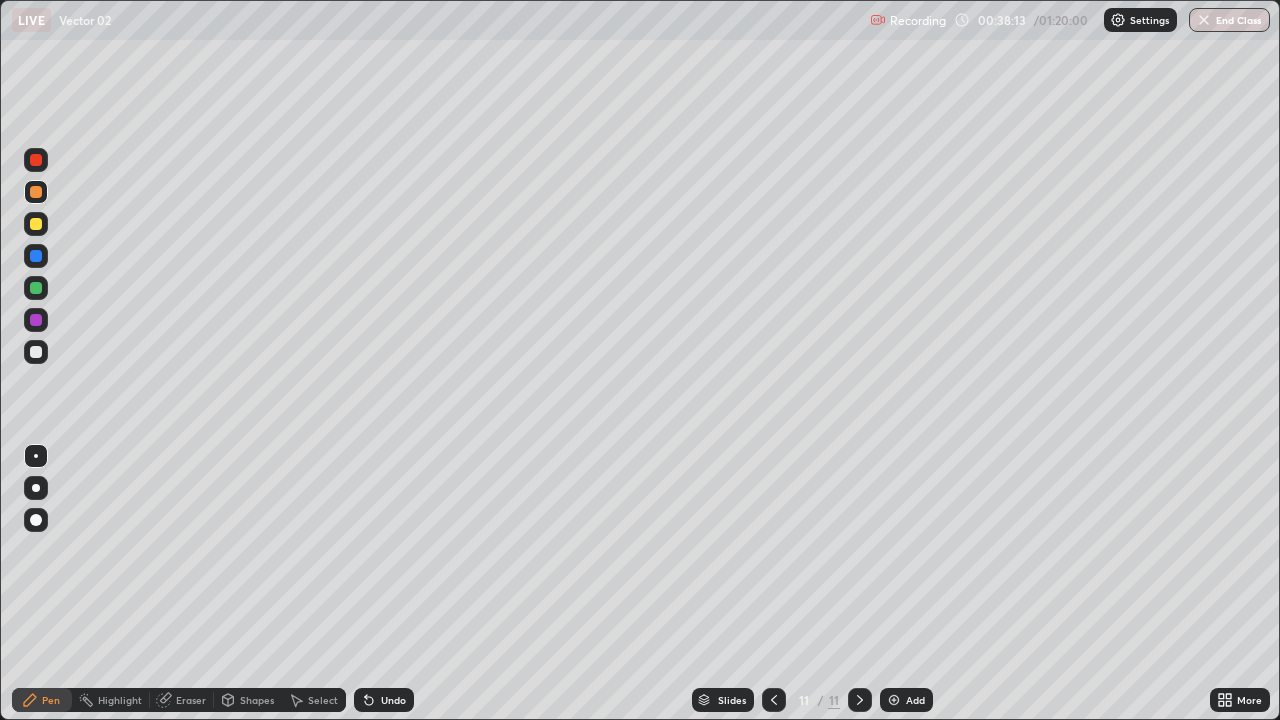 click on "Undo" at bounding box center [393, 700] 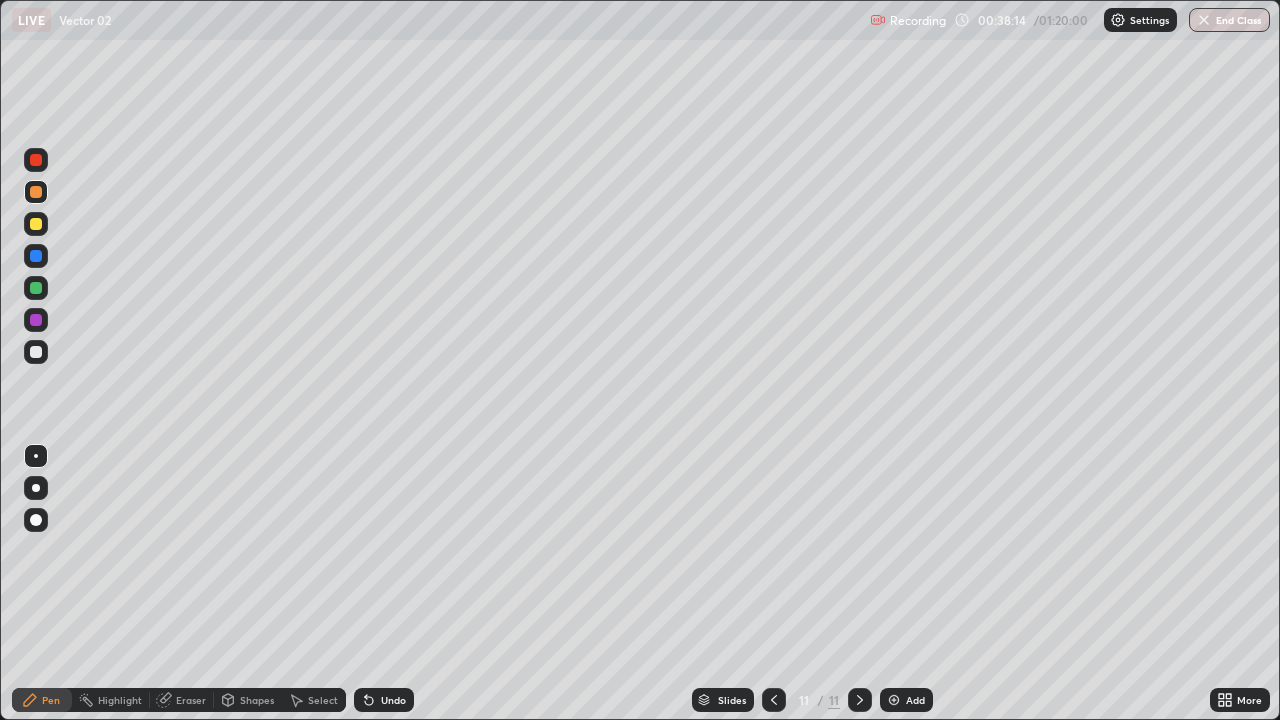 click on "Undo" at bounding box center [384, 700] 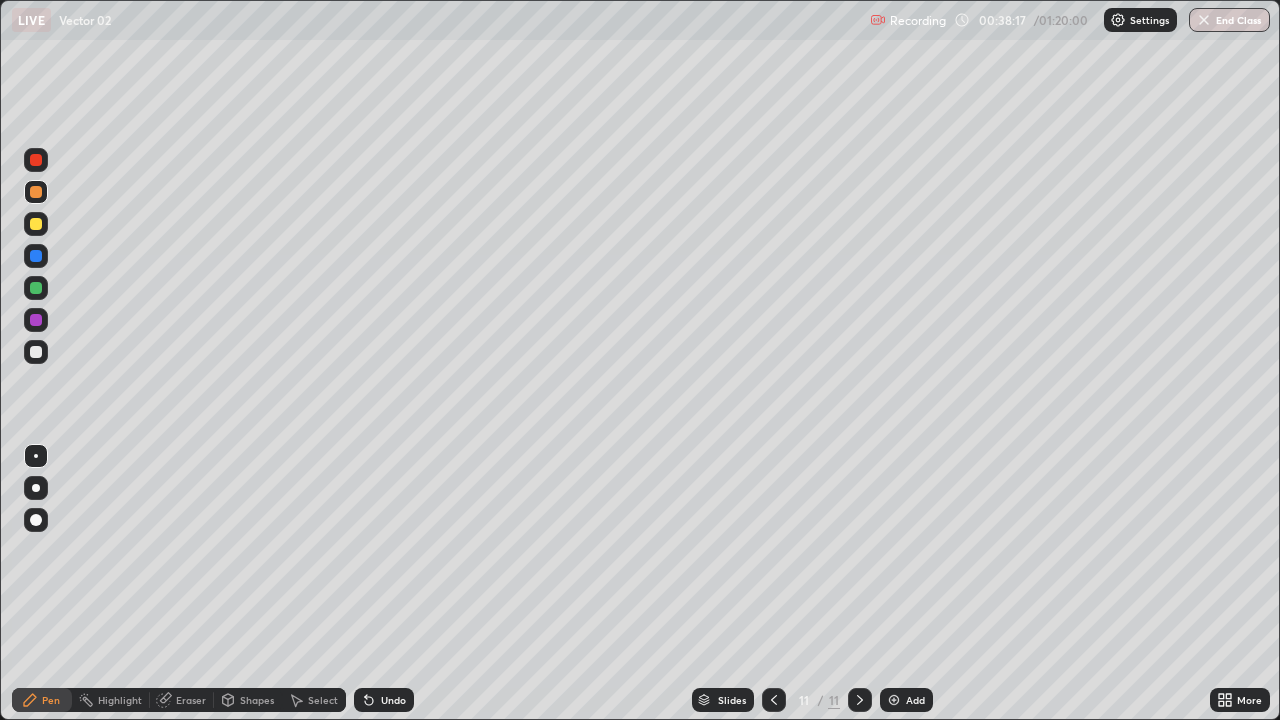 click at bounding box center [36, 352] 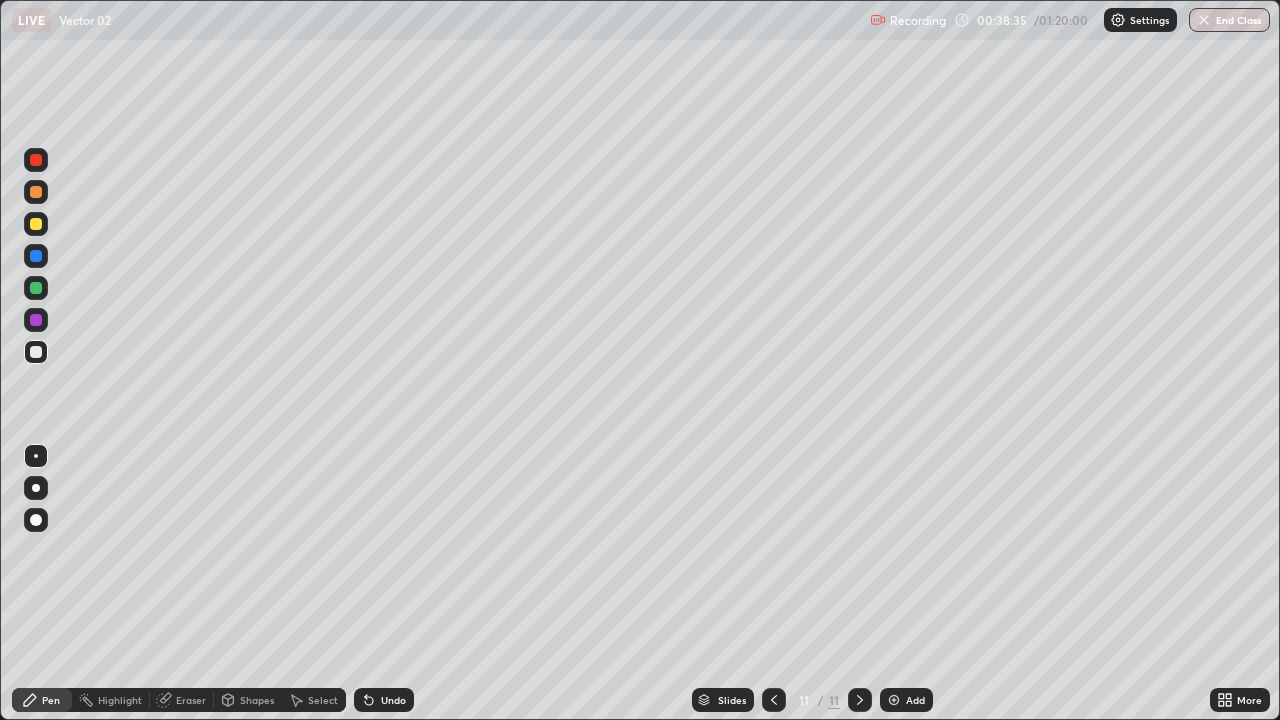 click on "Eraser" at bounding box center [182, 700] 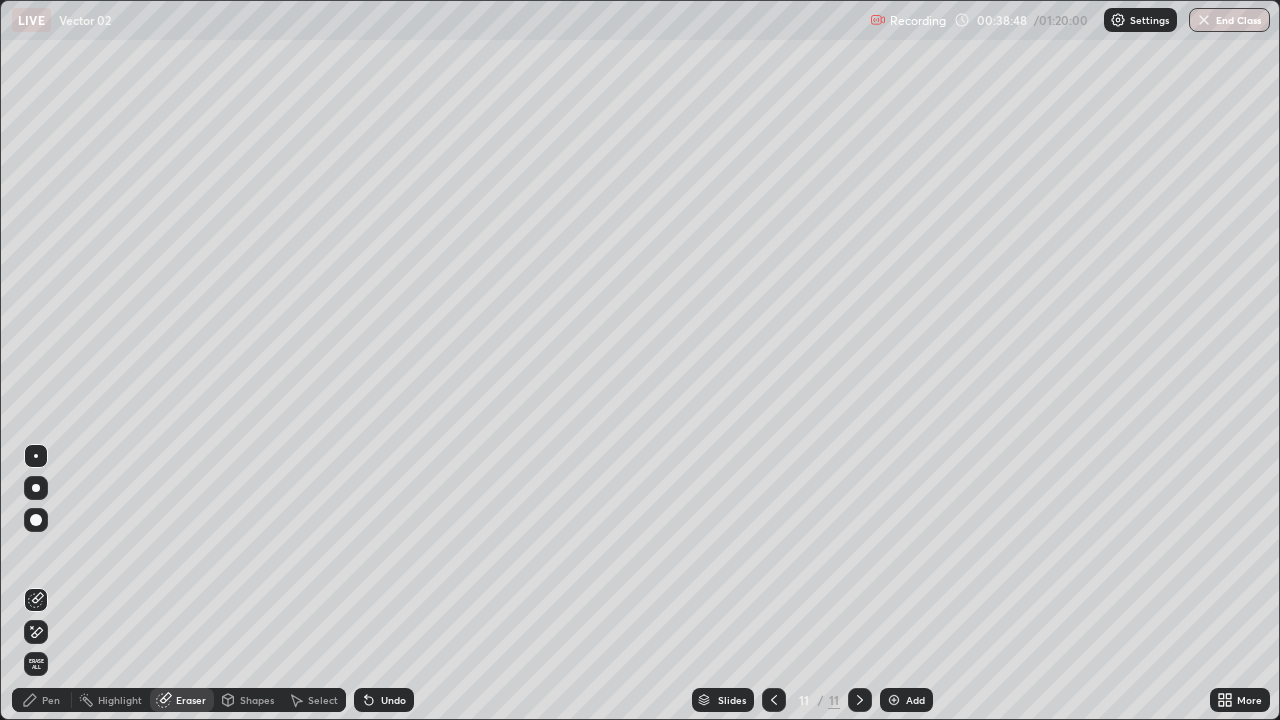 click 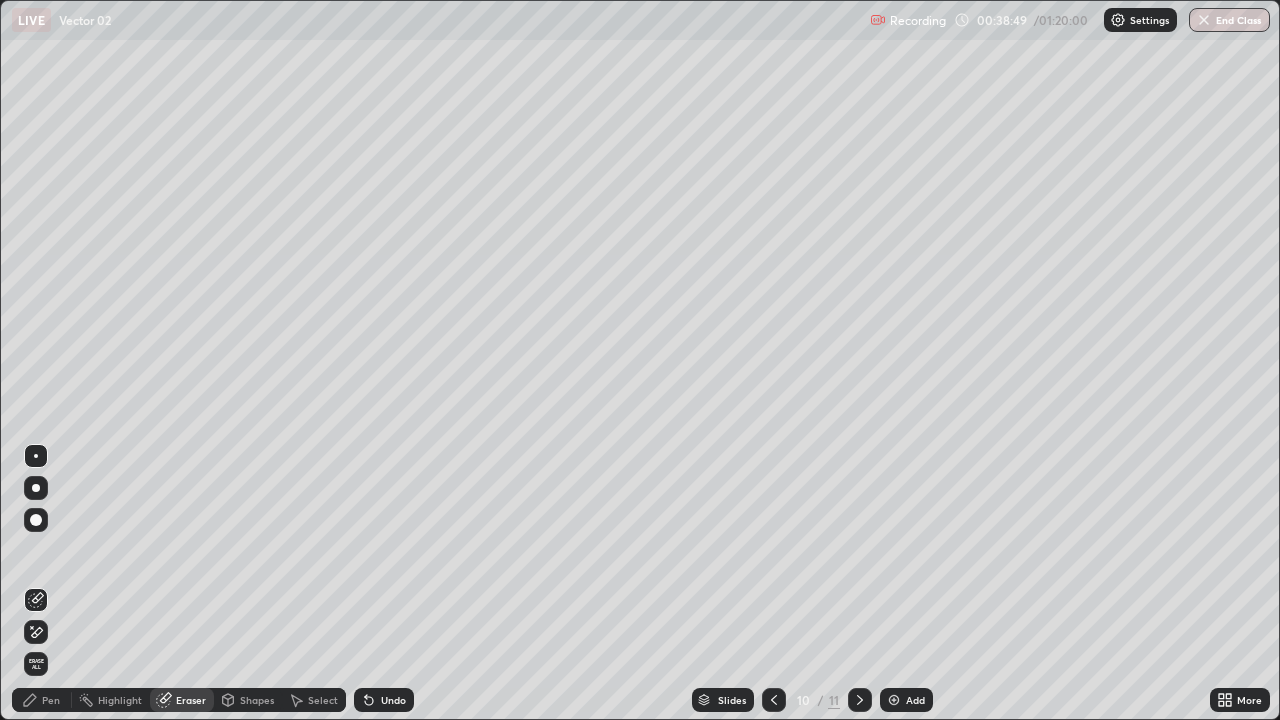 click 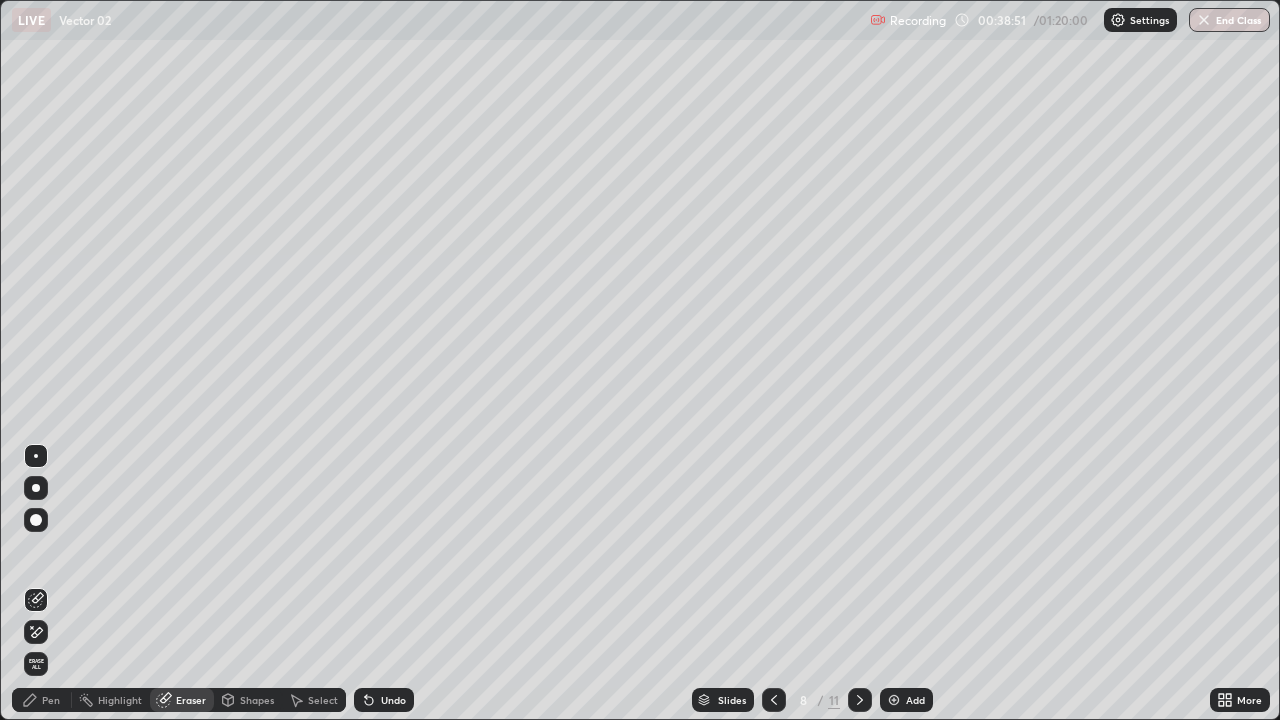click 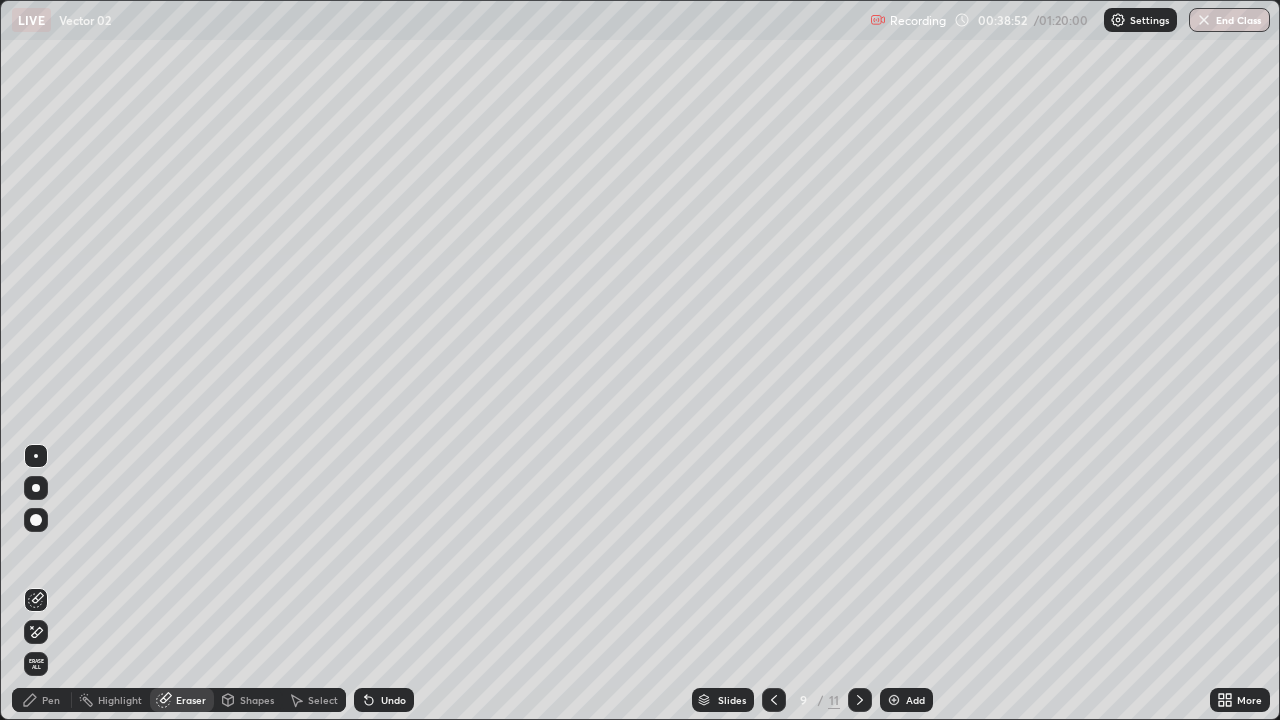 click at bounding box center [774, 700] 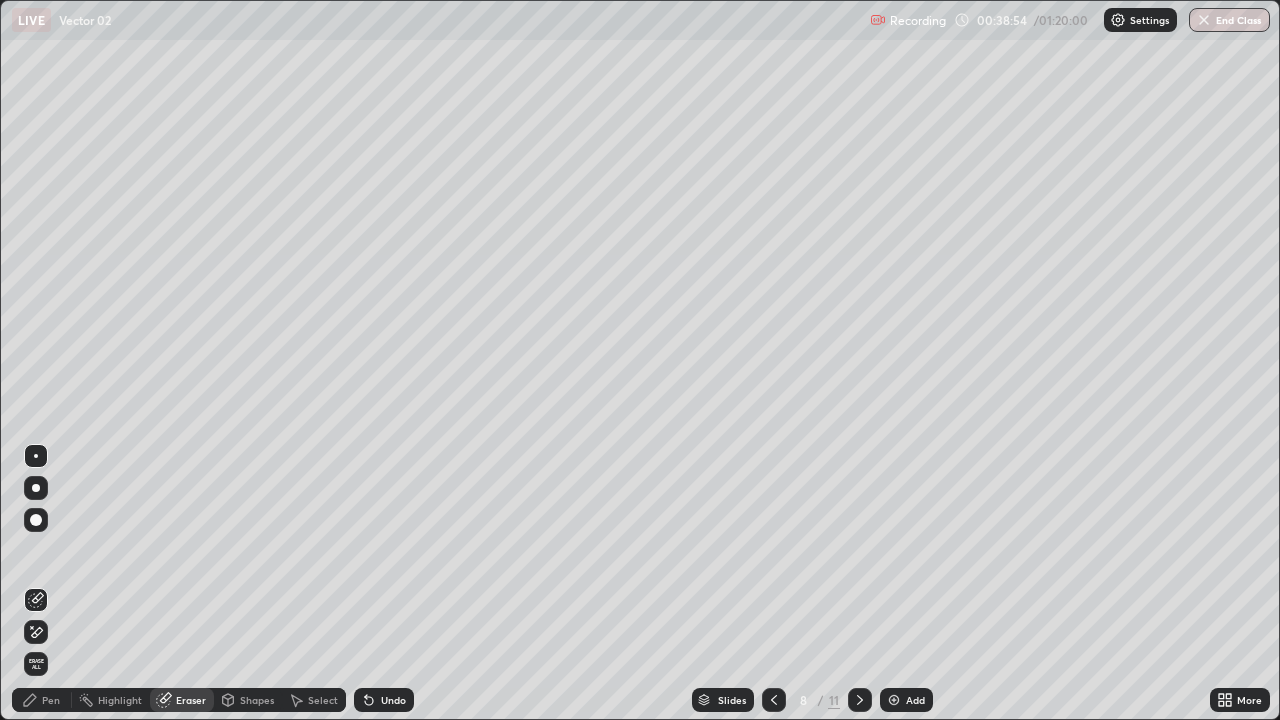 click 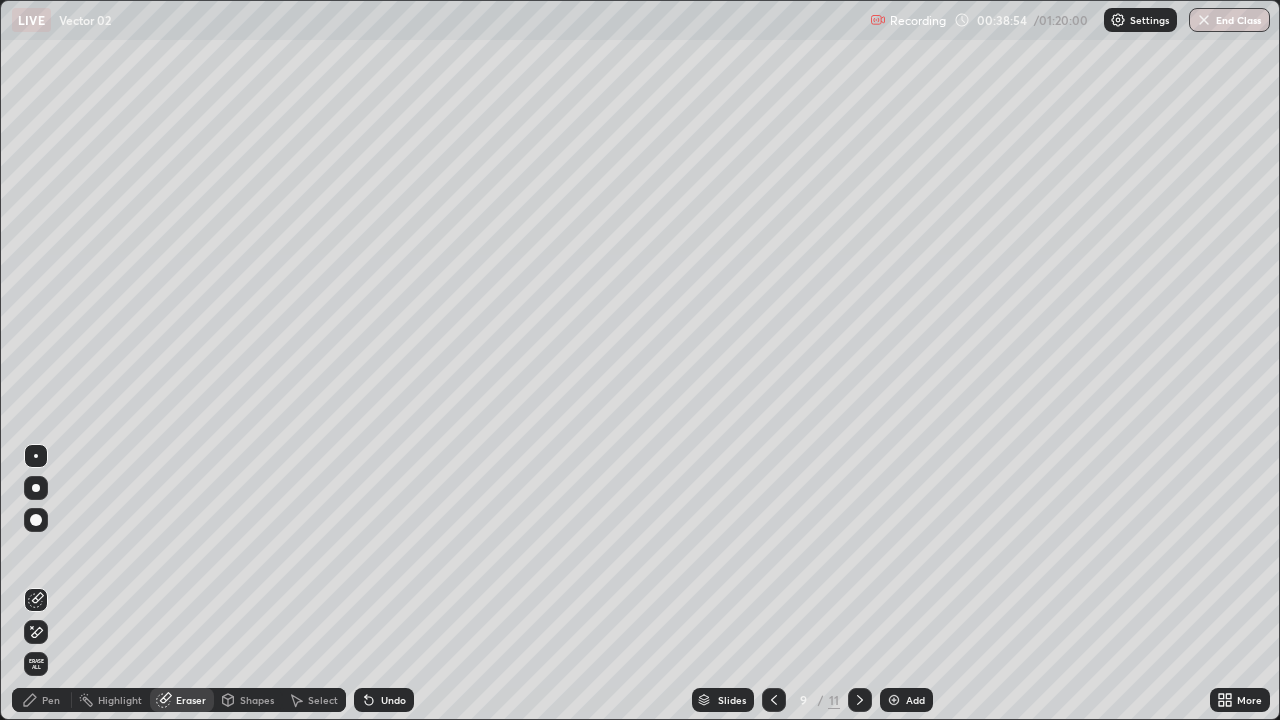 click 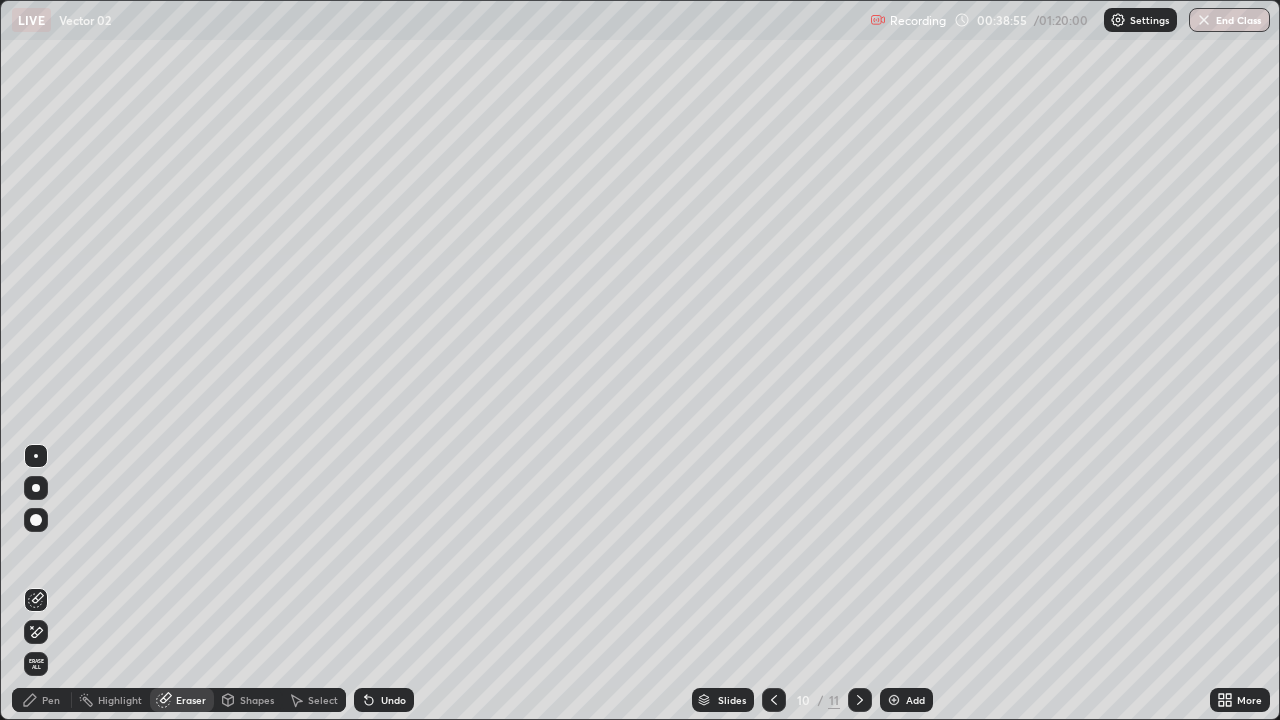 click 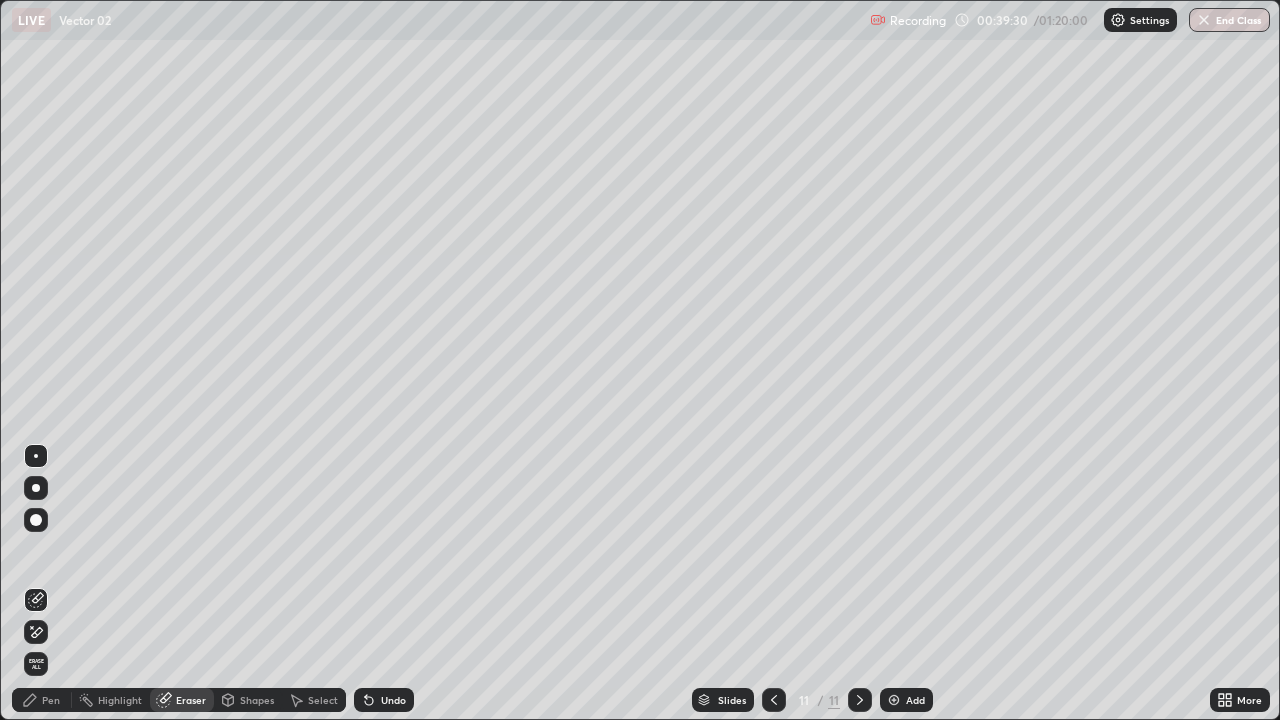 click on "Pen" at bounding box center (51, 700) 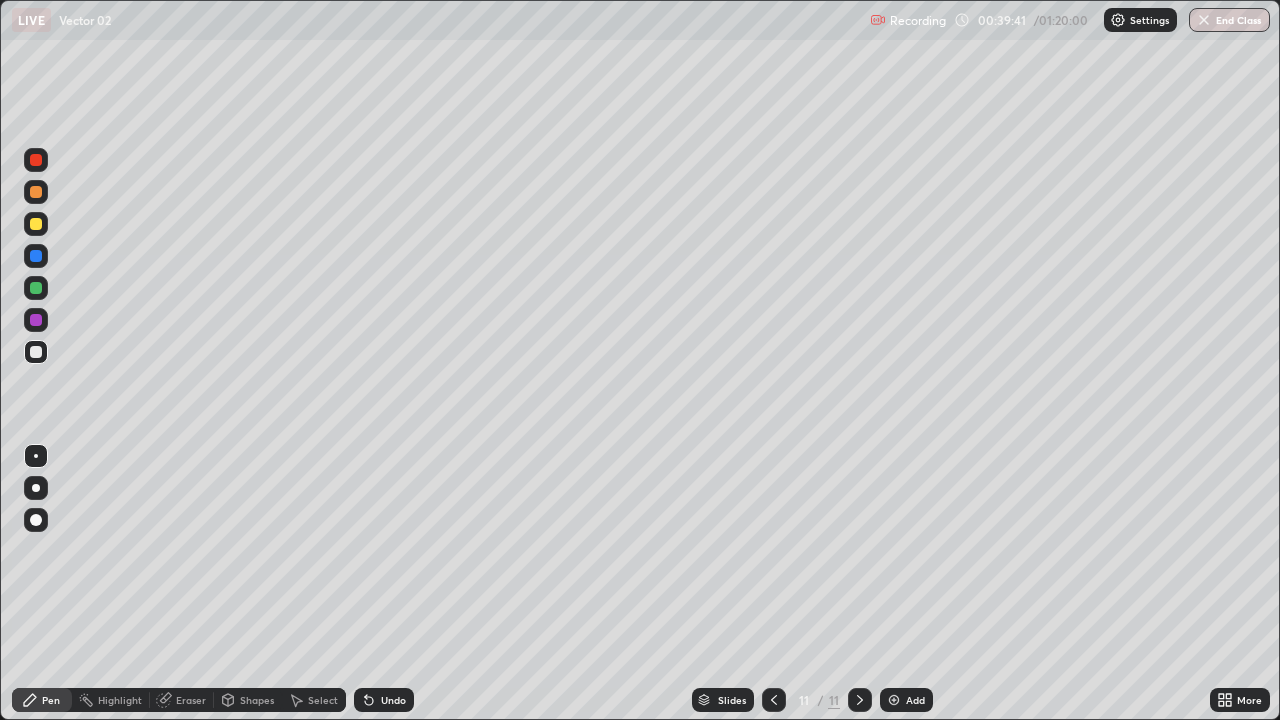 click on "Add" at bounding box center [915, 700] 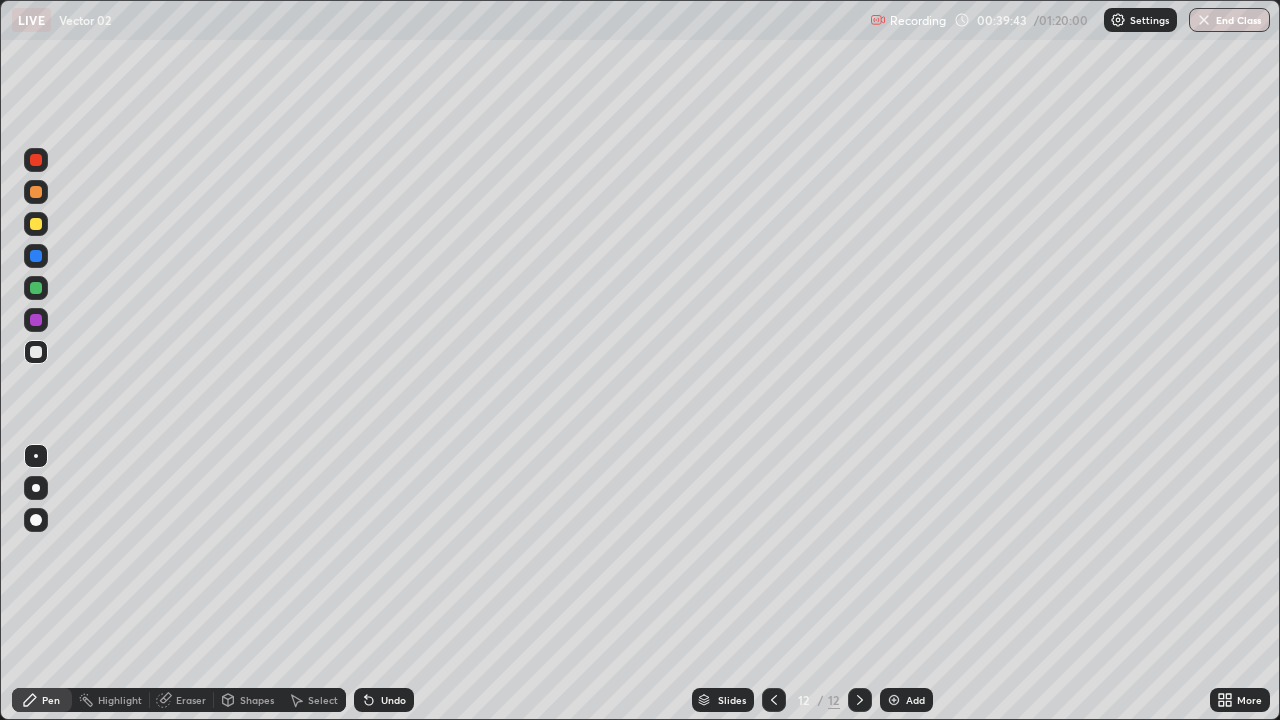 click at bounding box center [36, 224] 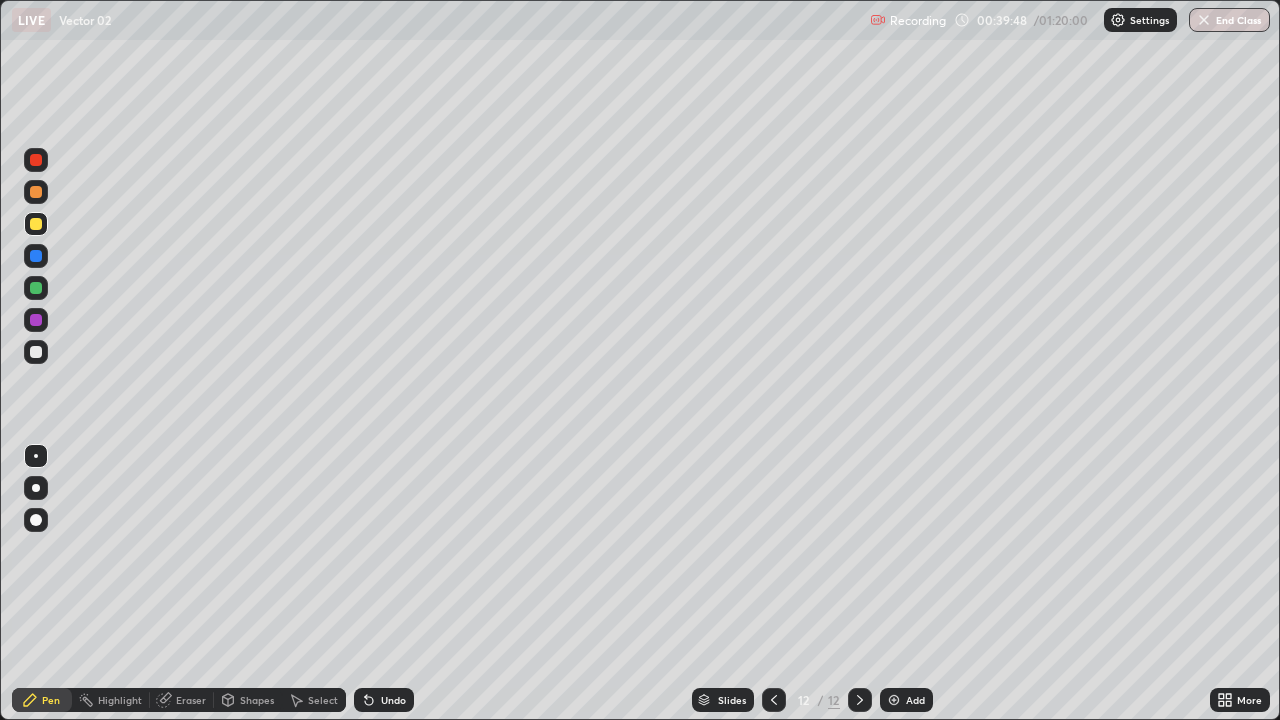 click on "Undo" at bounding box center (384, 700) 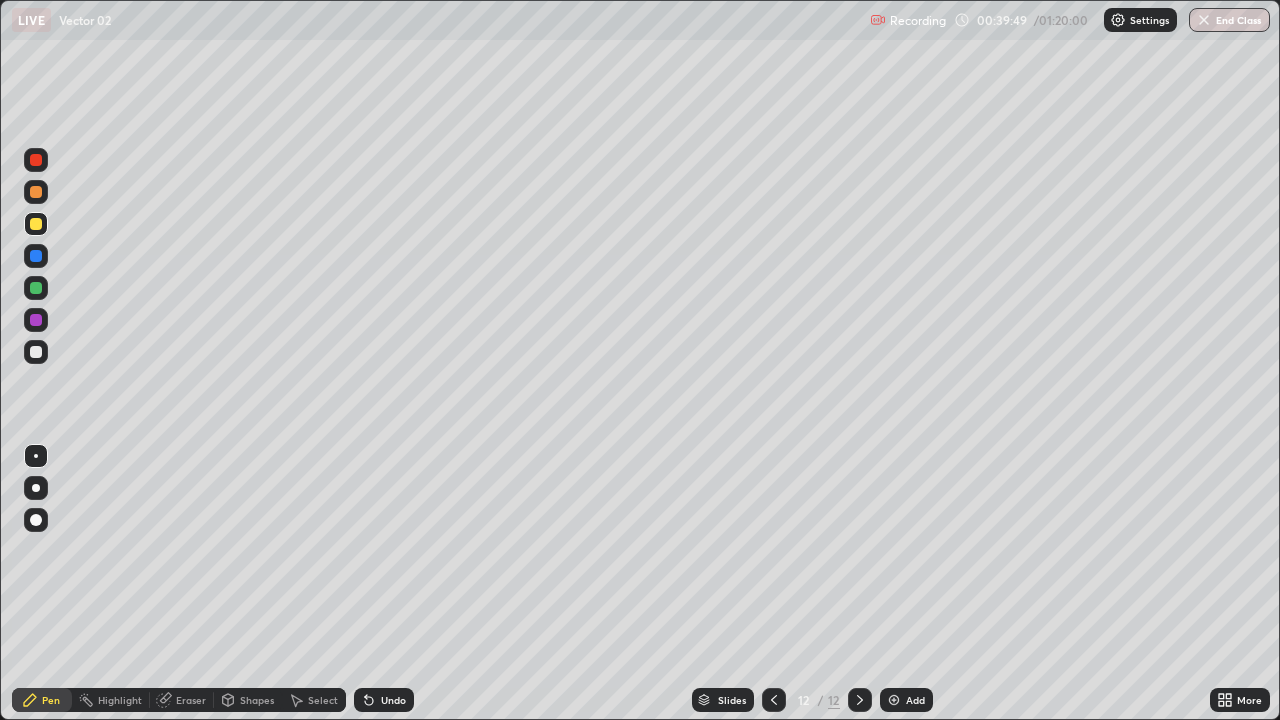 click on "Undo" at bounding box center (384, 700) 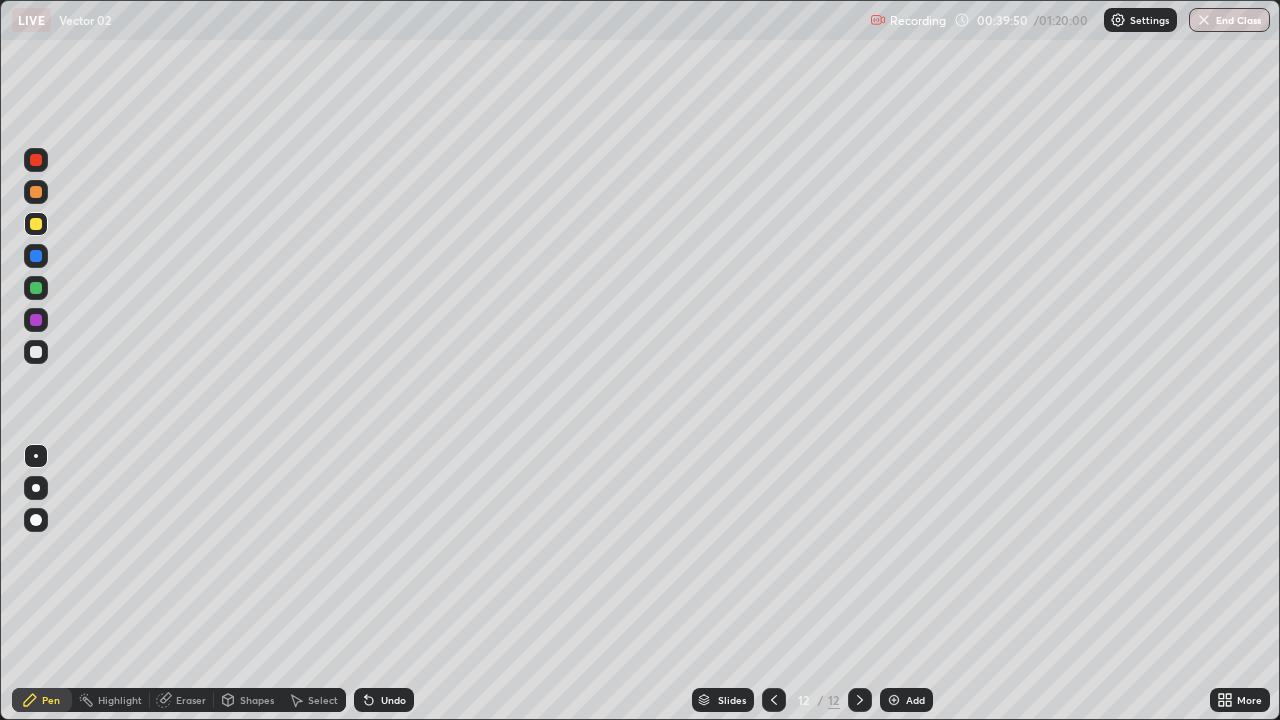 click on "Undo" at bounding box center [384, 700] 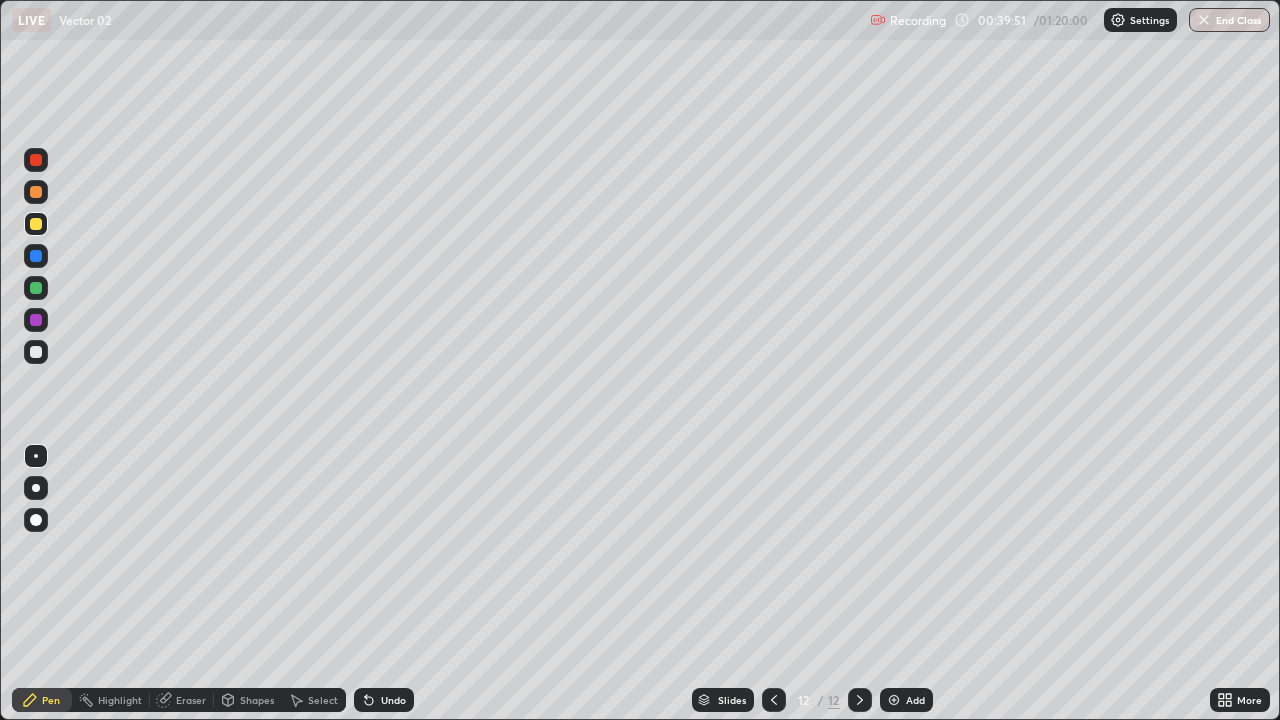 click 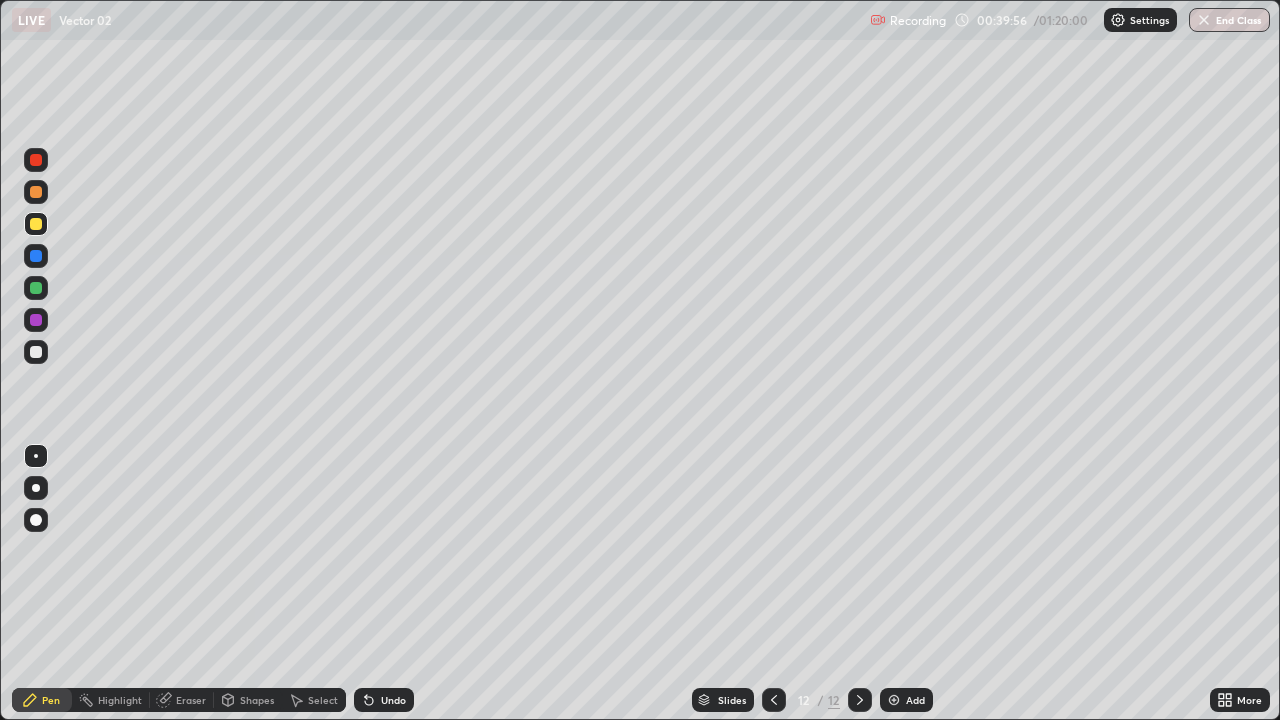 click at bounding box center (36, 352) 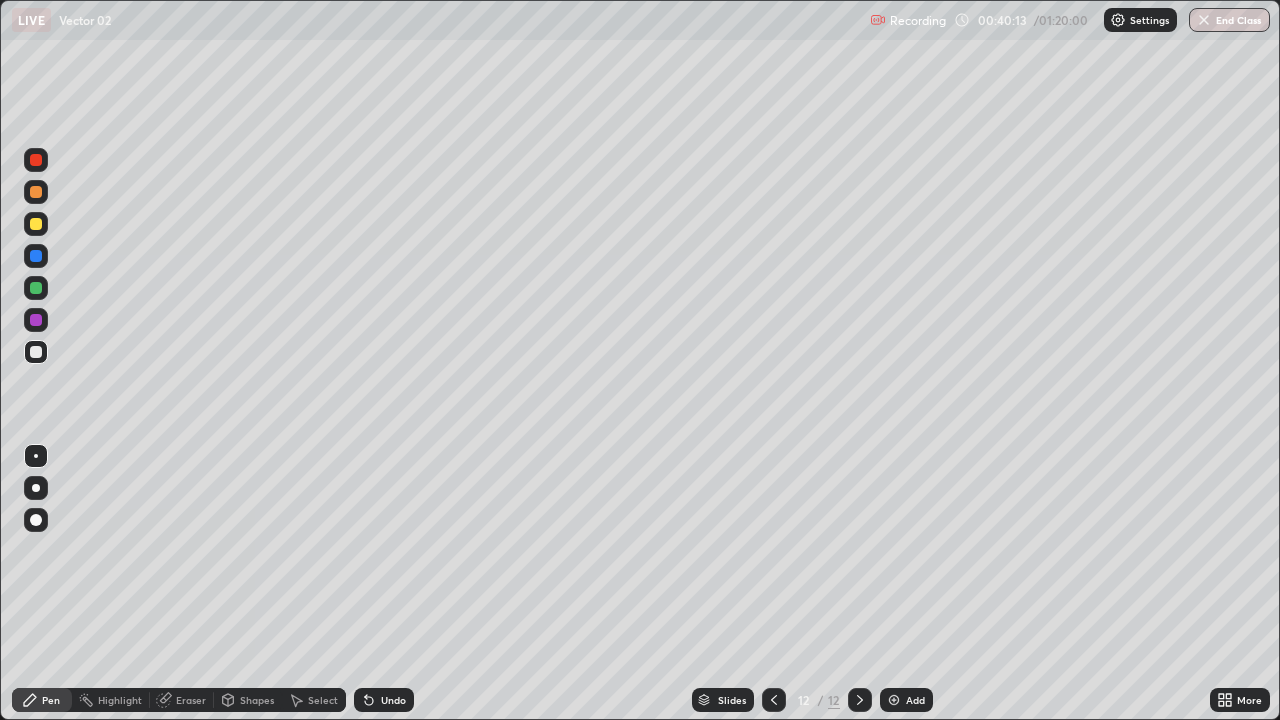 click at bounding box center [36, 224] 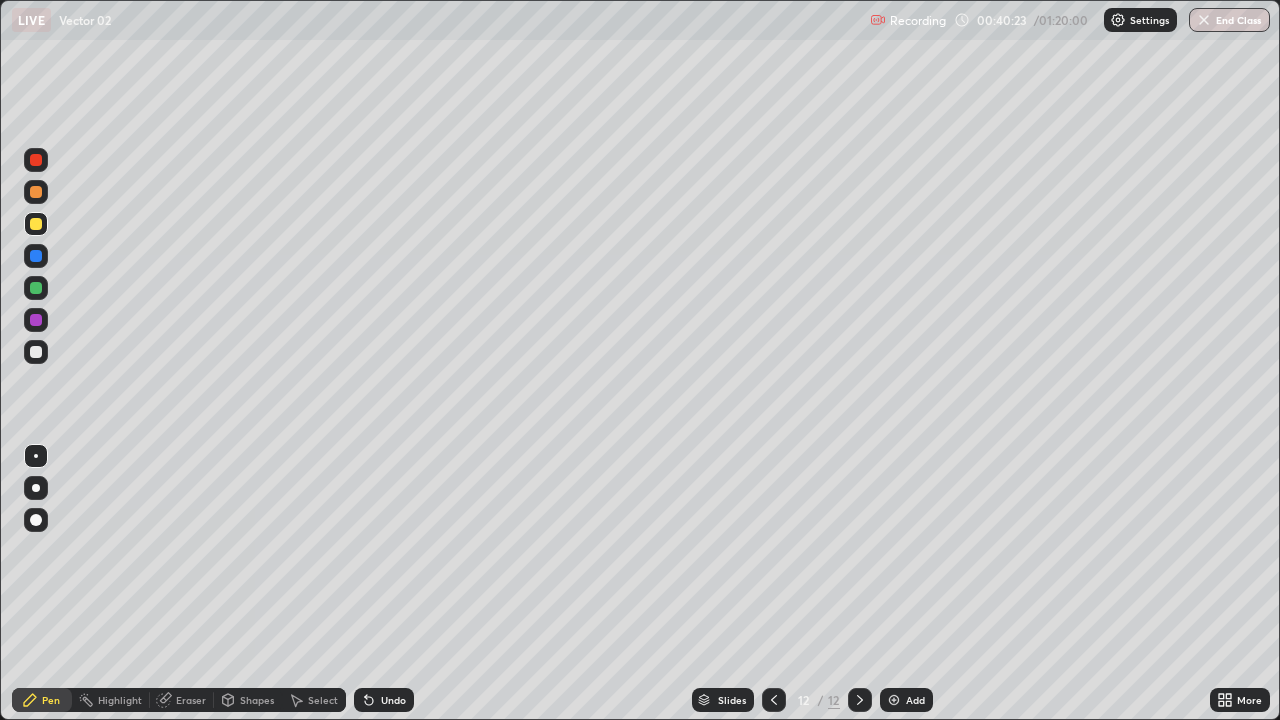 click on "Undo" at bounding box center [393, 700] 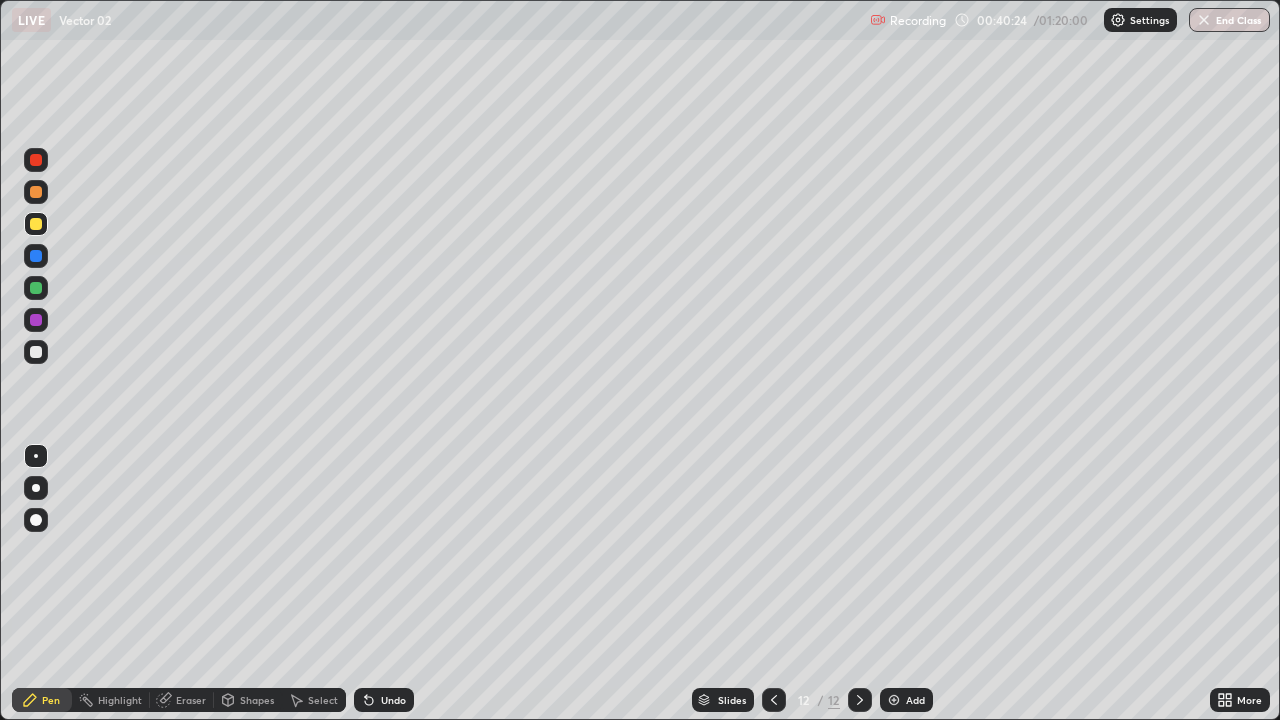 click on "Undo" at bounding box center [393, 700] 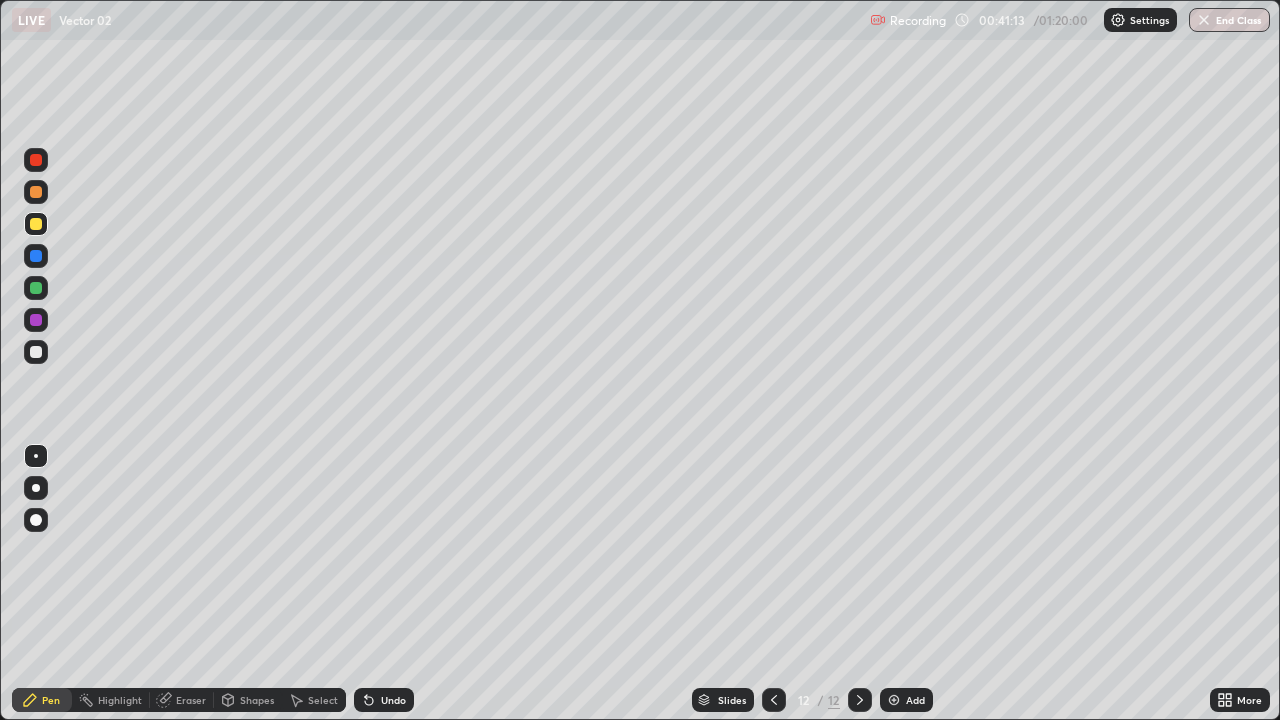 click on "Add" at bounding box center [915, 700] 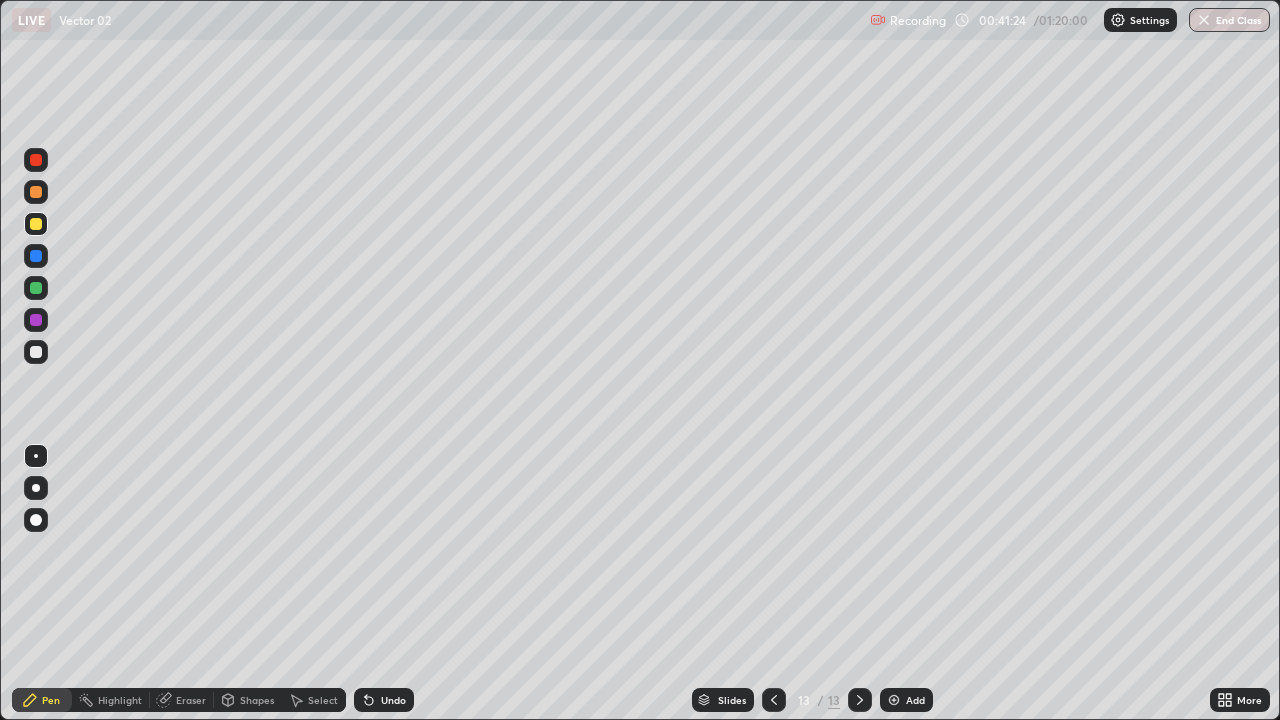 click on "Undo" at bounding box center [393, 700] 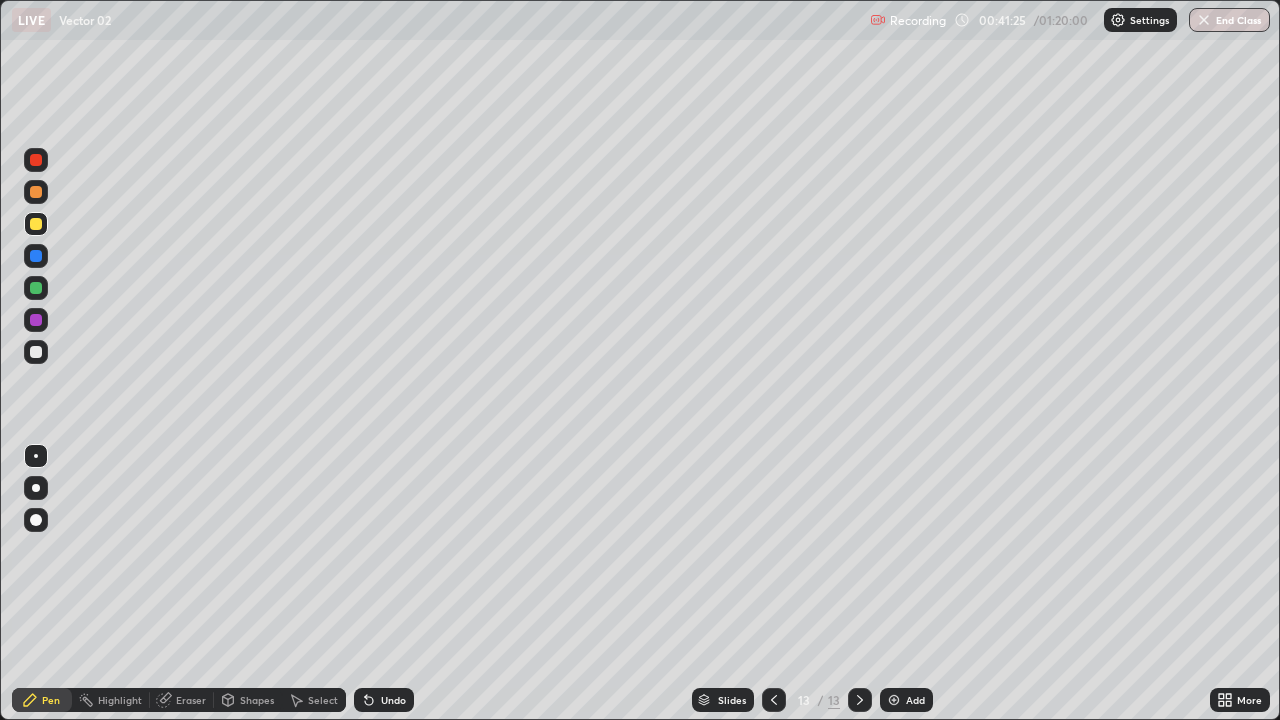 click 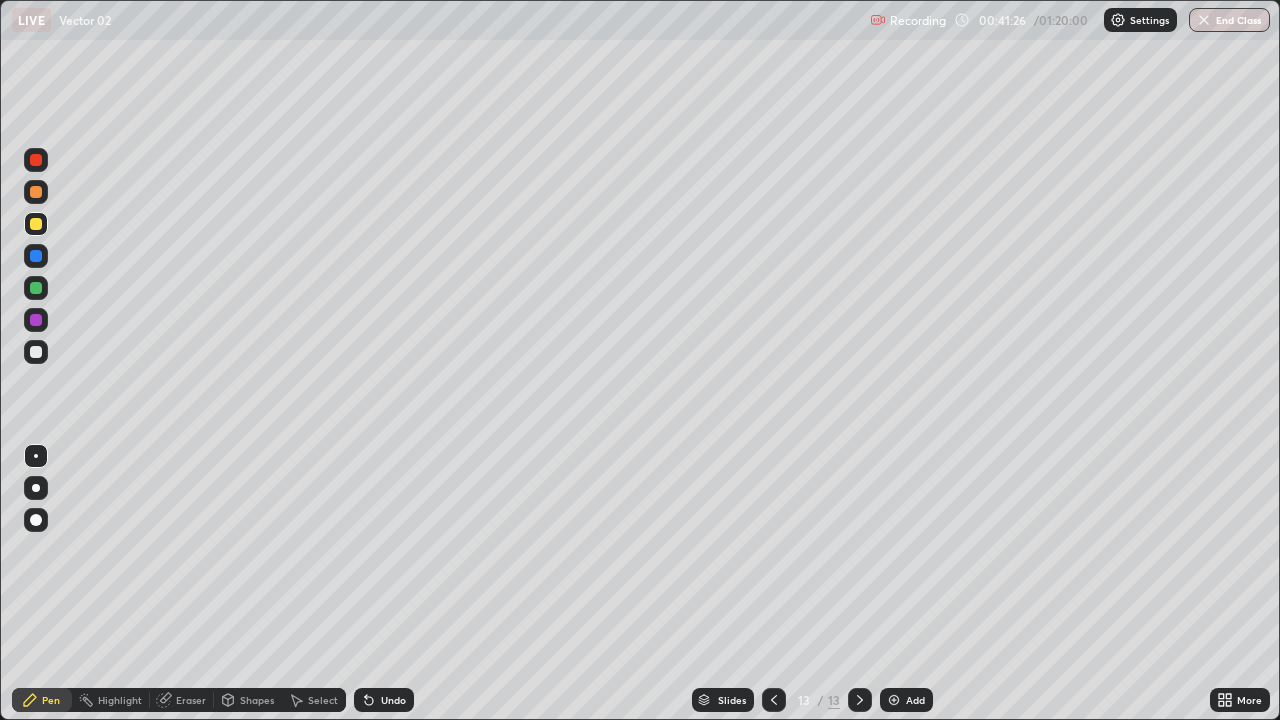 click 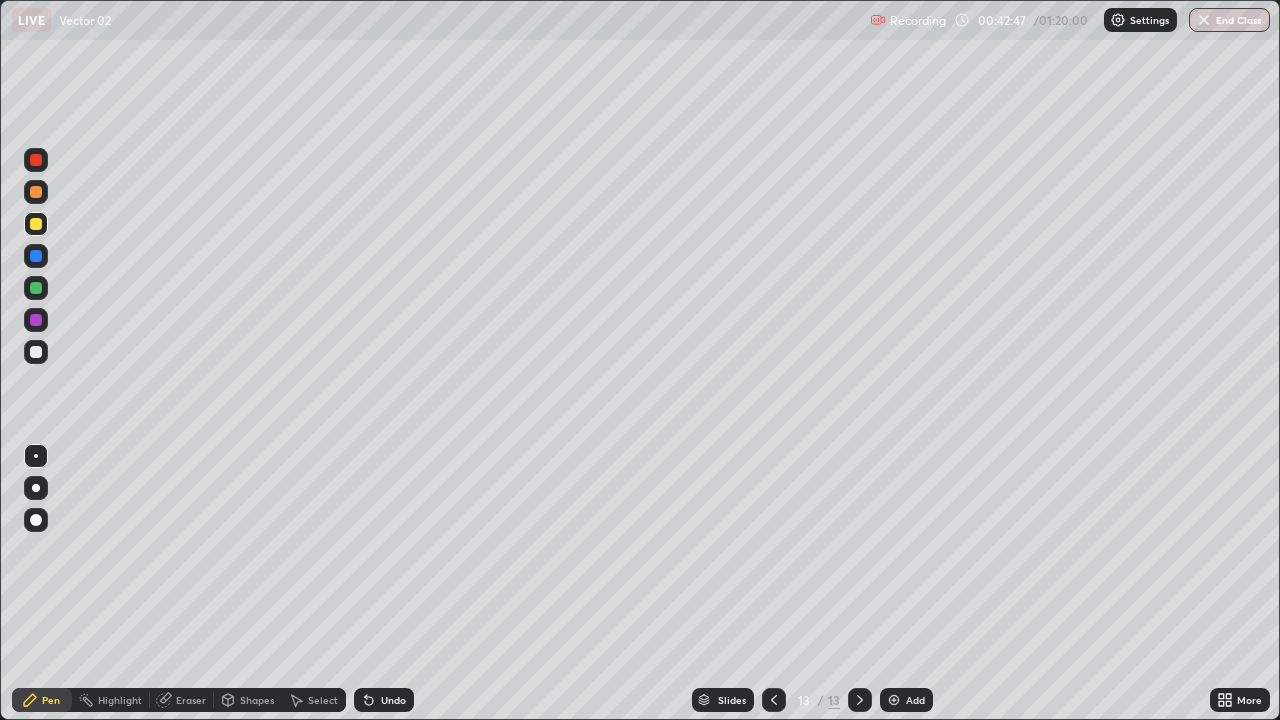click on "Undo" at bounding box center [393, 700] 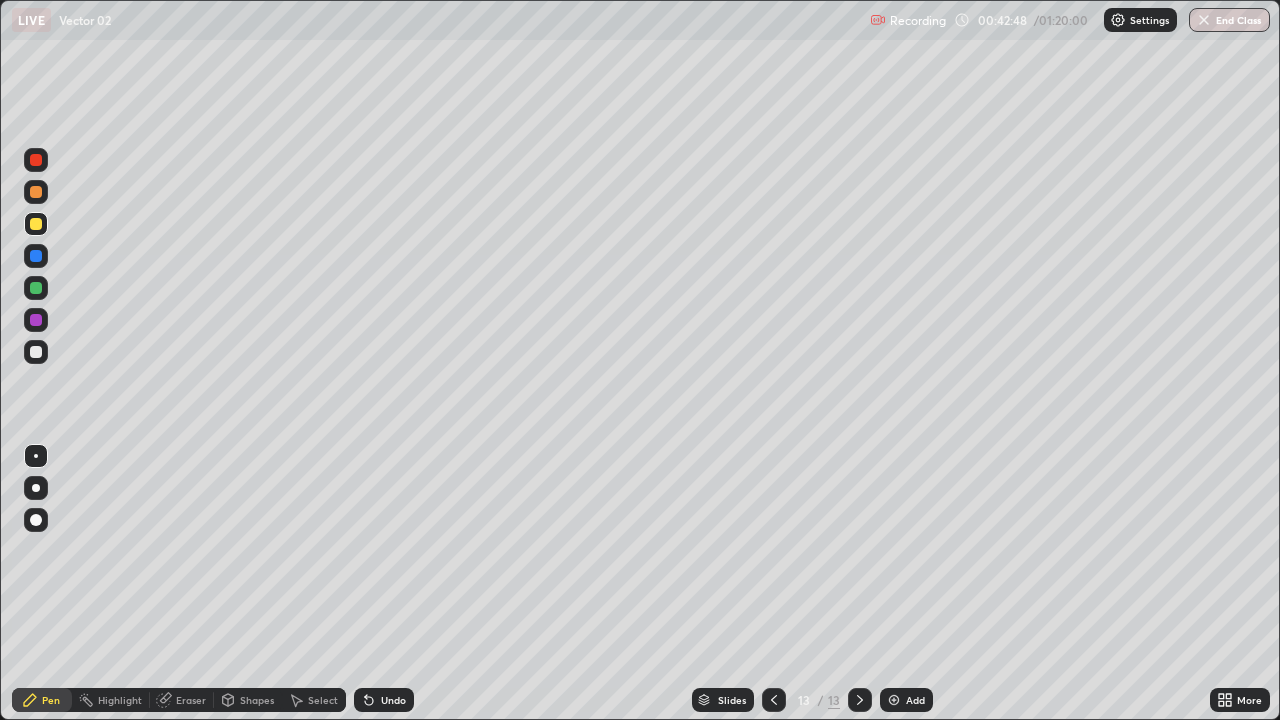 click on "Undo" at bounding box center (393, 700) 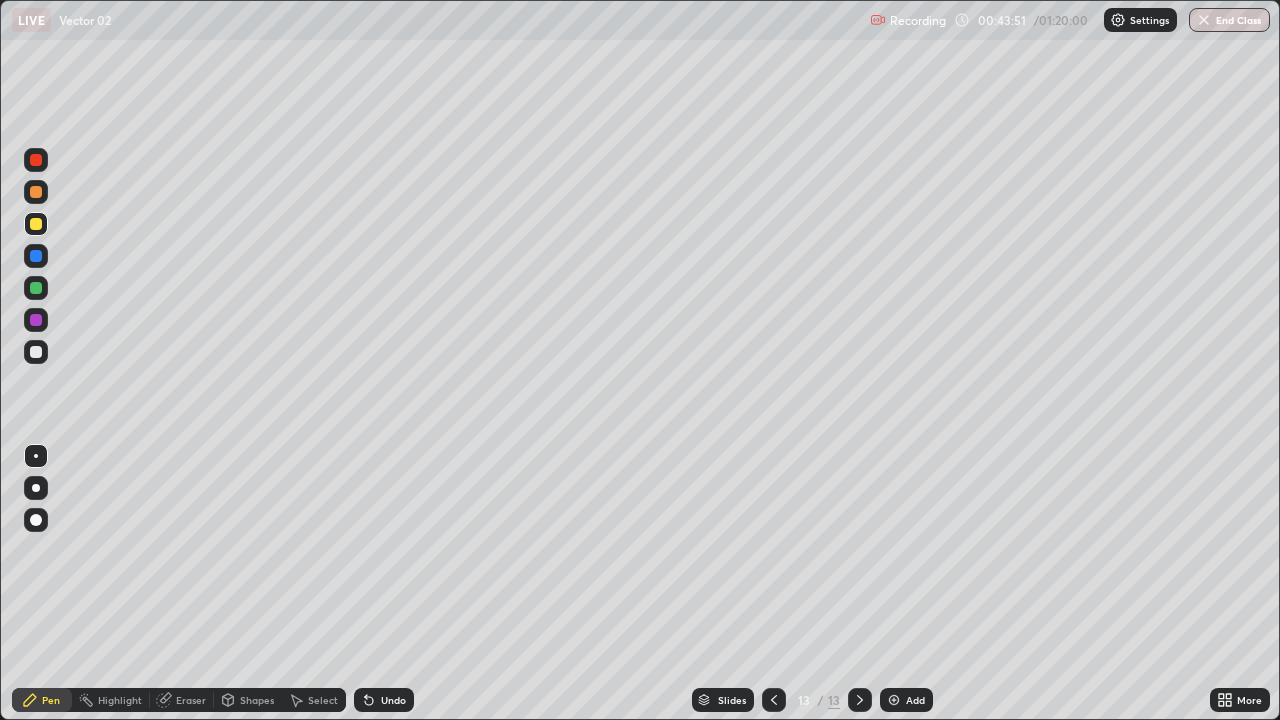 click at bounding box center [894, 700] 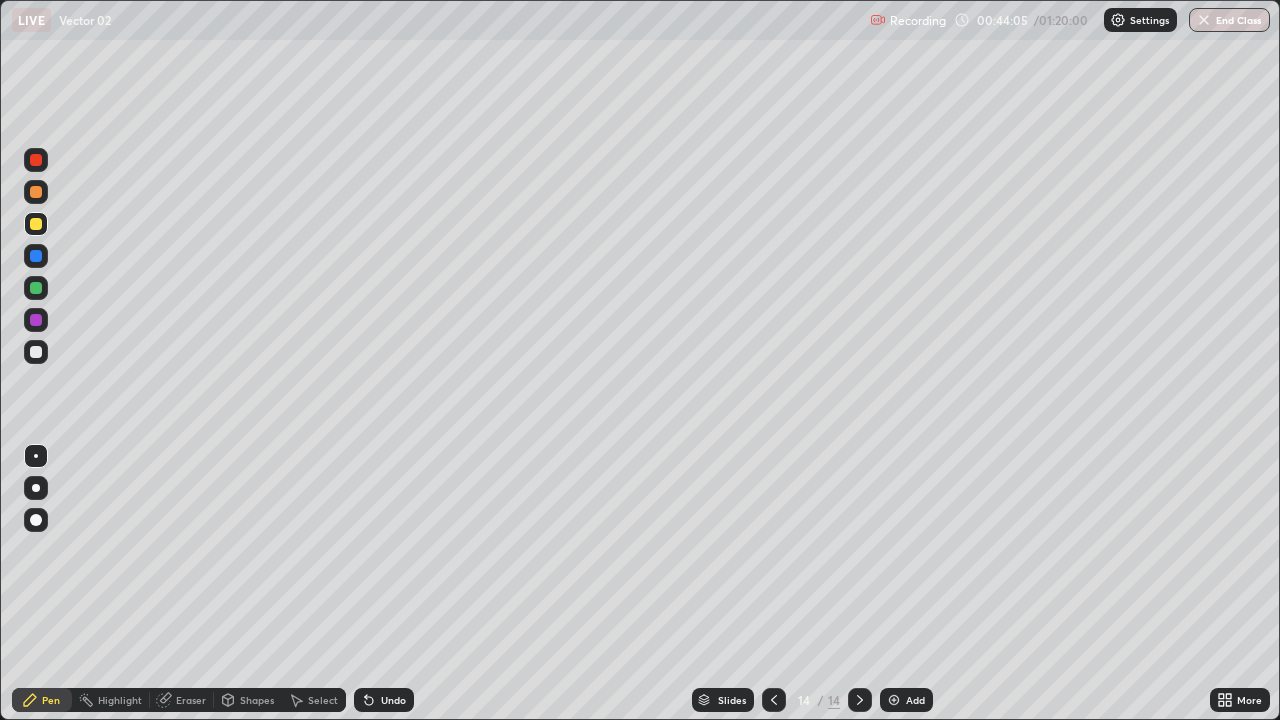 click on "14" at bounding box center (804, 700) 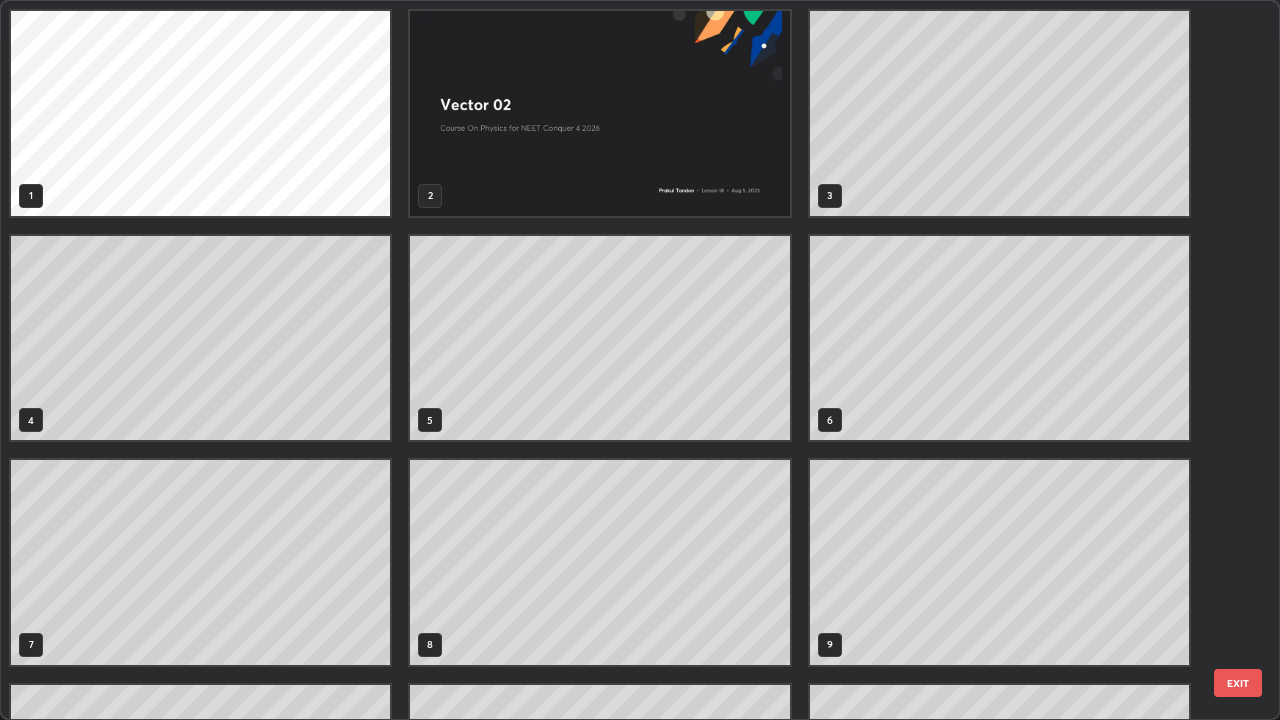 scroll, scrollTop: 405, scrollLeft: 0, axis: vertical 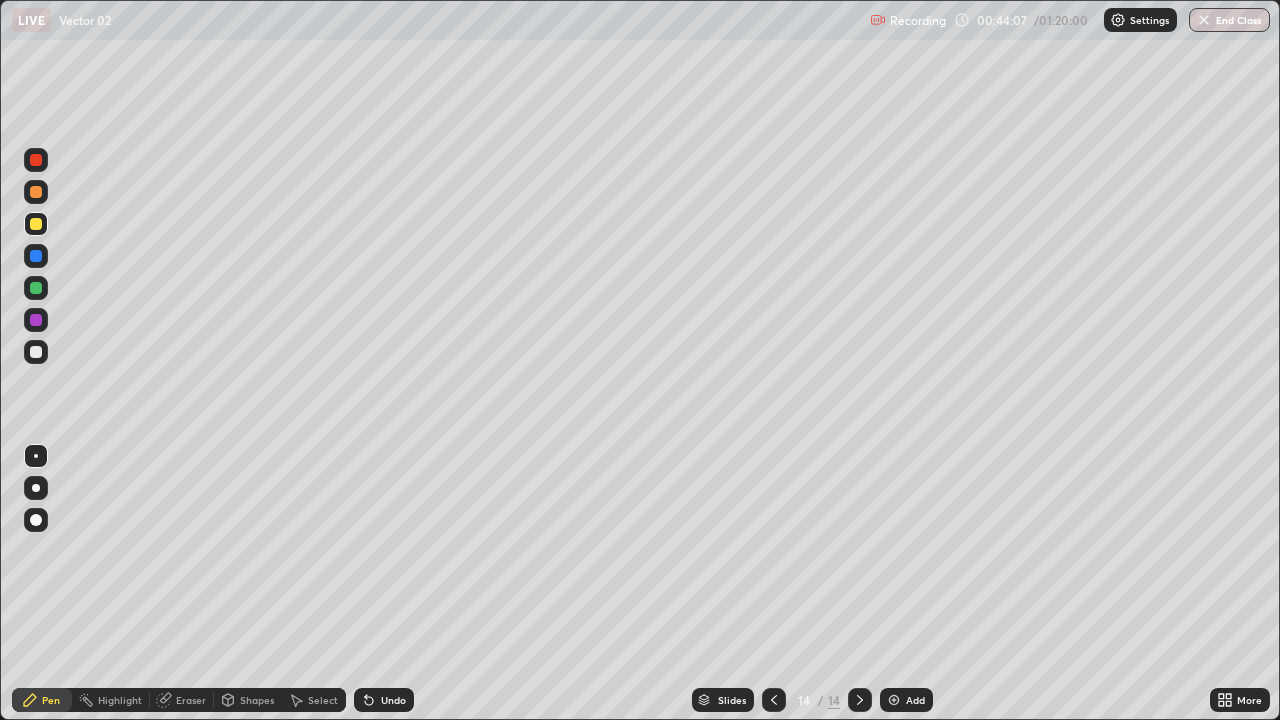 click 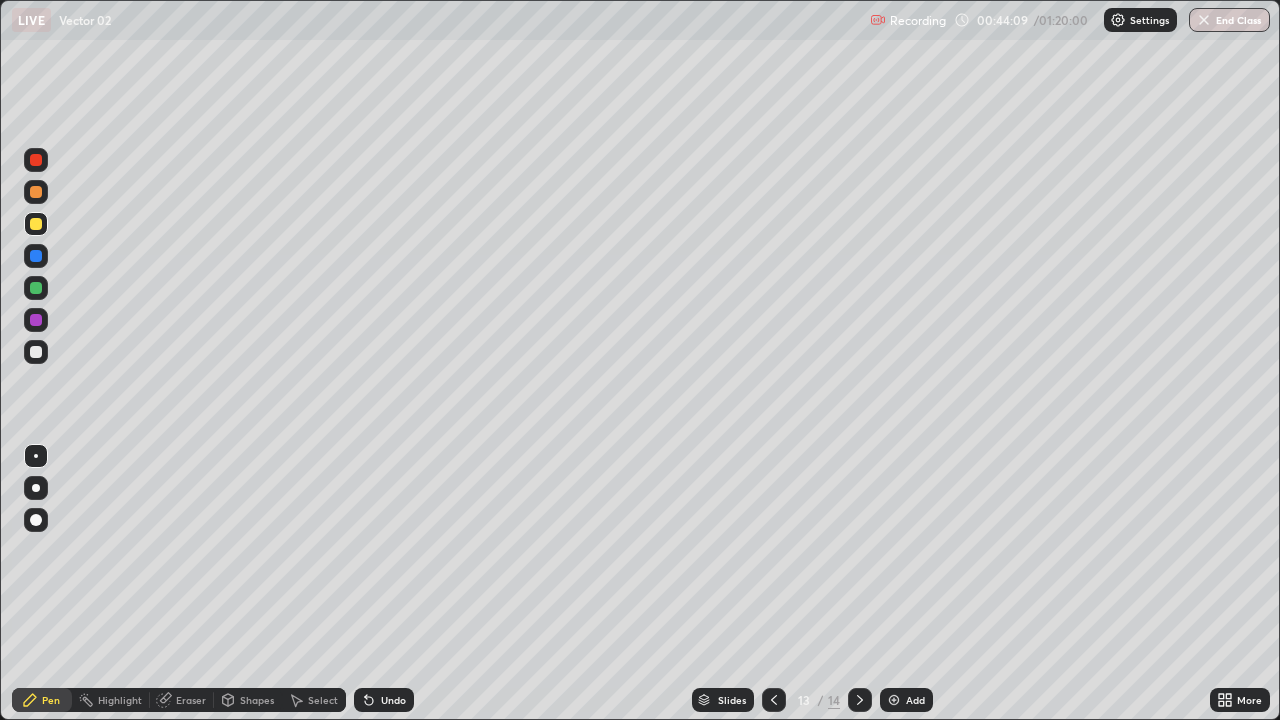 click 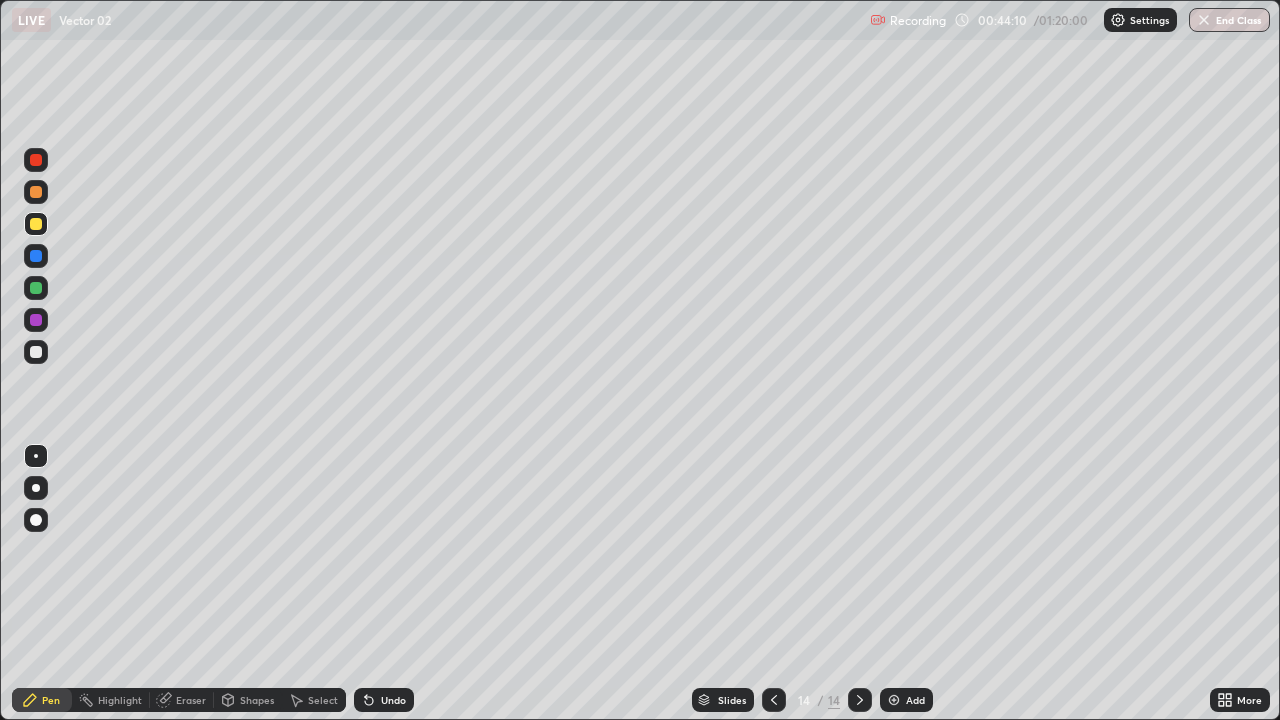 click at bounding box center (36, 288) 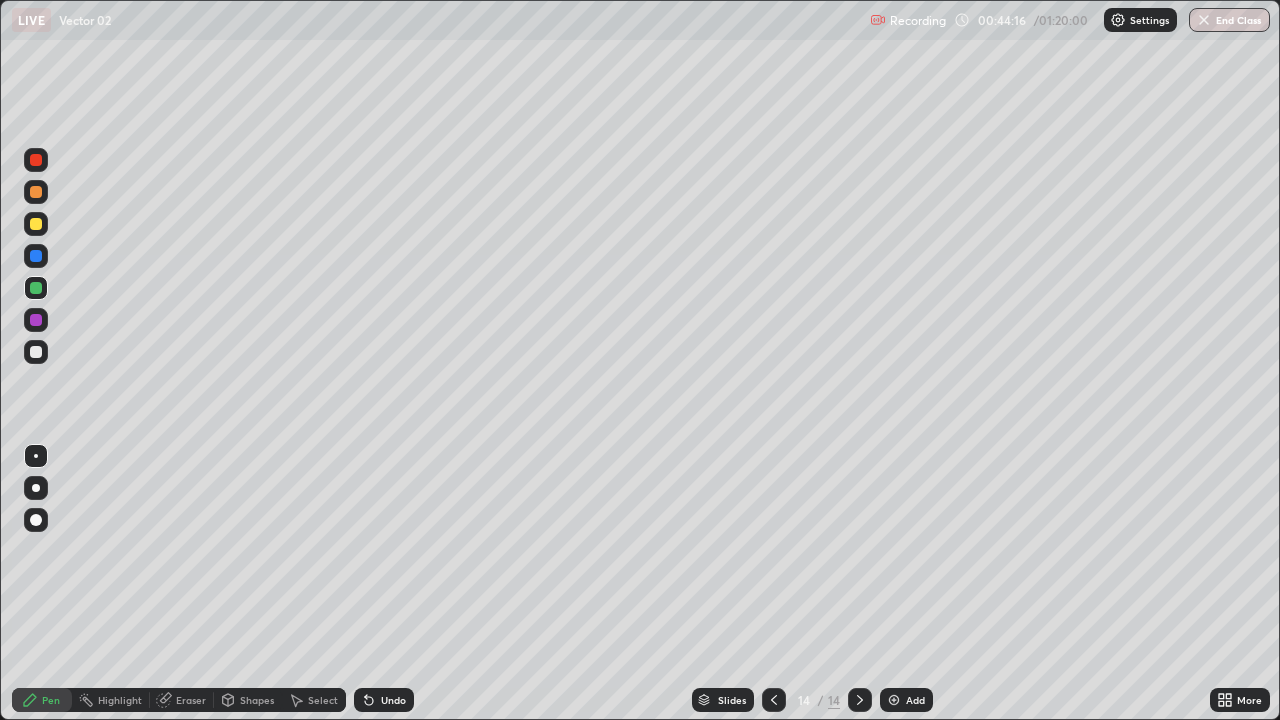 click at bounding box center [774, 700] 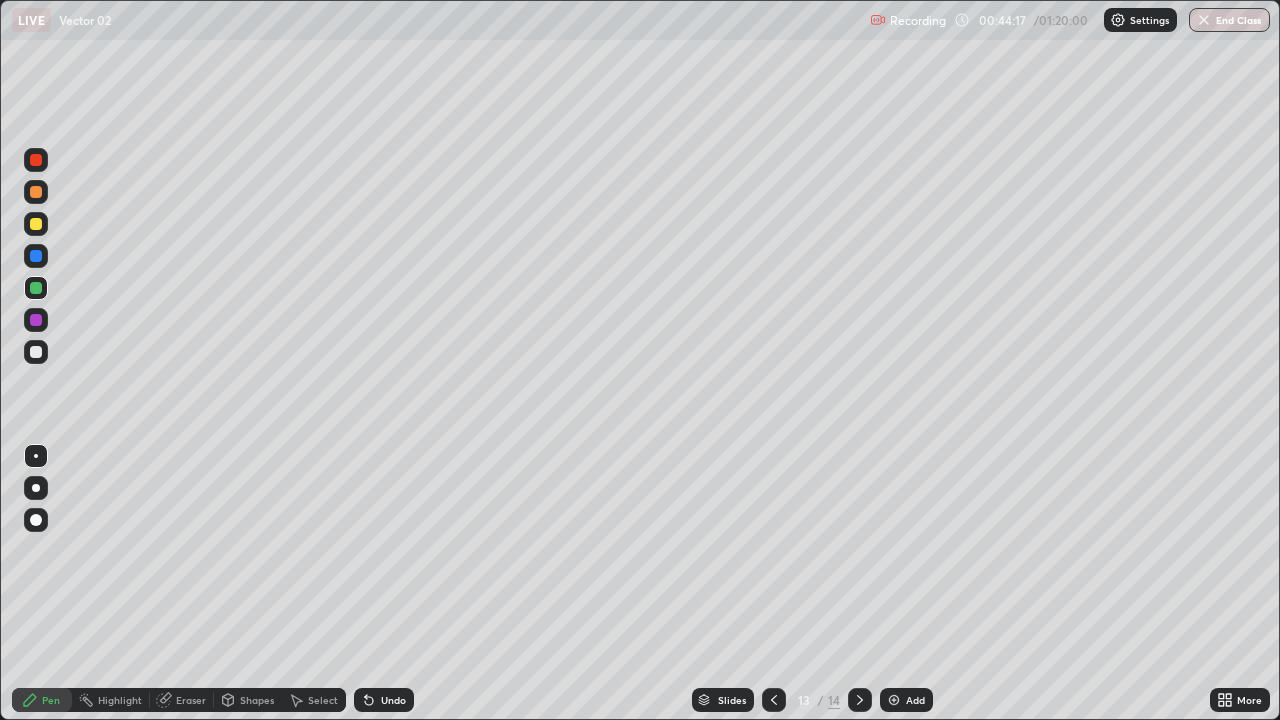 click 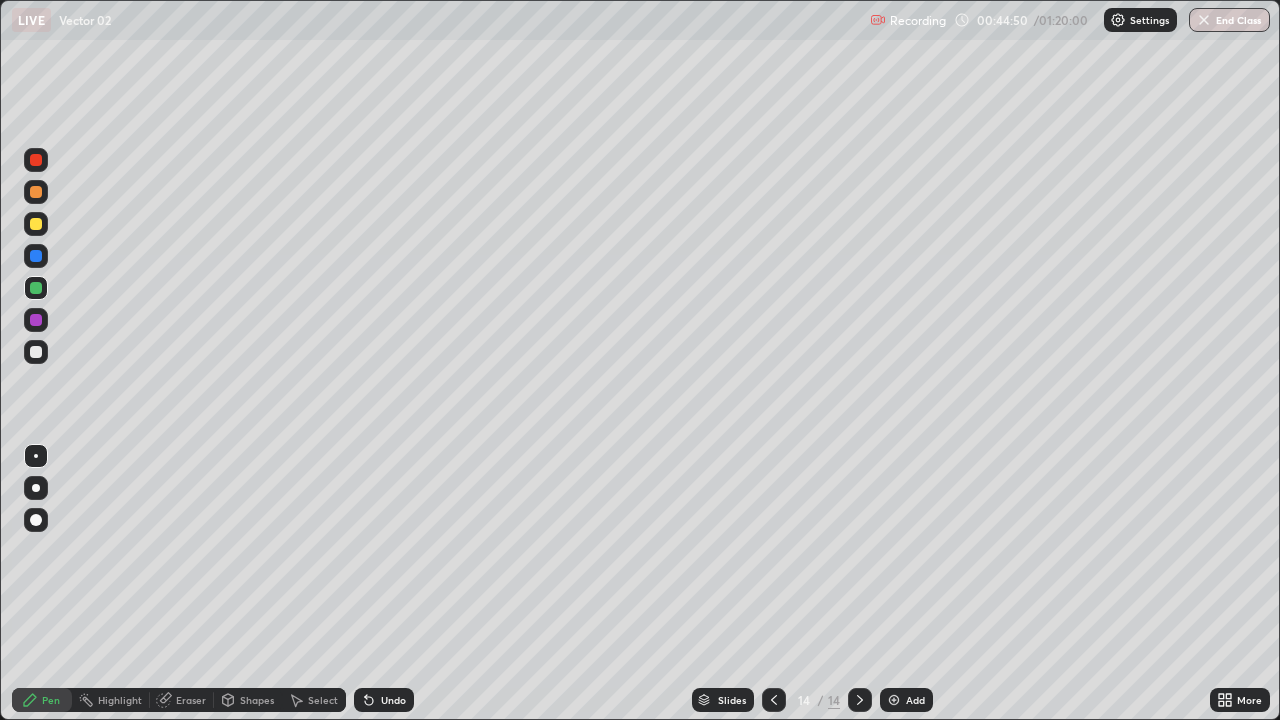 click at bounding box center (36, 224) 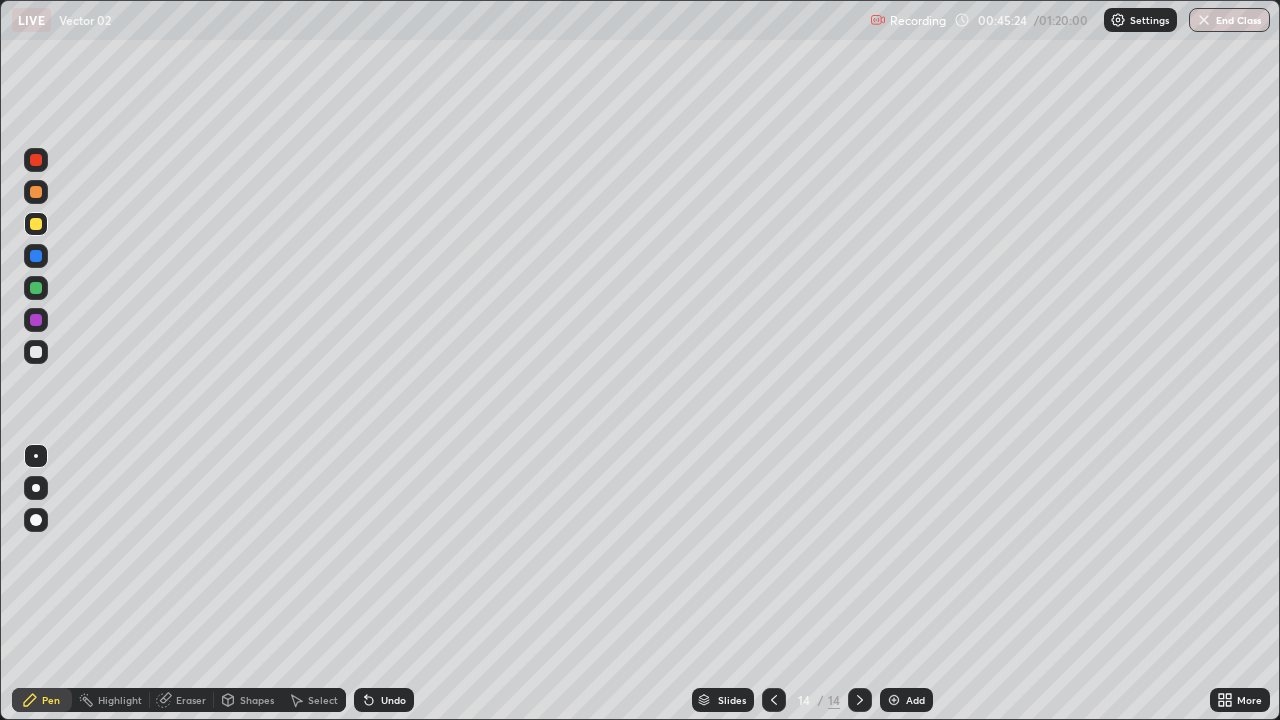 click 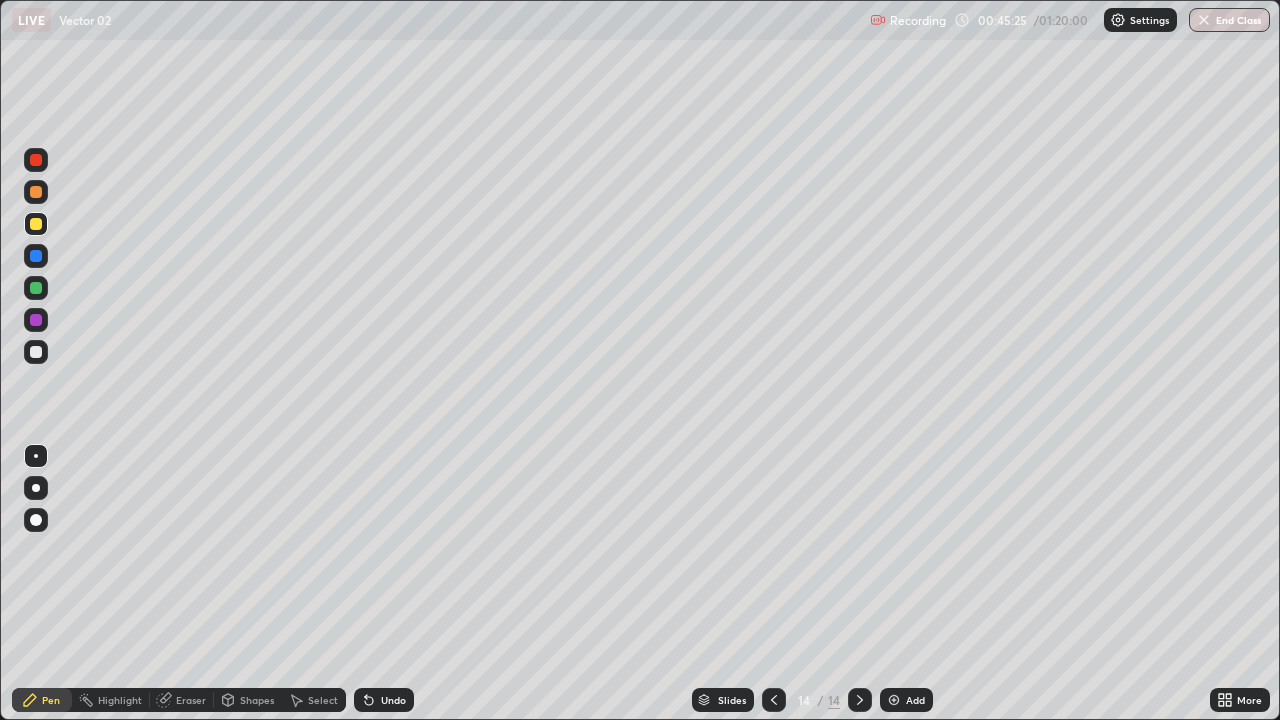 click on "Undo" at bounding box center [384, 700] 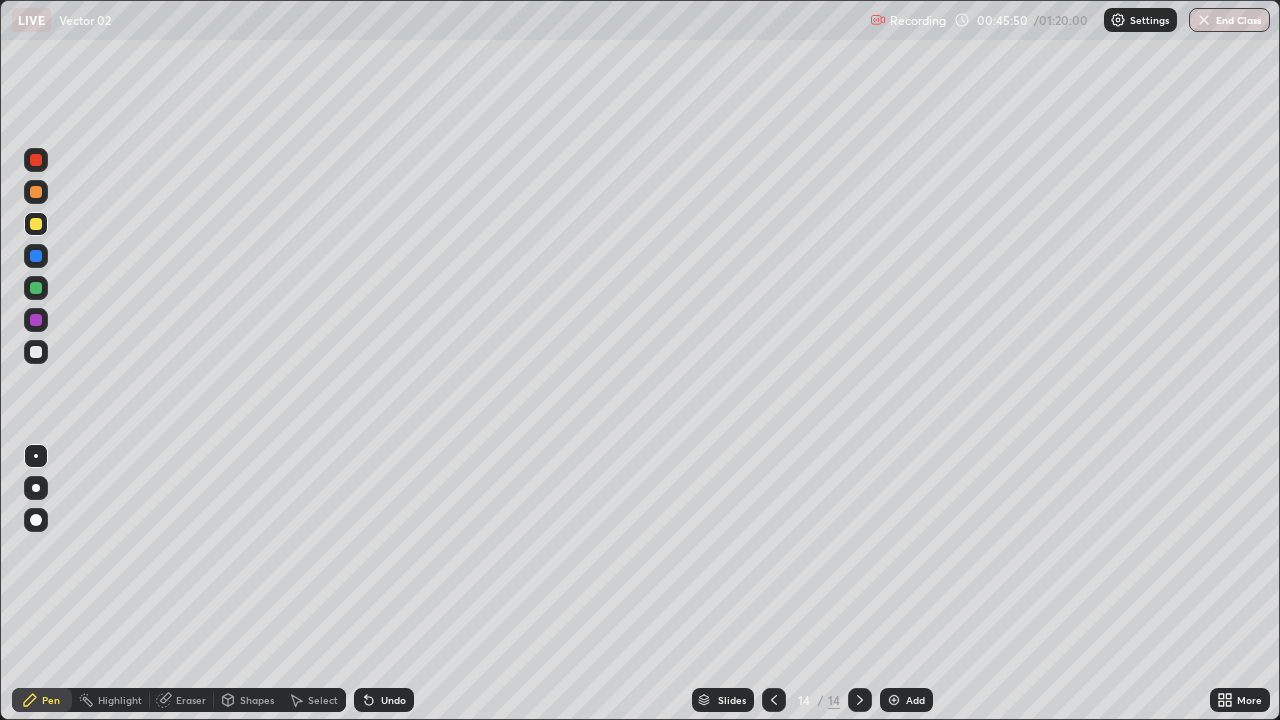 click at bounding box center (36, 288) 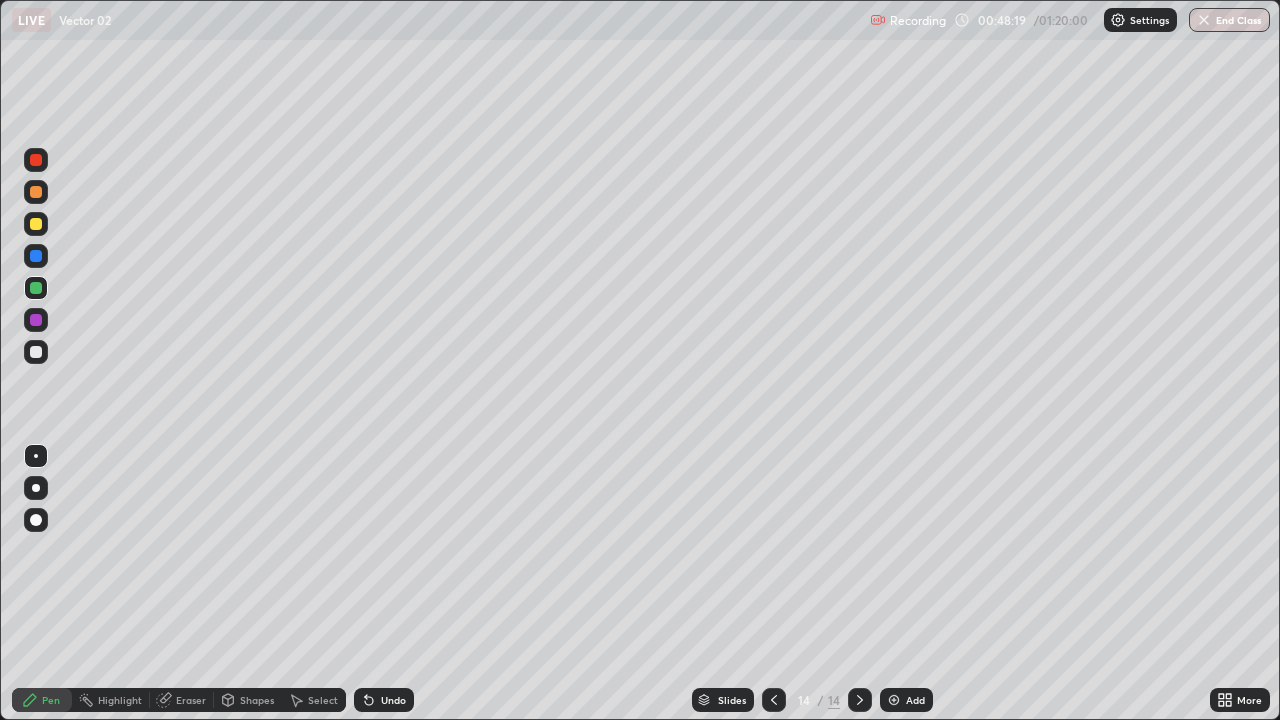 click on "Add" at bounding box center (915, 700) 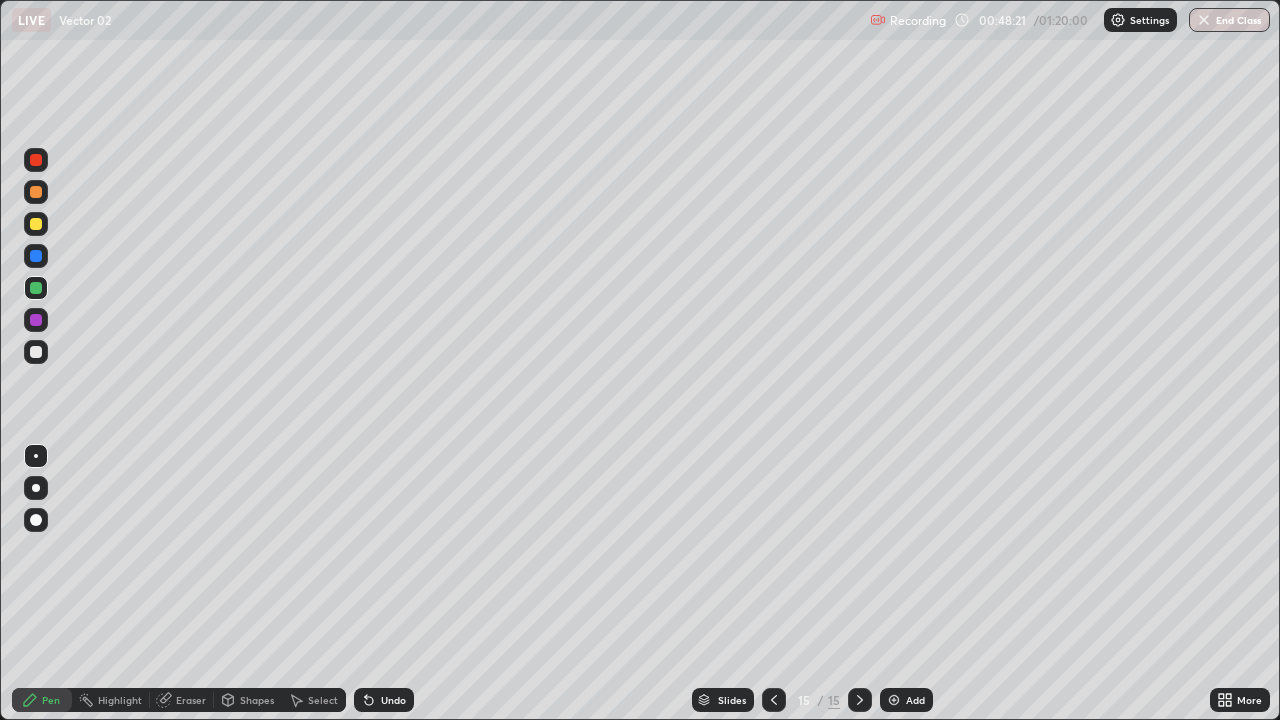 click at bounding box center [36, 352] 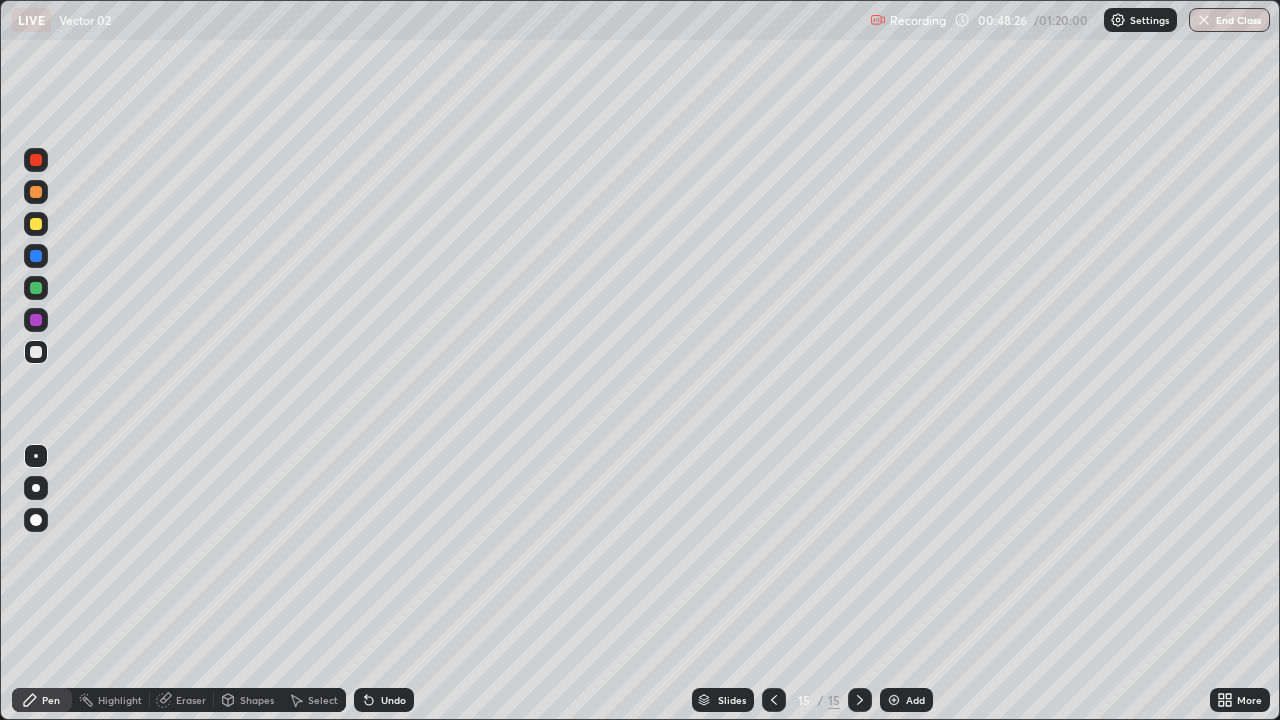 click at bounding box center (774, 700) 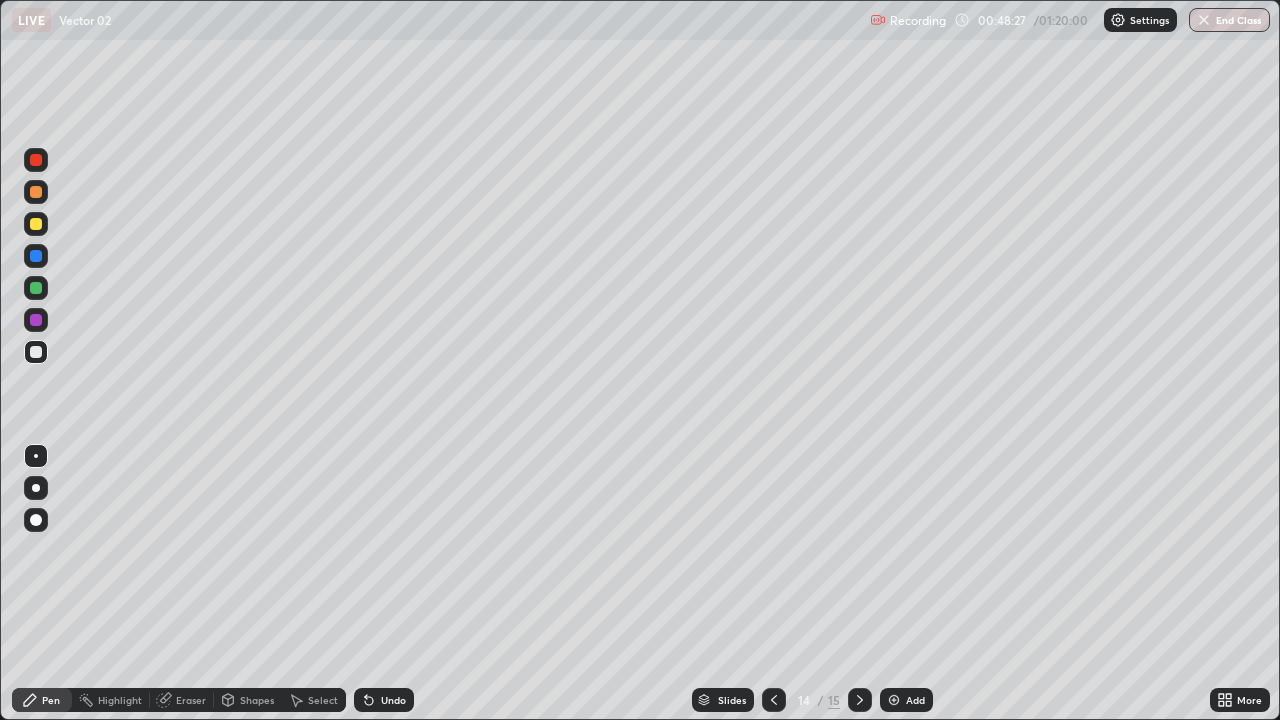 click 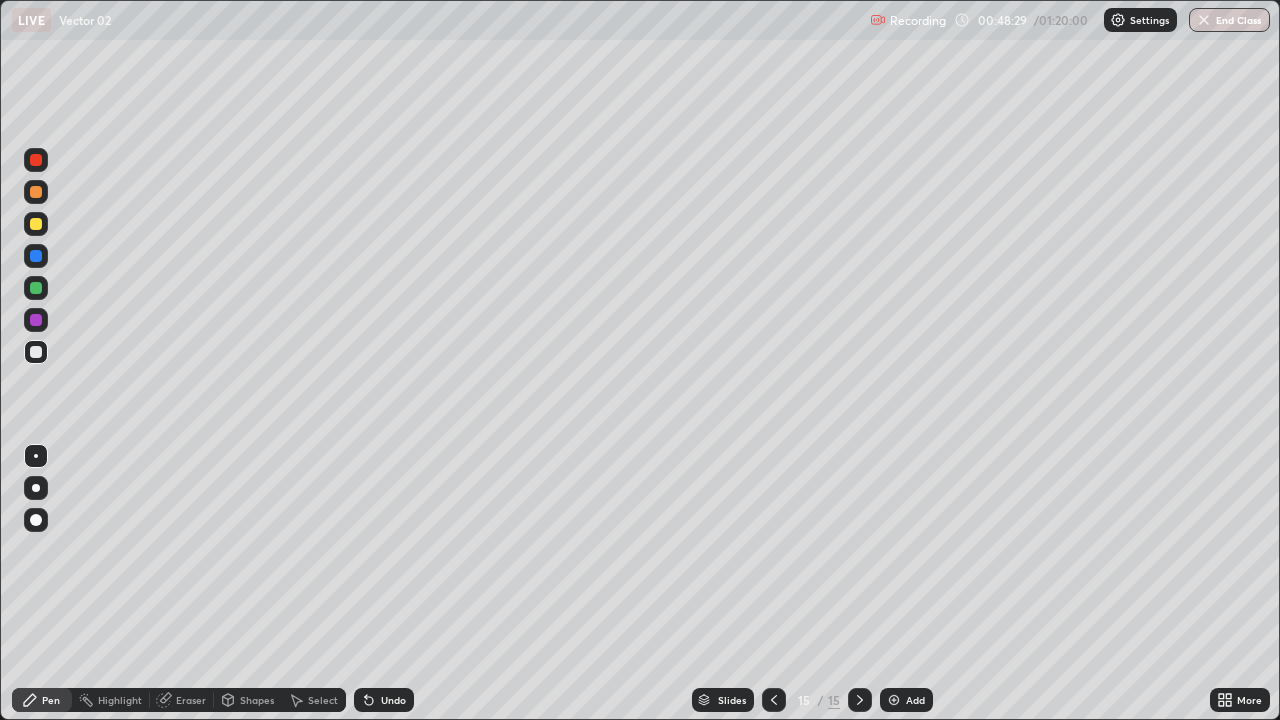click at bounding box center [36, 224] 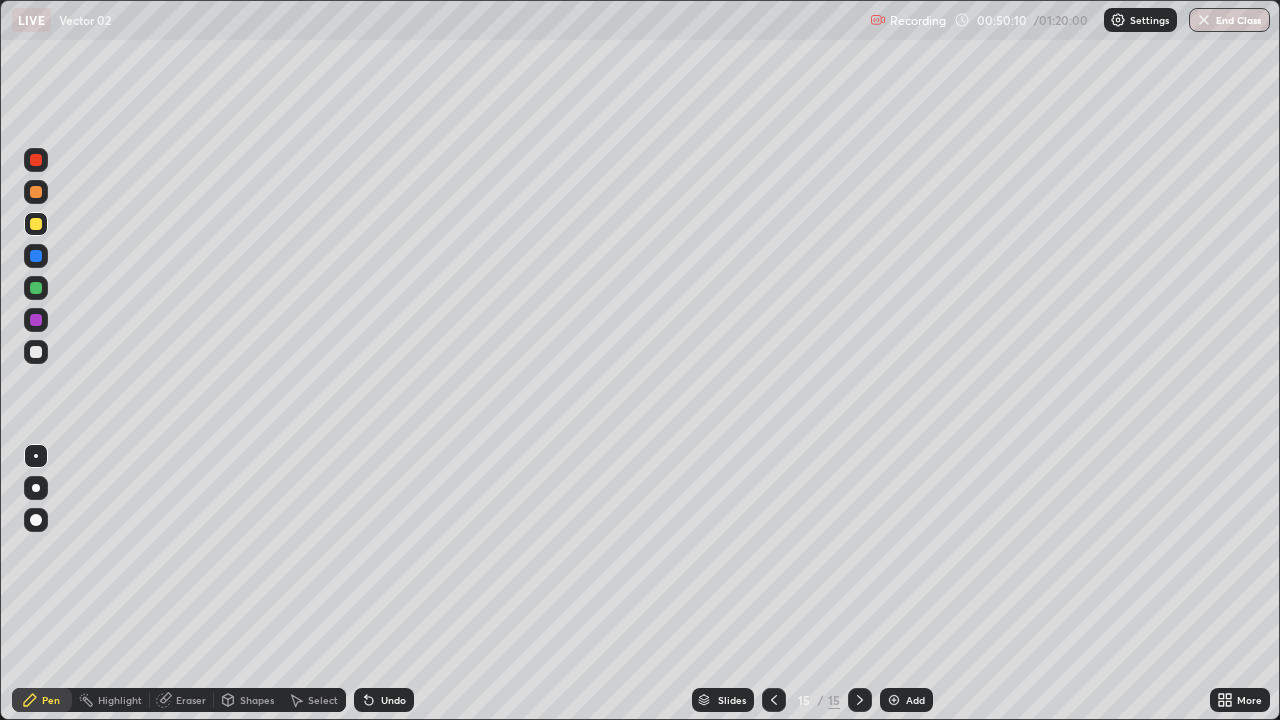 click at bounding box center (36, 192) 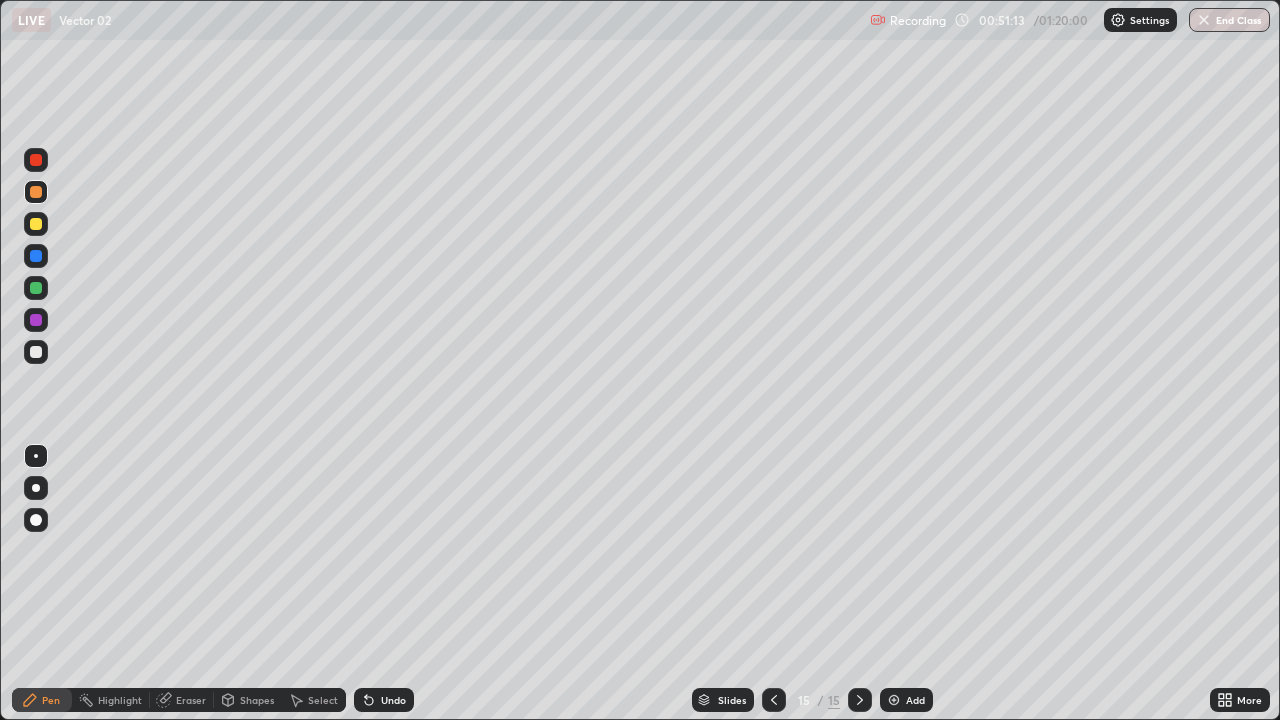 click on "Undo" at bounding box center (393, 700) 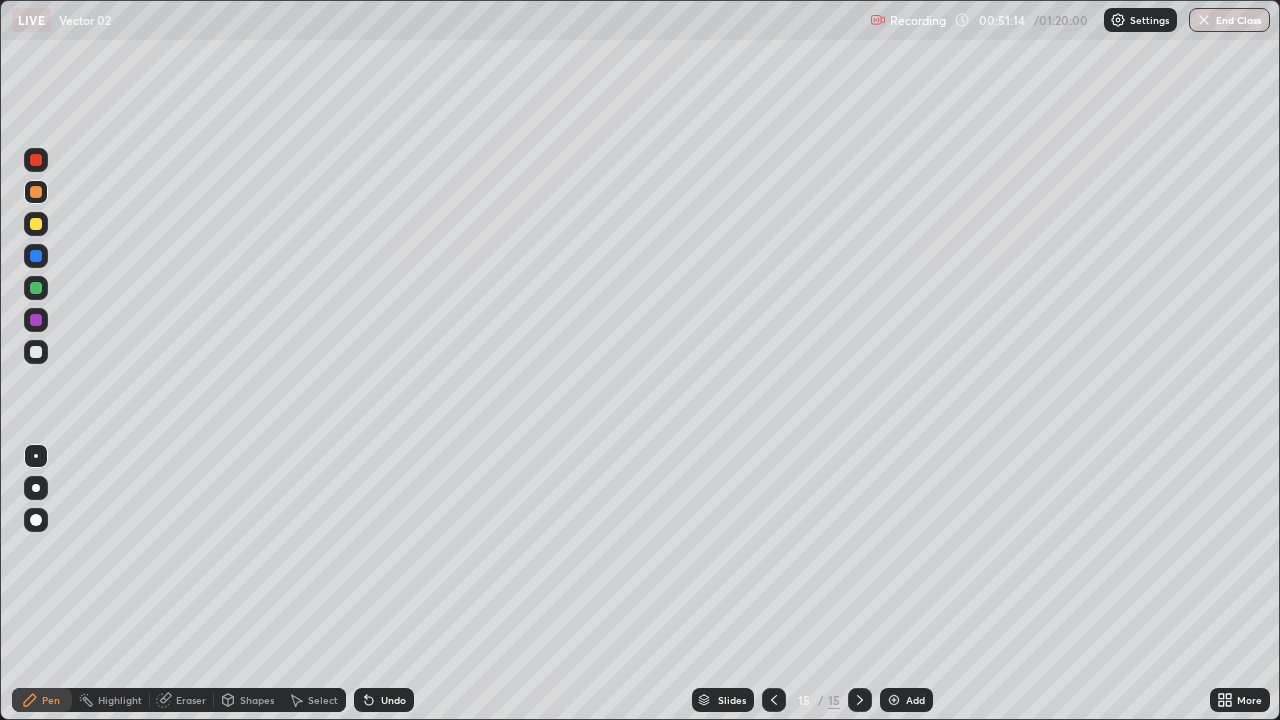 click on "Undo" at bounding box center [384, 700] 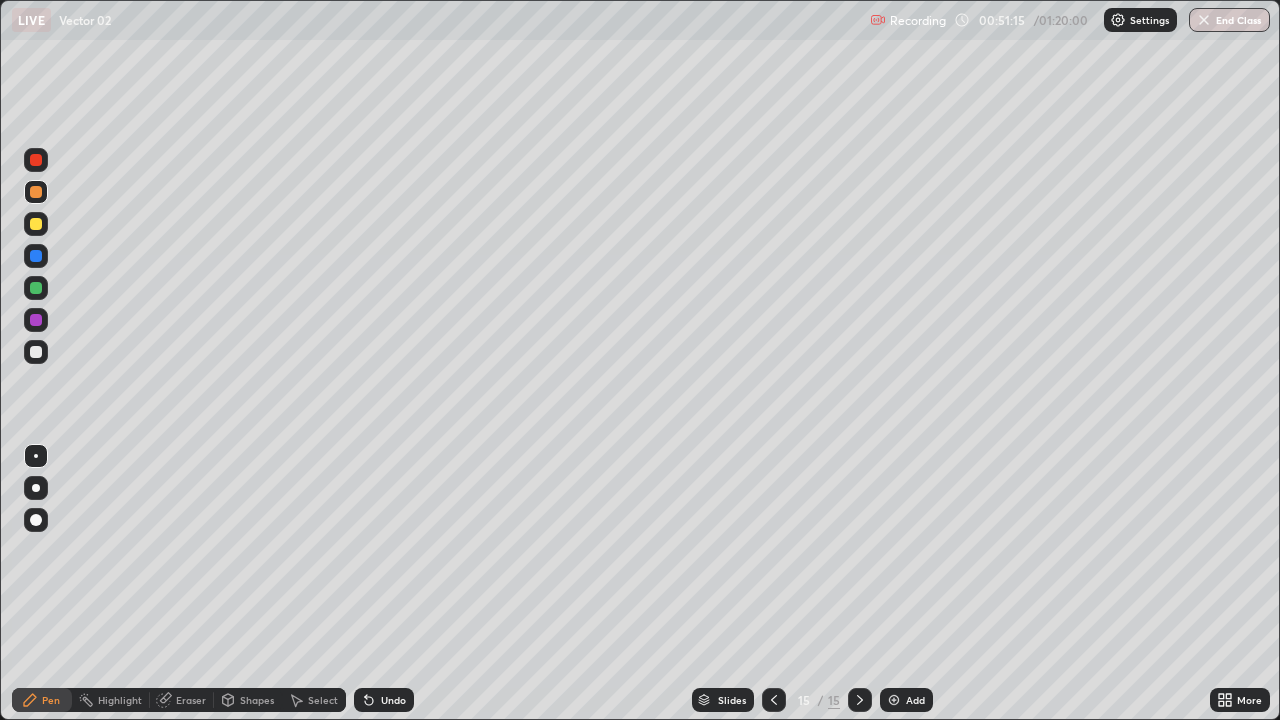 click on "Undo" at bounding box center [384, 700] 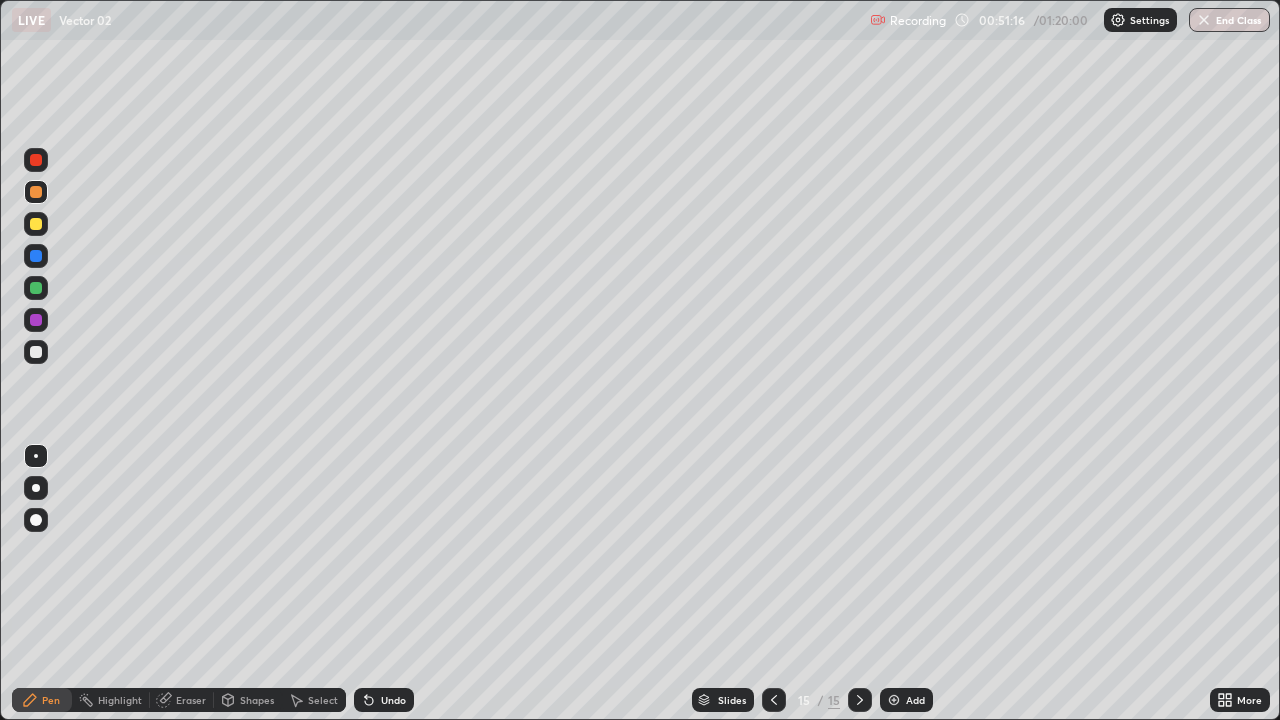 click at bounding box center [36, 224] 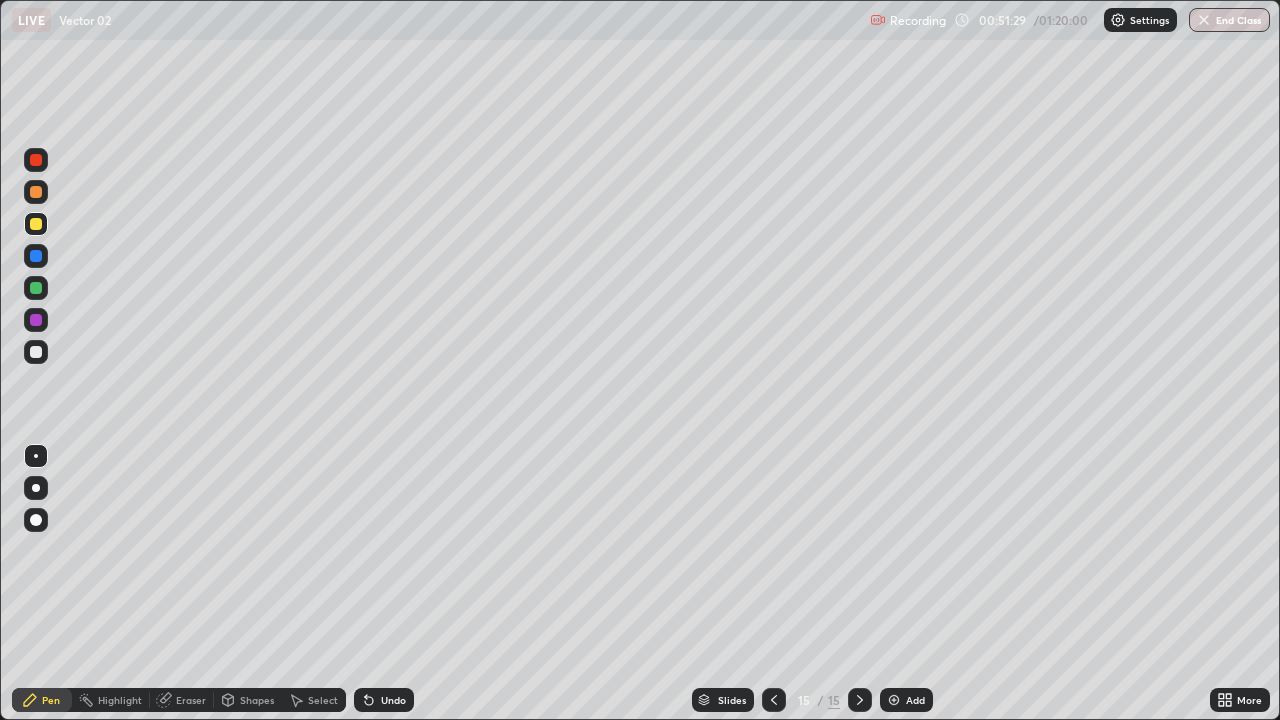 click on "Eraser" at bounding box center (191, 700) 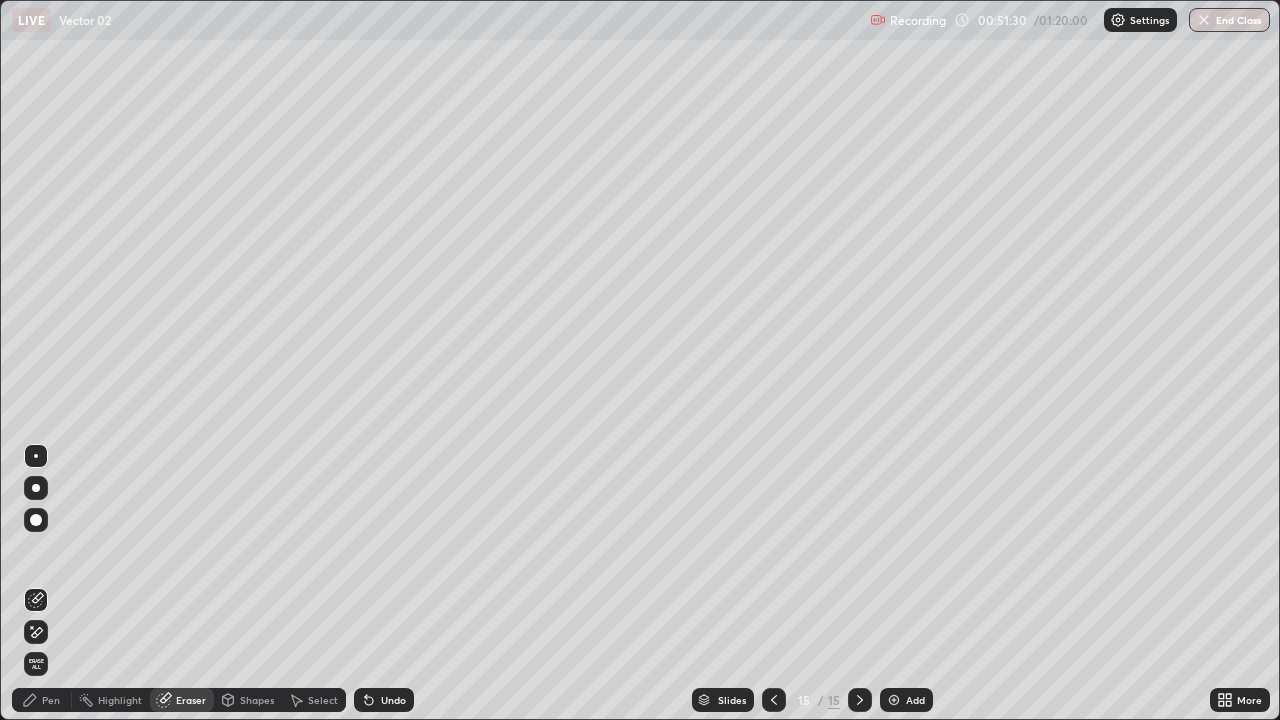 click on "Pen" at bounding box center (51, 700) 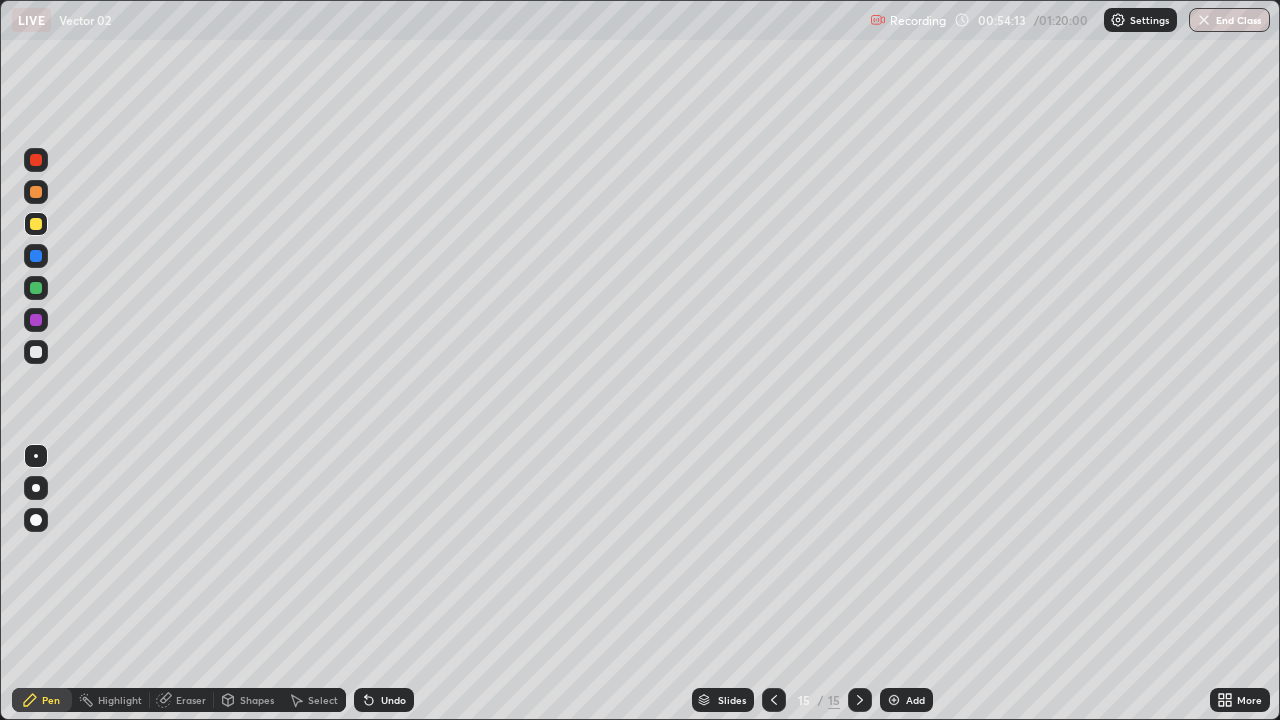 click on "Add" at bounding box center [906, 700] 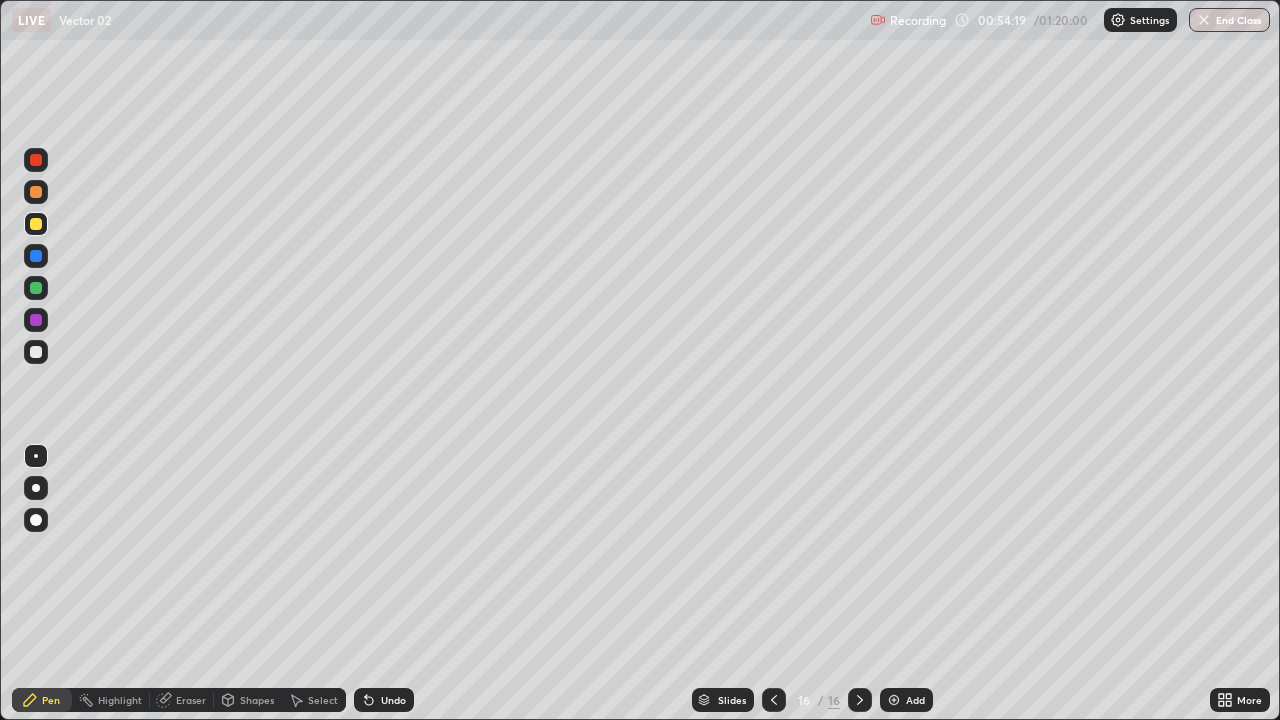 click at bounding box center [36, 352] 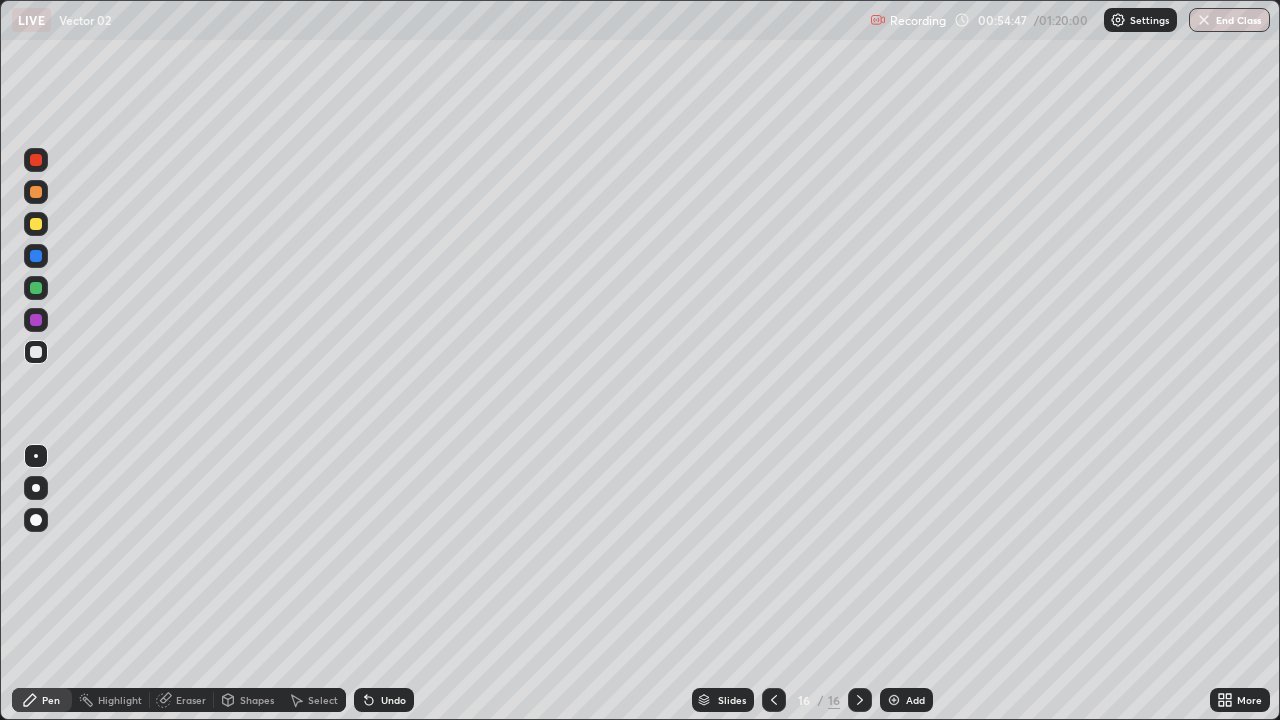 click on "Undo" at bounding box center (384, 700) 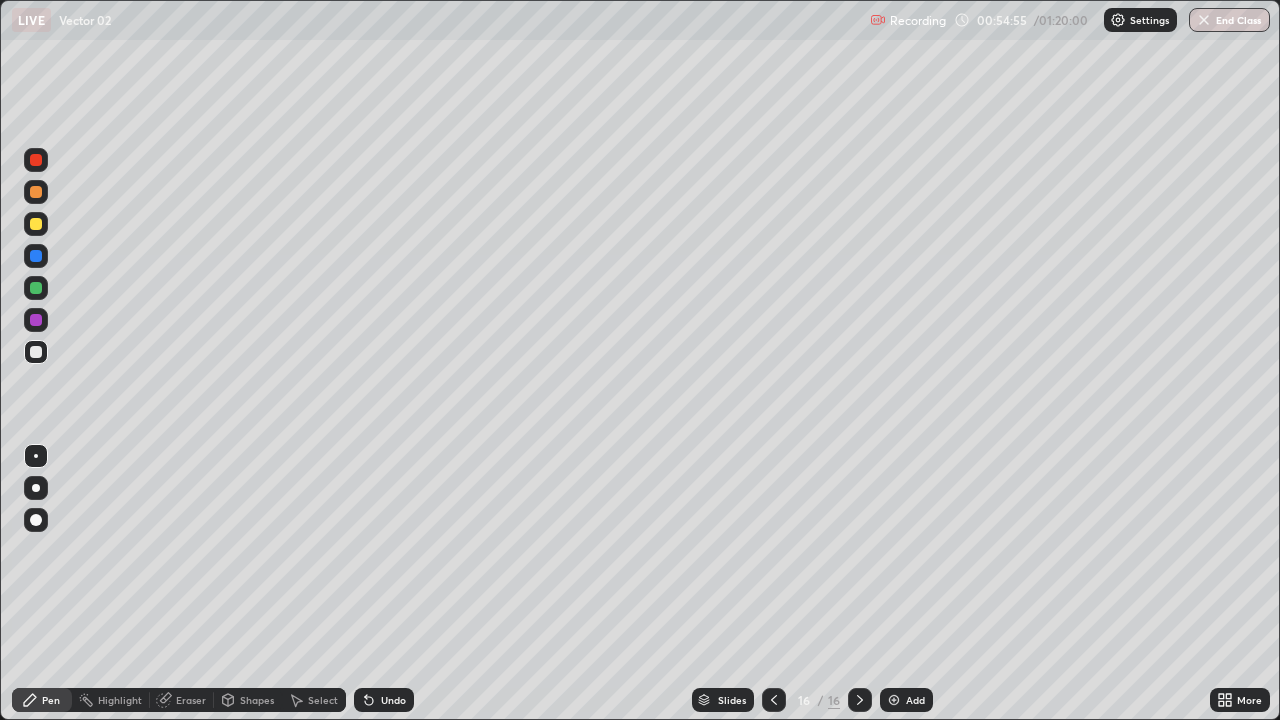 click on "Undo" at bounding box center [384, 700] 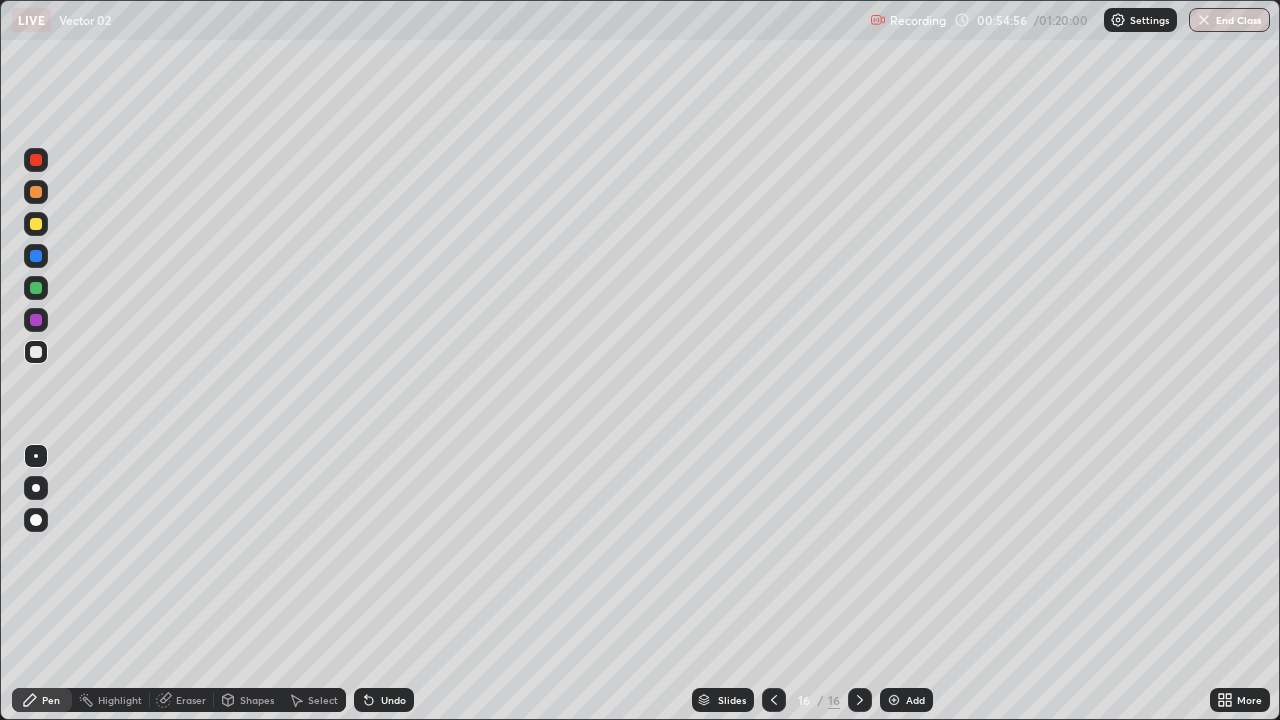 click on "Undo" at bounding box center [393, 700] 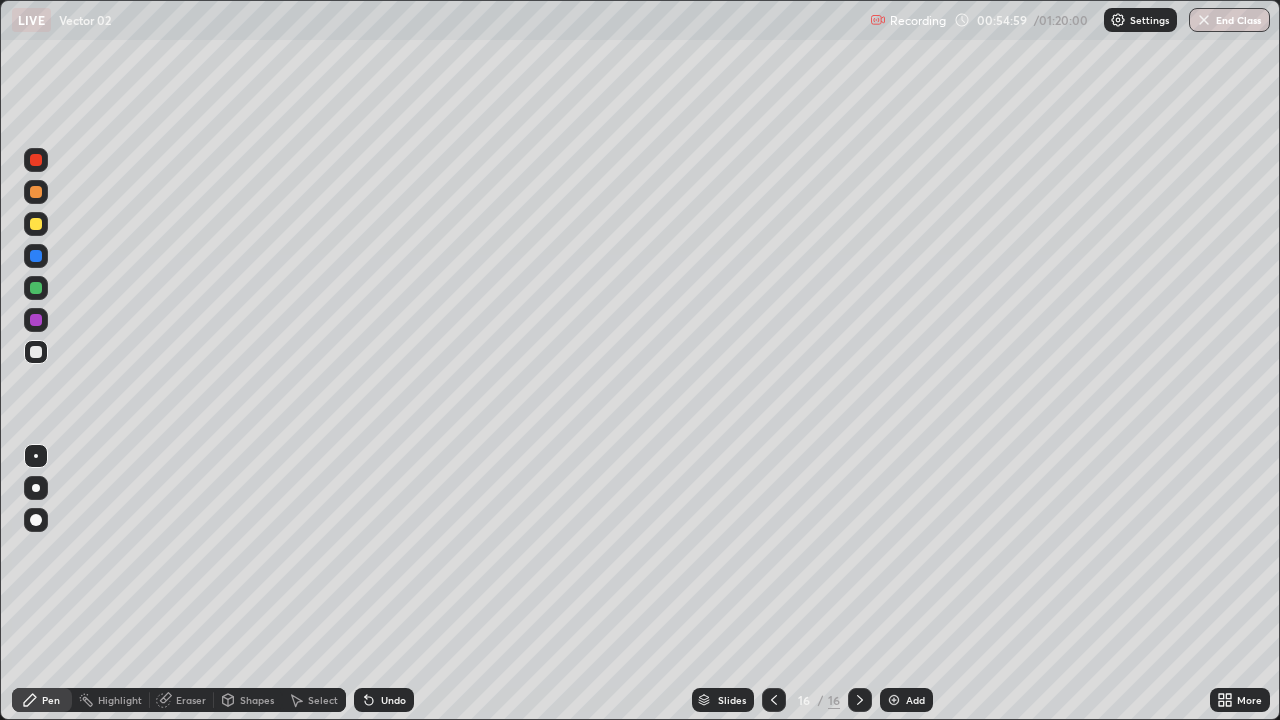 click on "Undo" at bounding box center (393, 700) 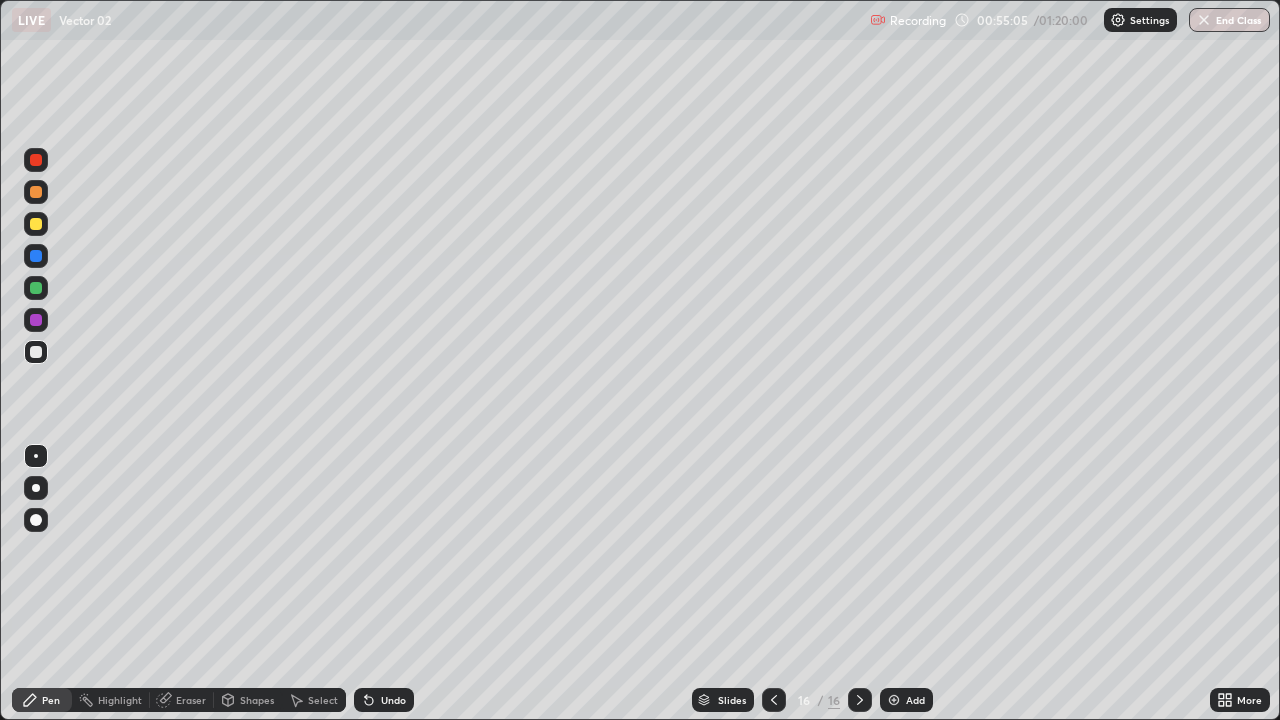 click at bounding box center (36, 224) 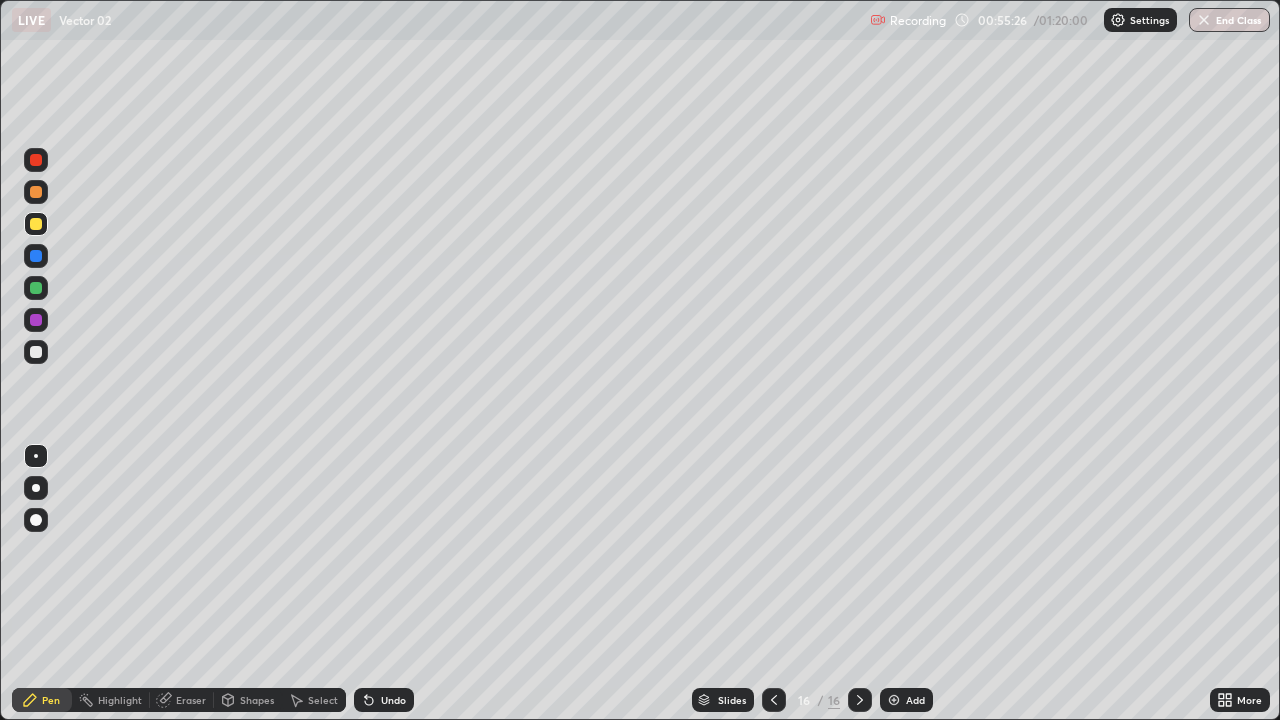 click at bounding box center (36, 192) 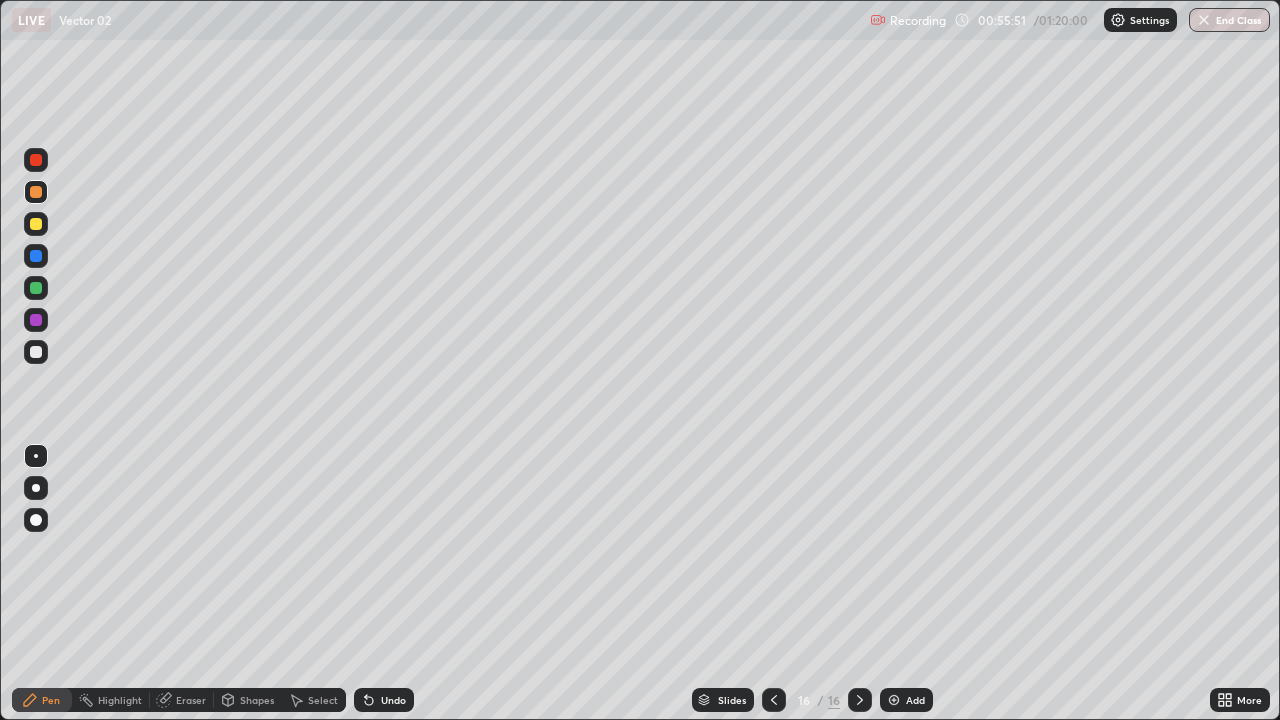 click at bounding box center [36, 224] 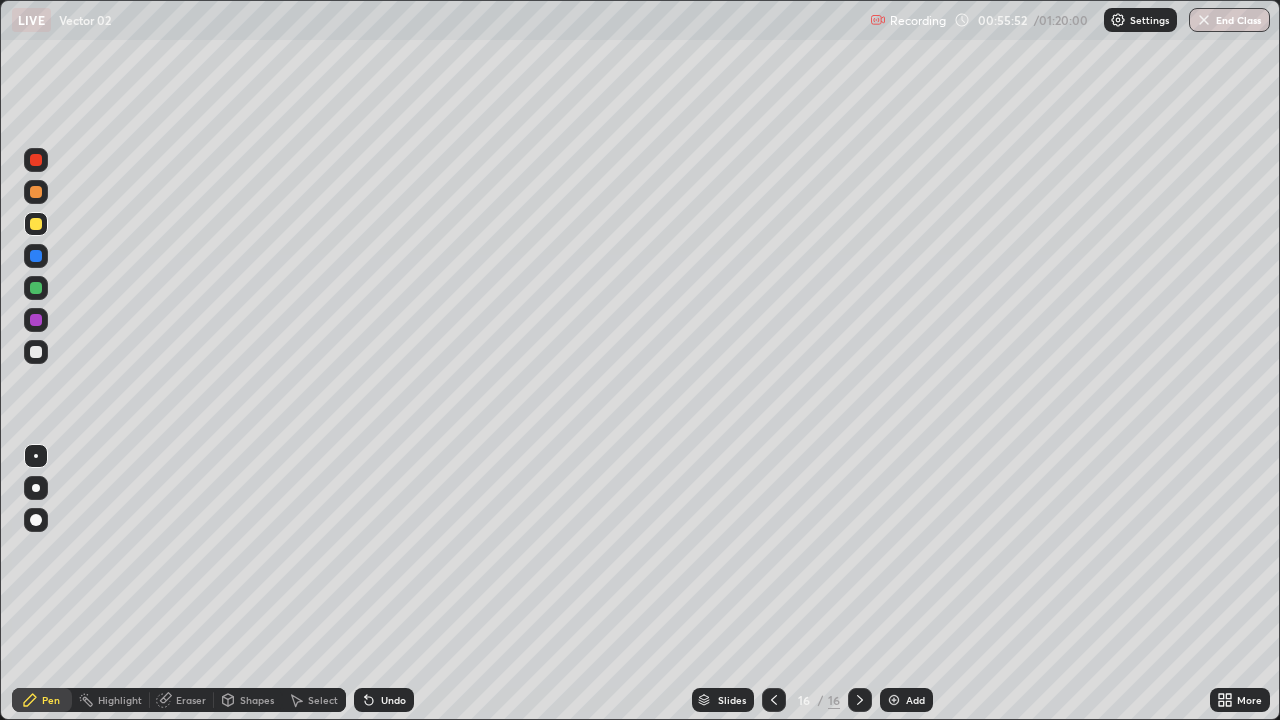 click at bounding box center [36, 288] 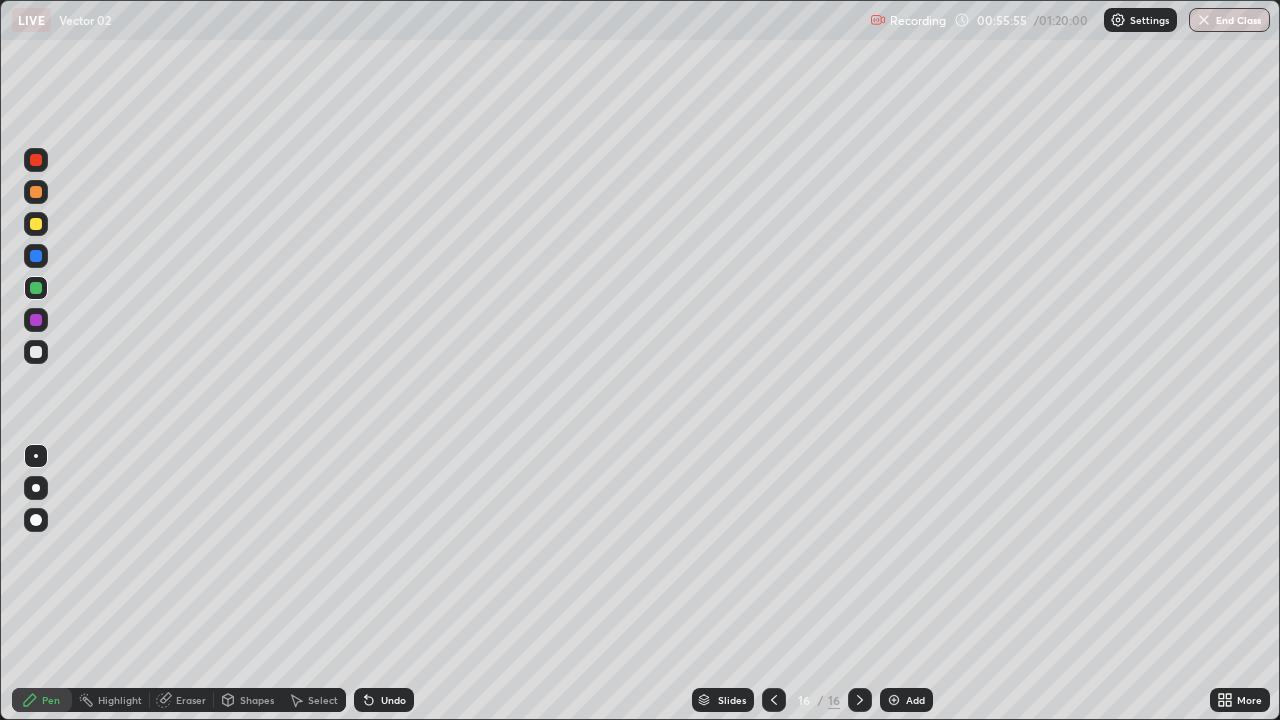 click on "Eraser" at bounding box center (191, 700) 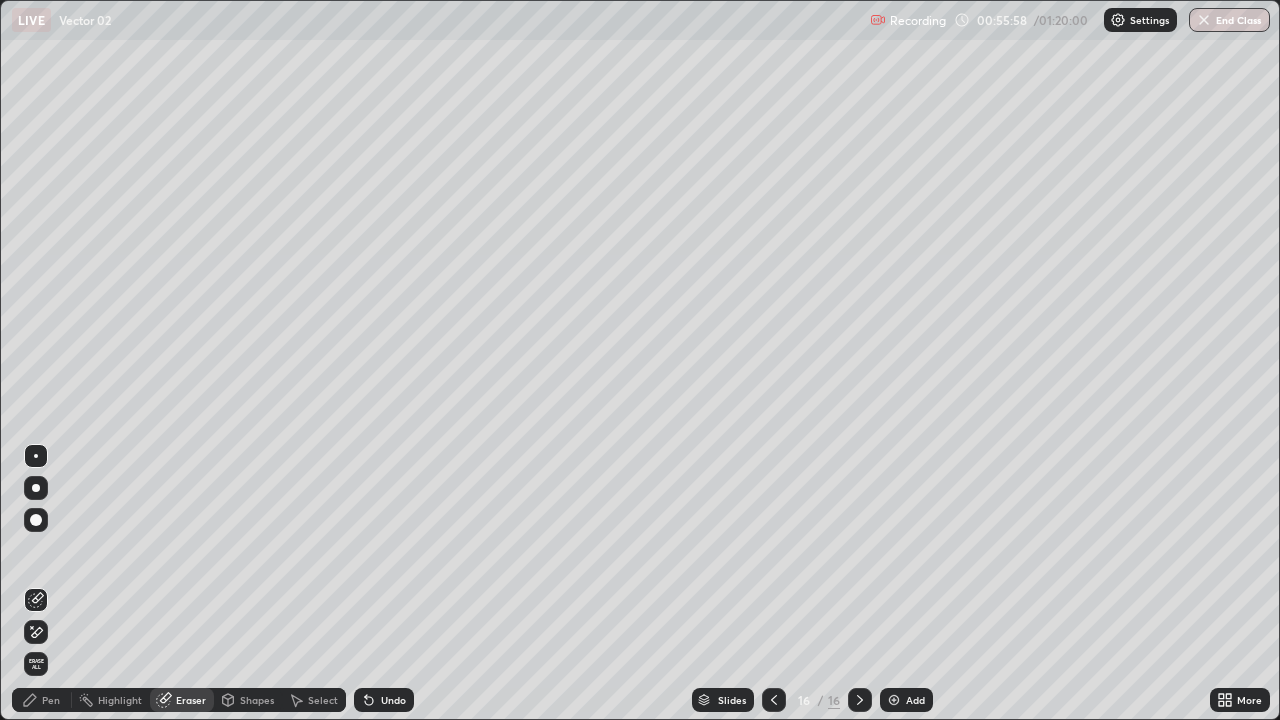 click on "Pen" at bounding box center (51, 700) 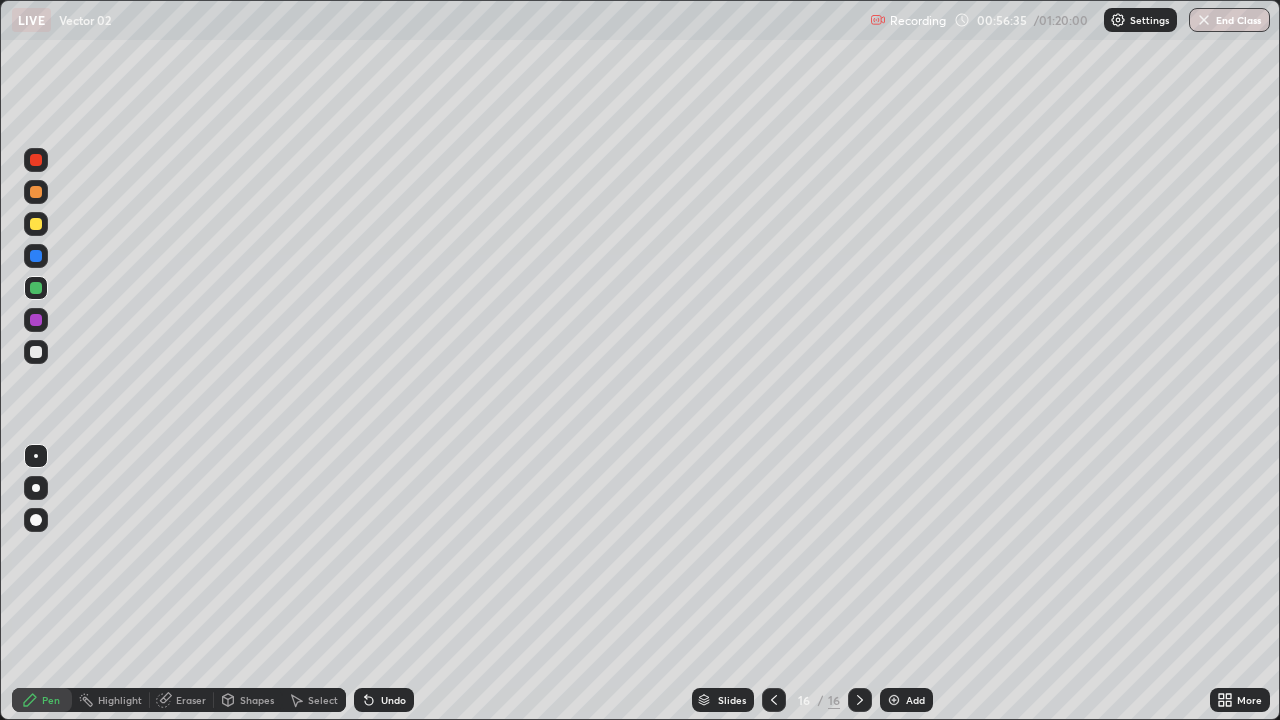 click at bounding box center [36, 224] 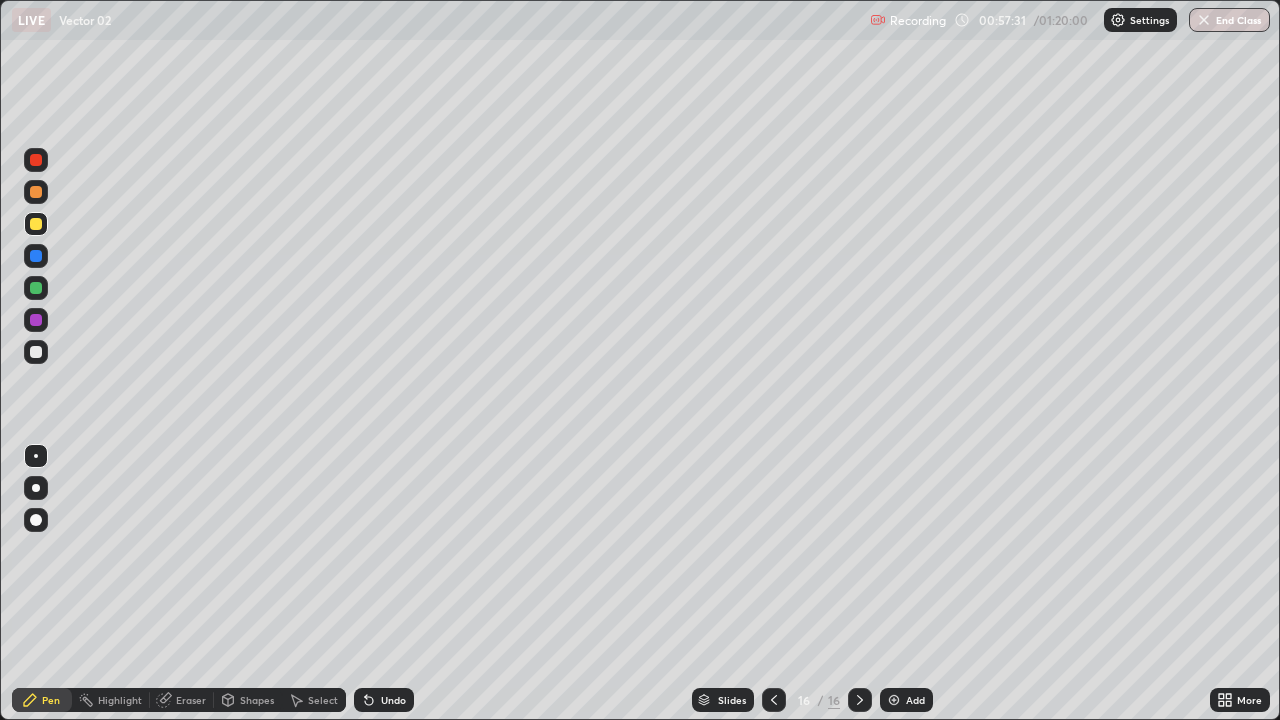 click on "Undo" at bounding box center (384, 700) 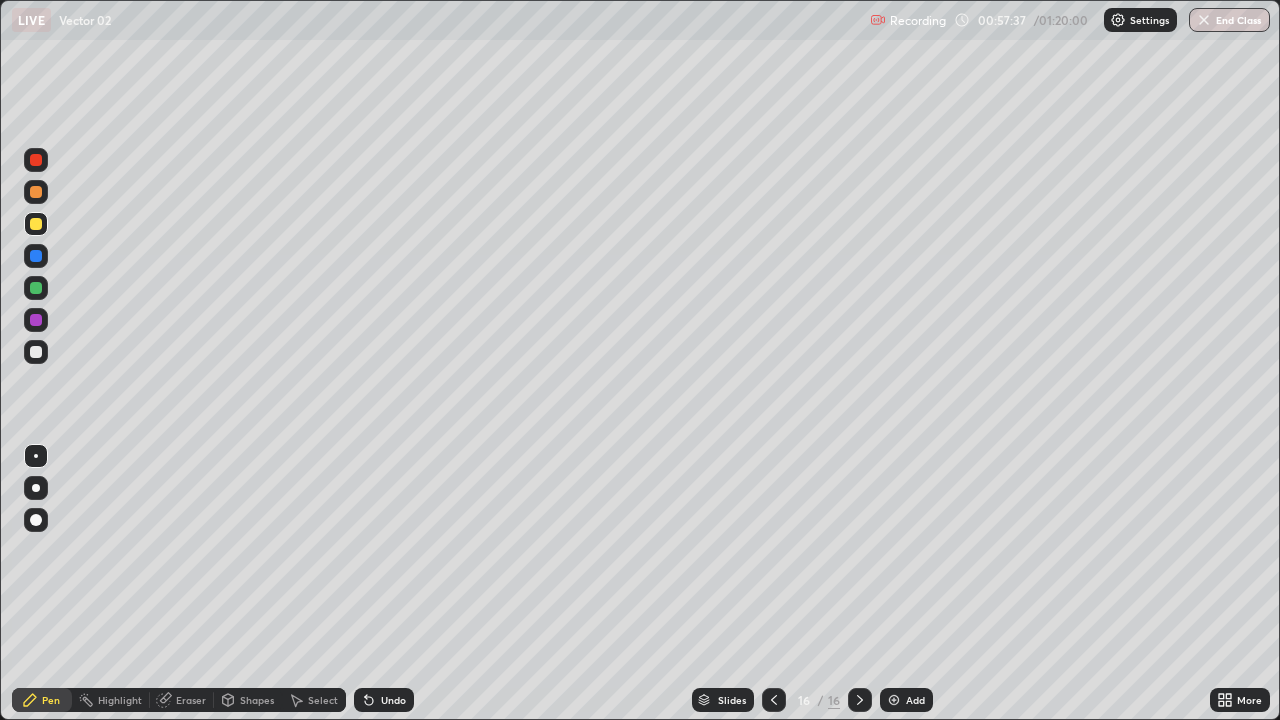 click on "Undo" at bounding box center [393, 700] 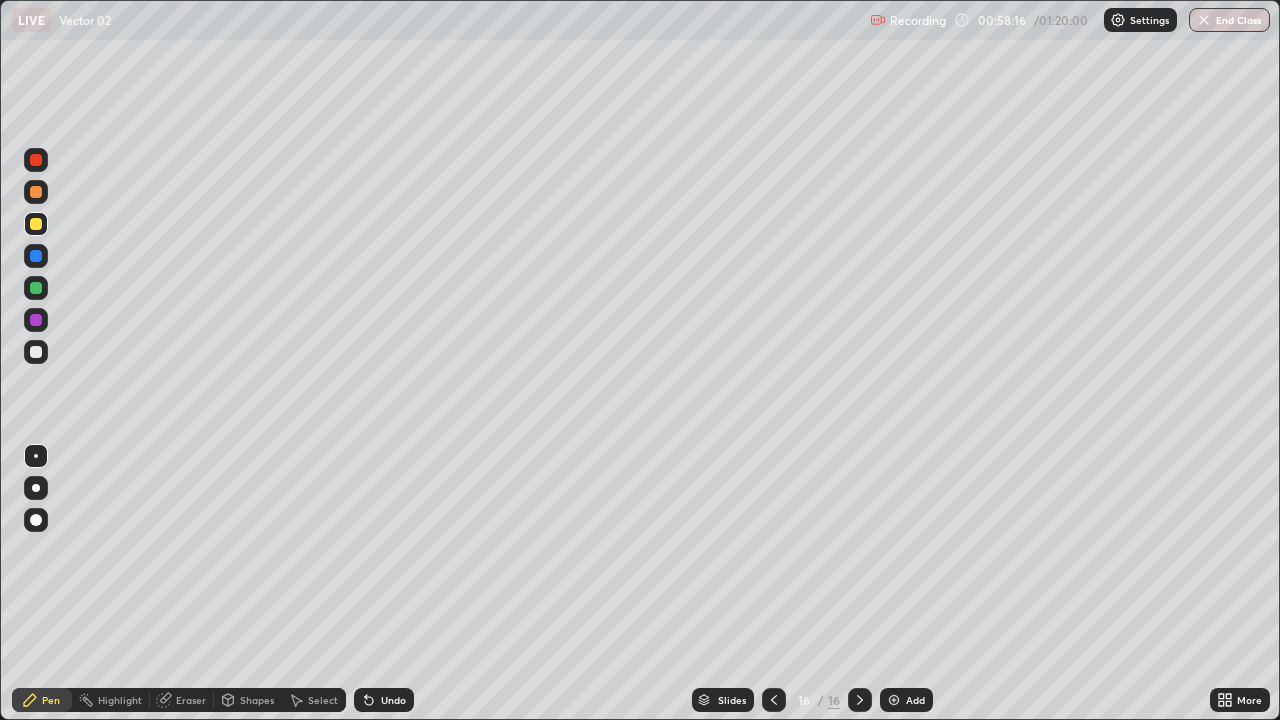 click at bounding box center [36, 192] 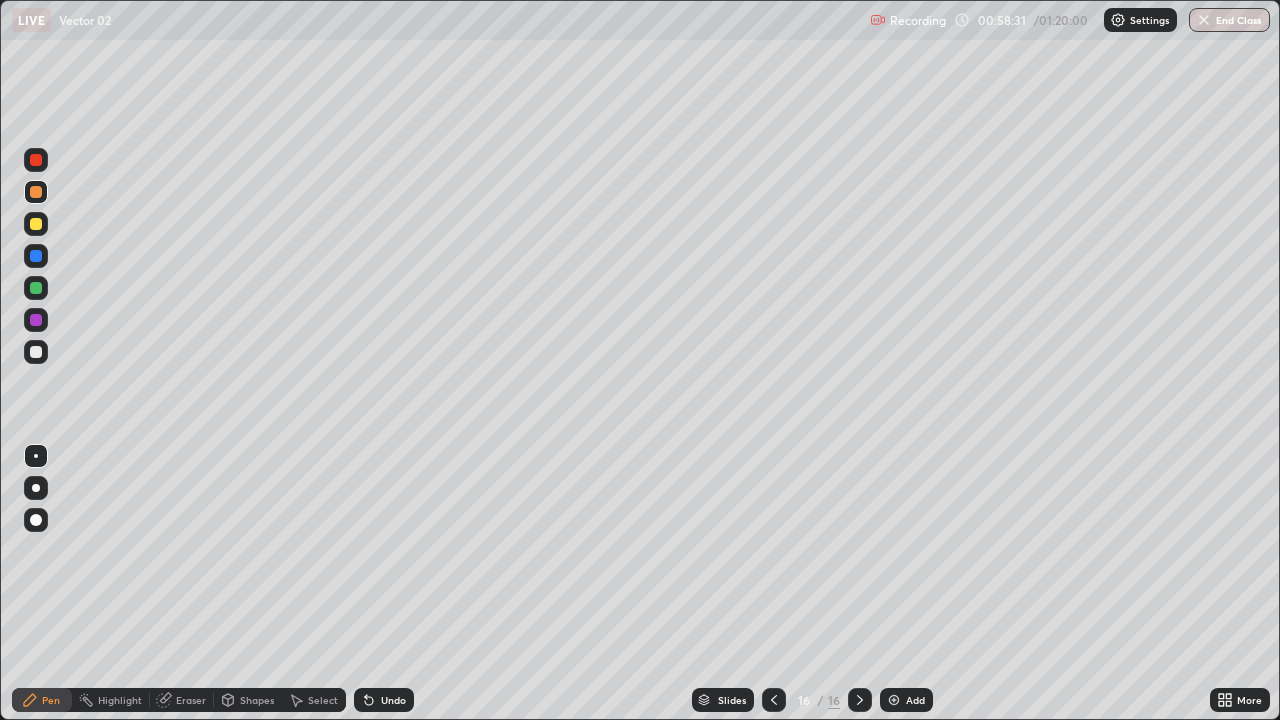 click at bounding box center (36, 224) 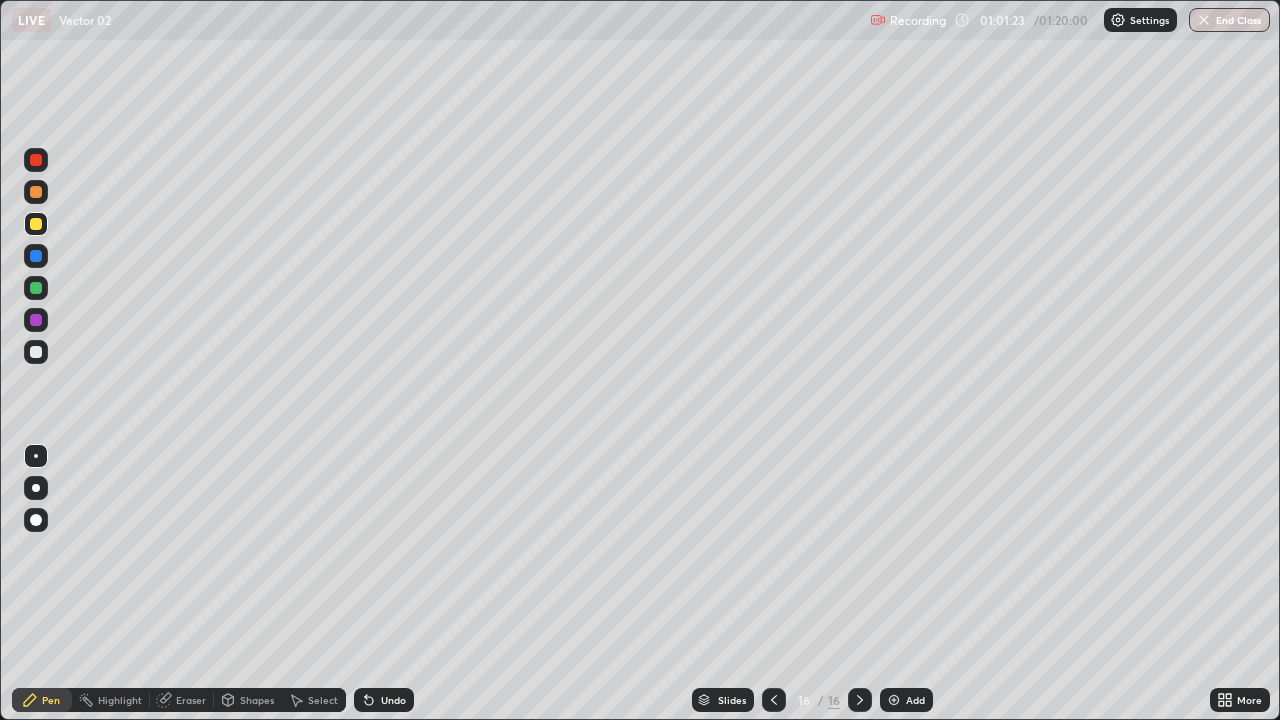 click on "Add" at bounding box center [915, 700] 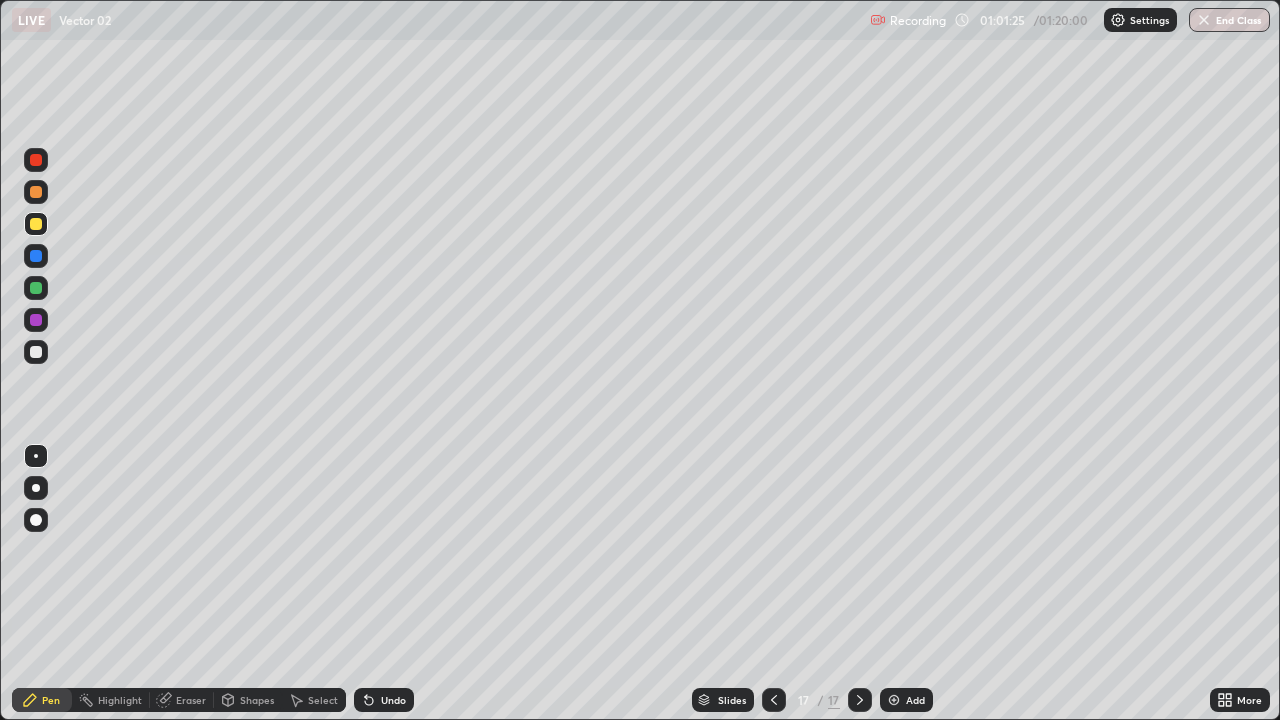 click at bounding box center [36, 352] 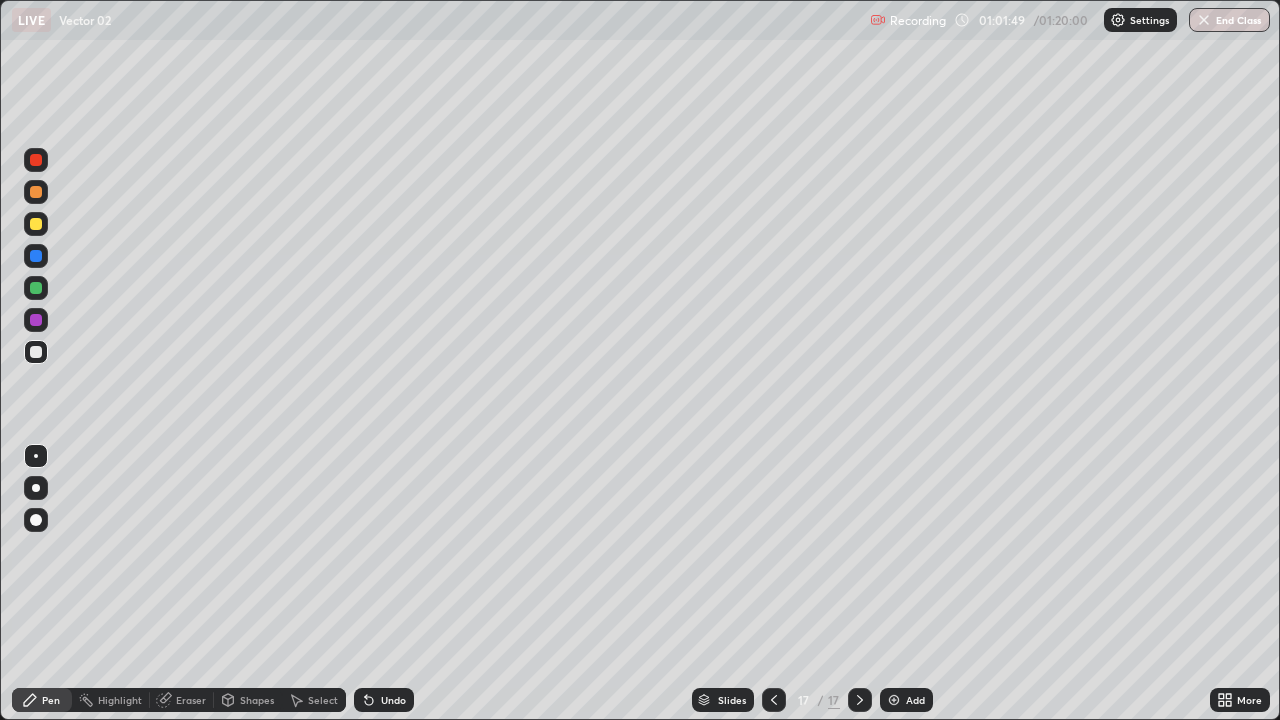 click at bounding box center [36, 224] 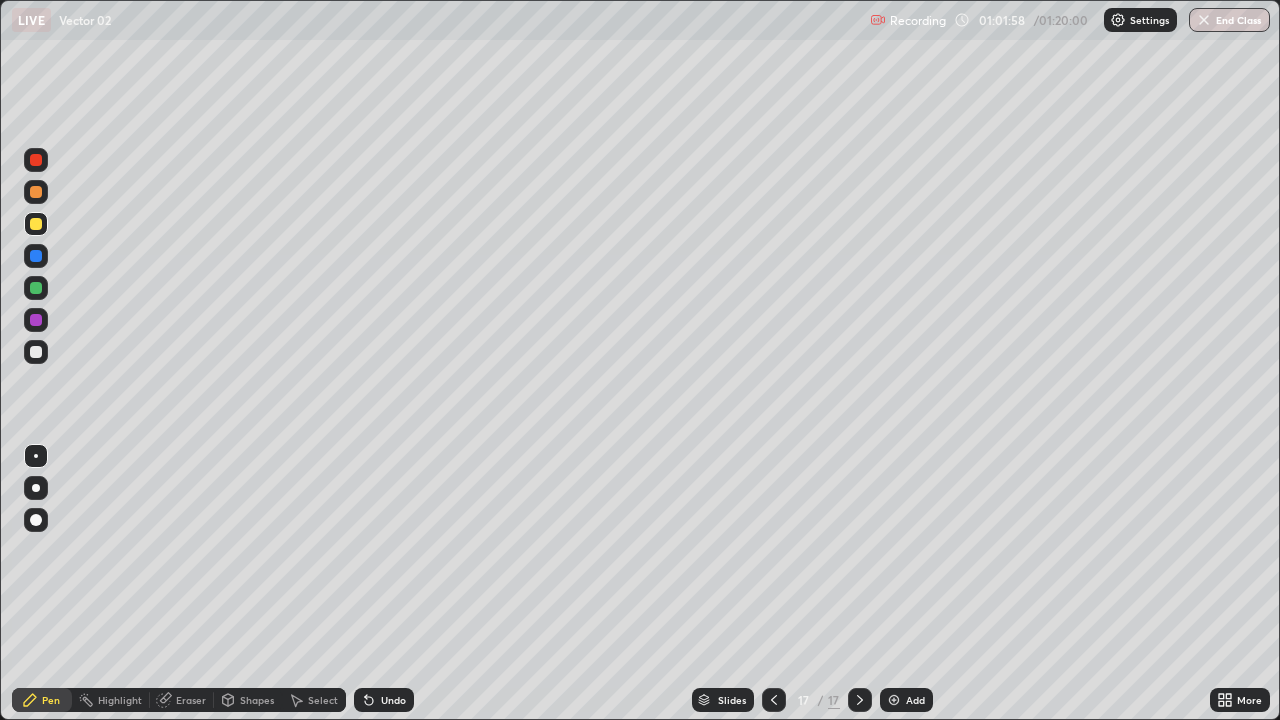 click at bounding box center (36, 192) 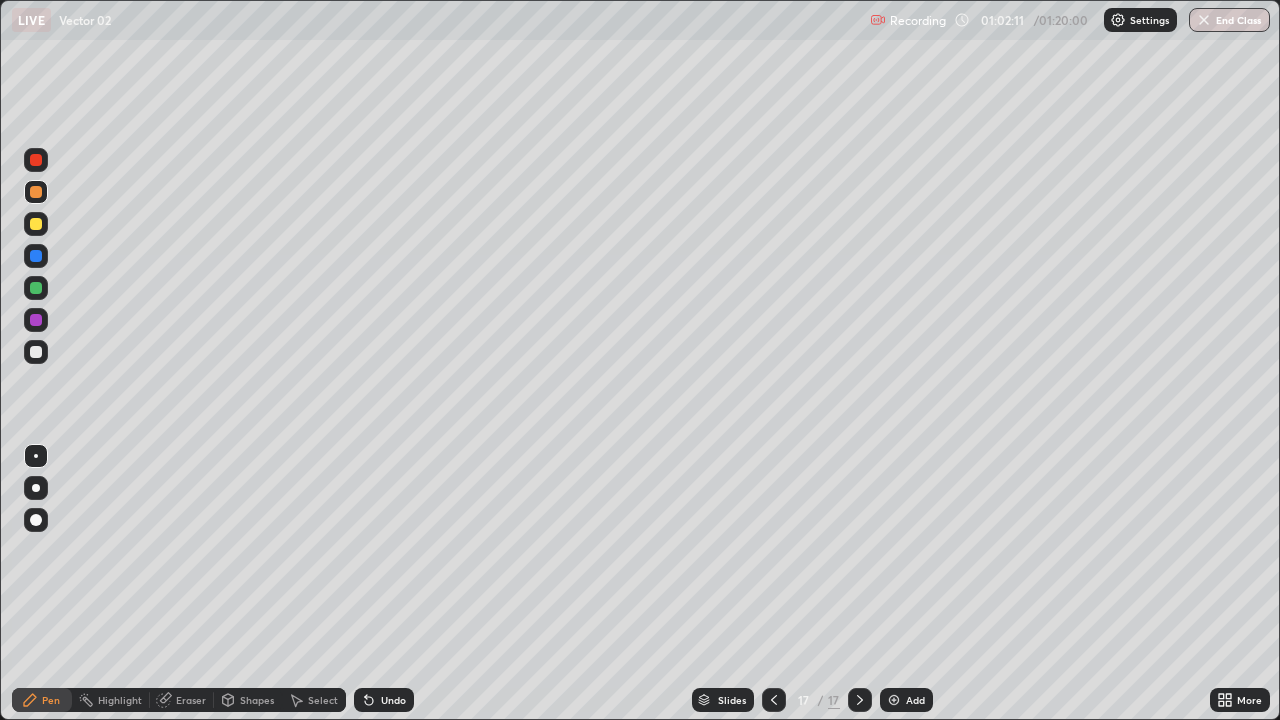 click at bounding box center (36, 352) 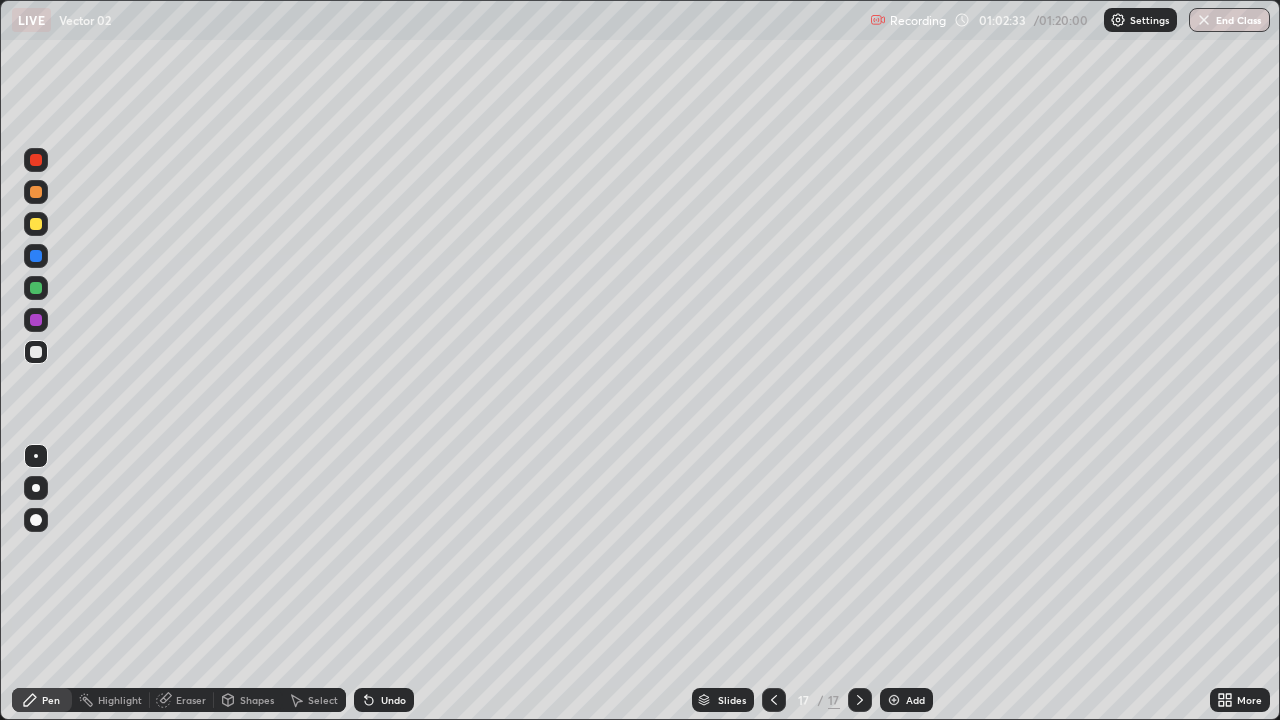 click at bounding box center (36, 224) 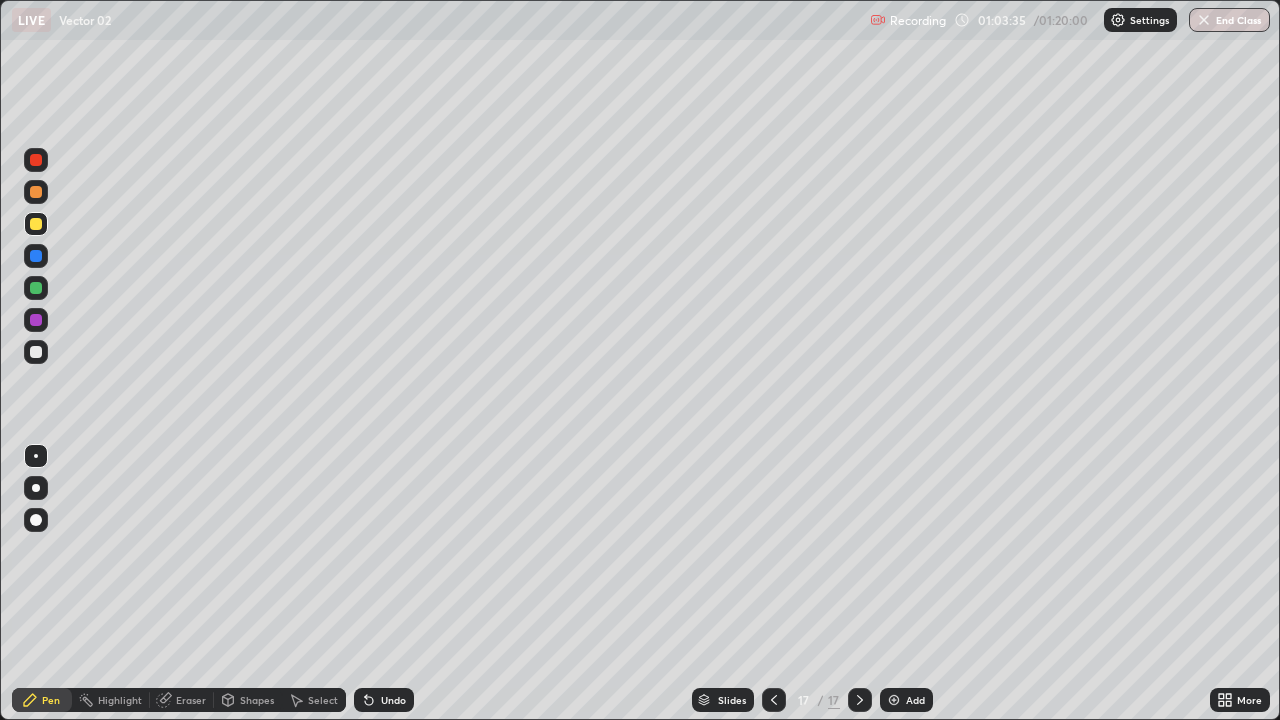 click at bounding box center (774, 700) 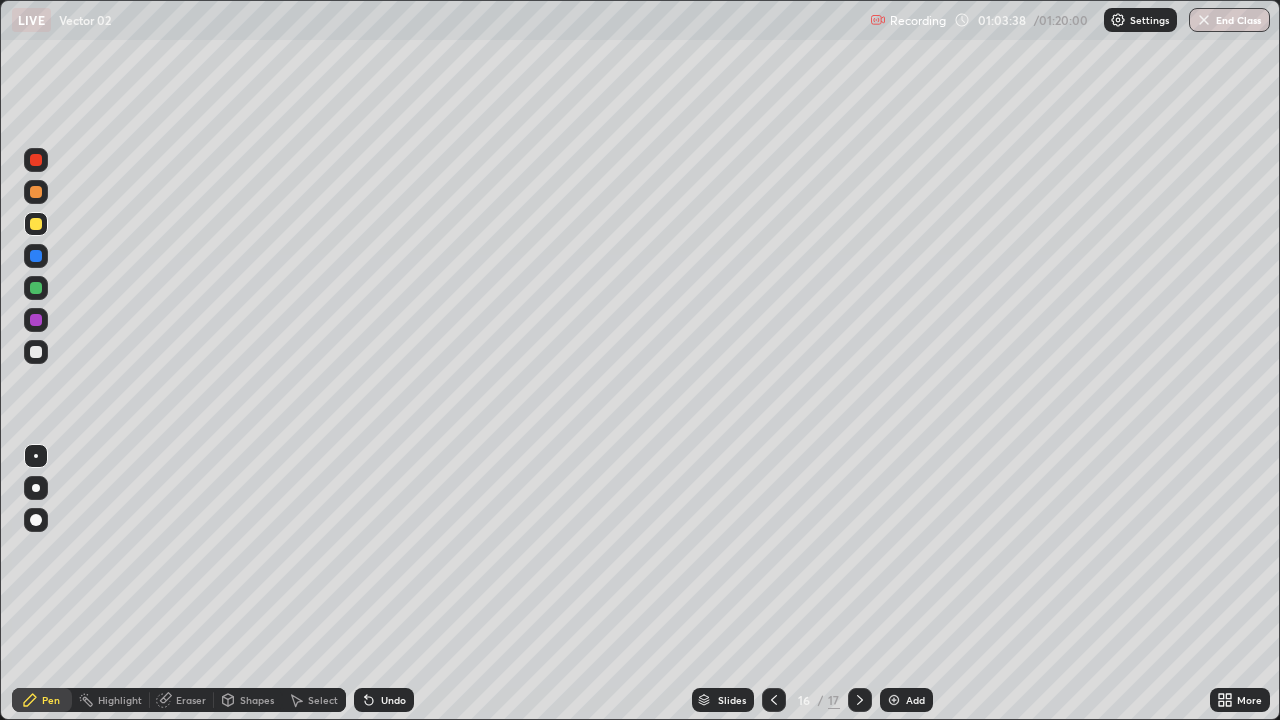 click 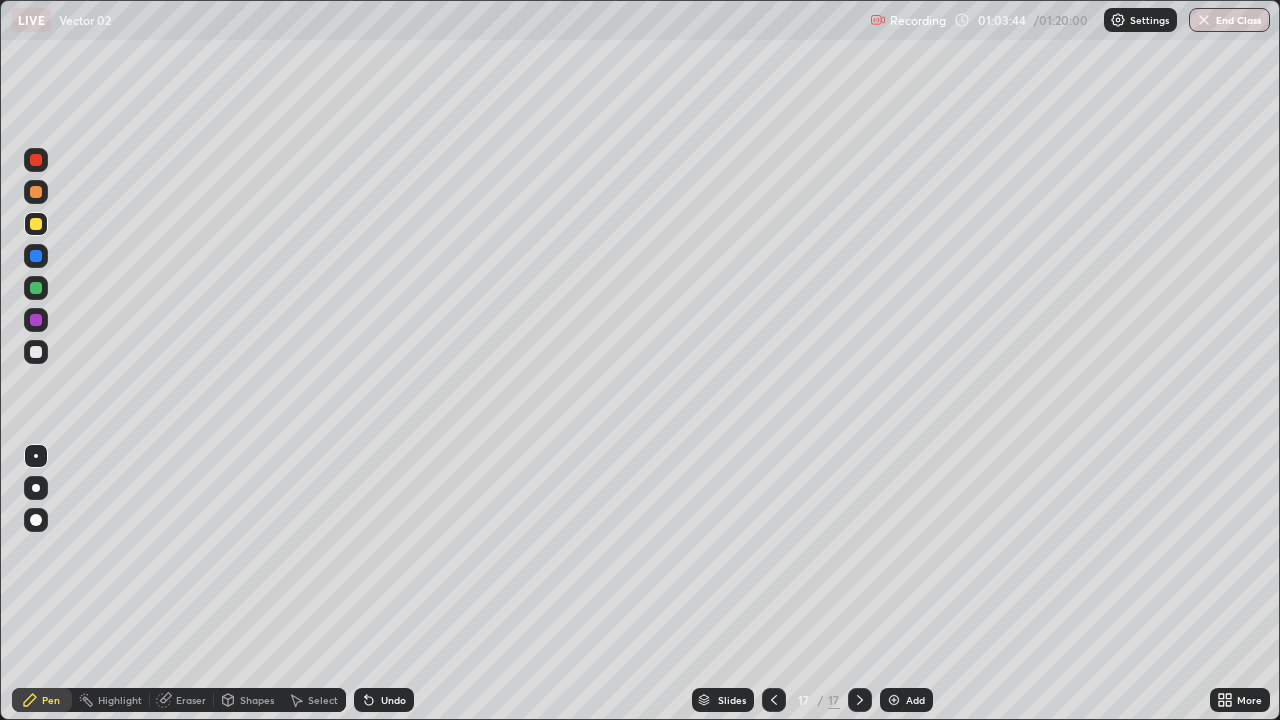 click on "Undo" at bounding box center (393, 700) 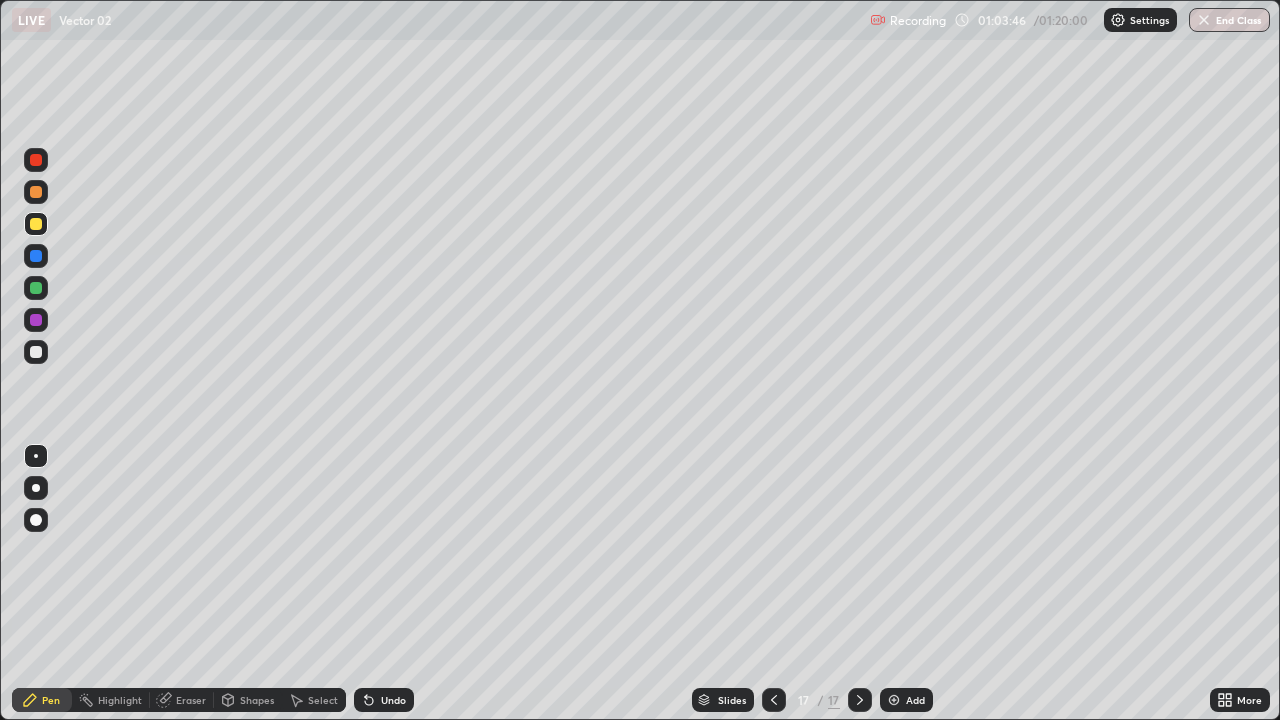 click on "Undo" at bounding box center [384, 700] 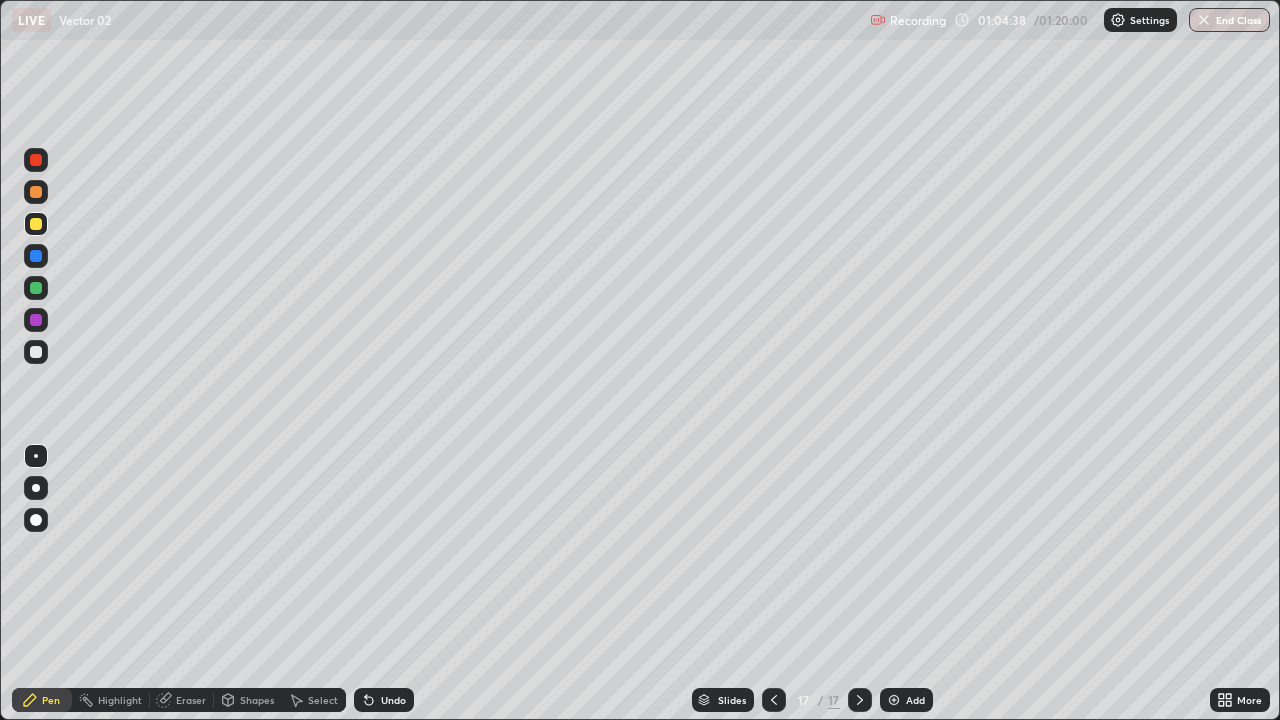 click at bounding box center (36, 352) 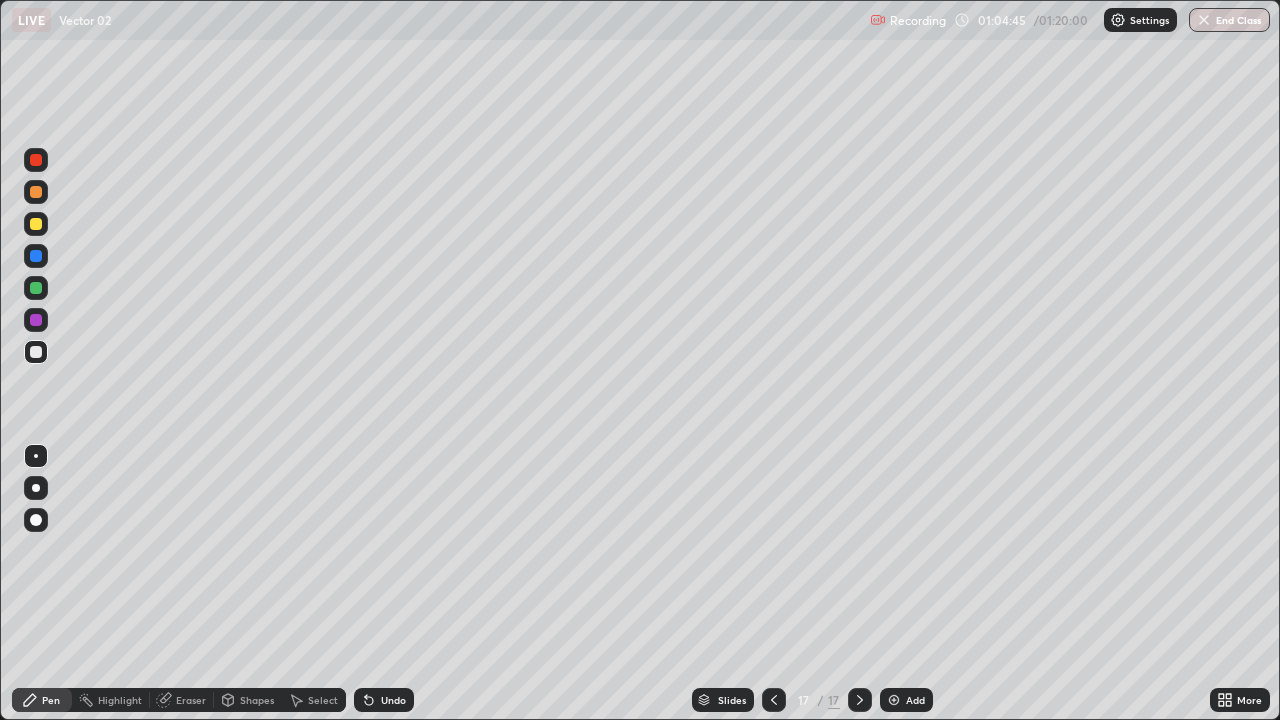 click on "Undo" at bounding box center (384, 700) 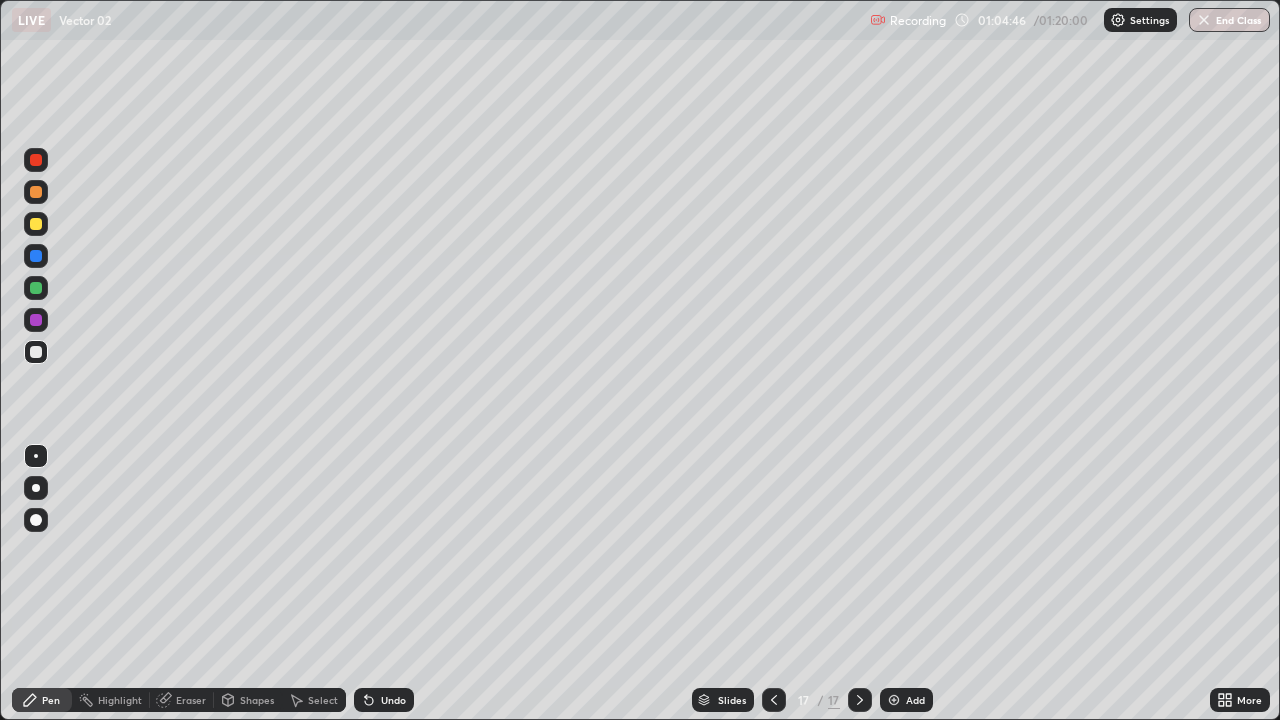 click on "Undo" at bounding box center [384, 700] 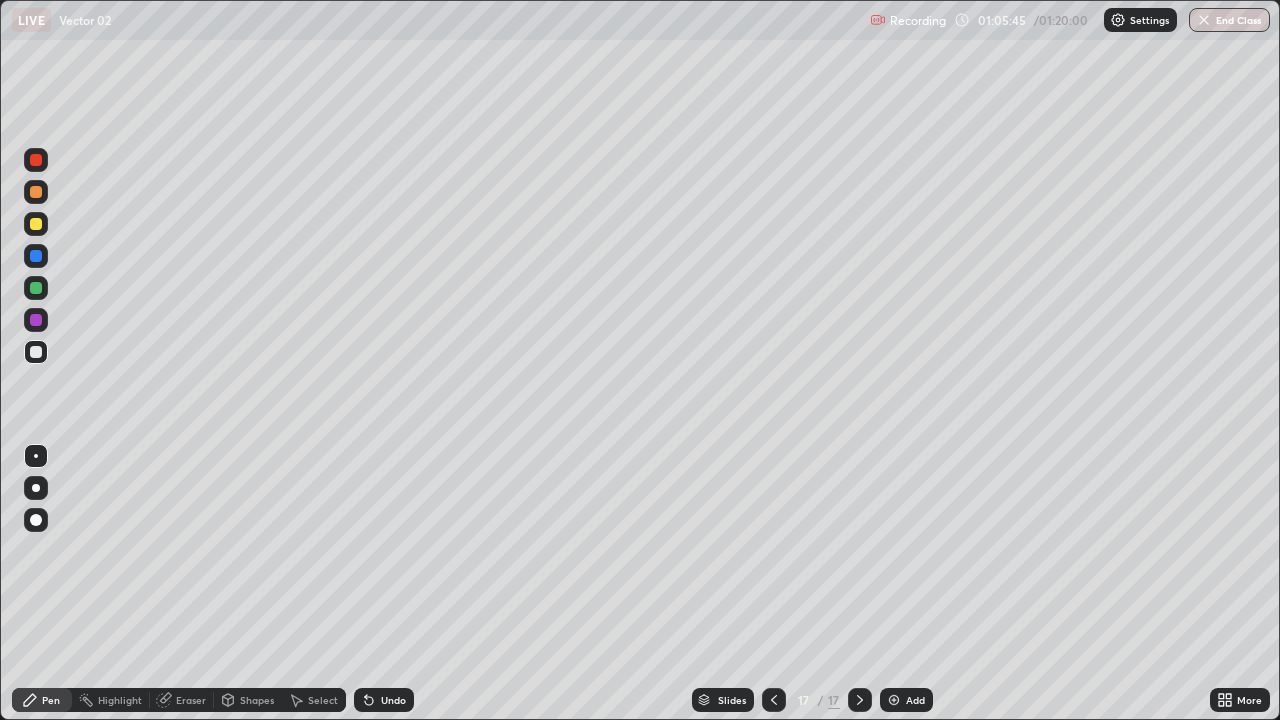 click at bounding box center [36, 288] 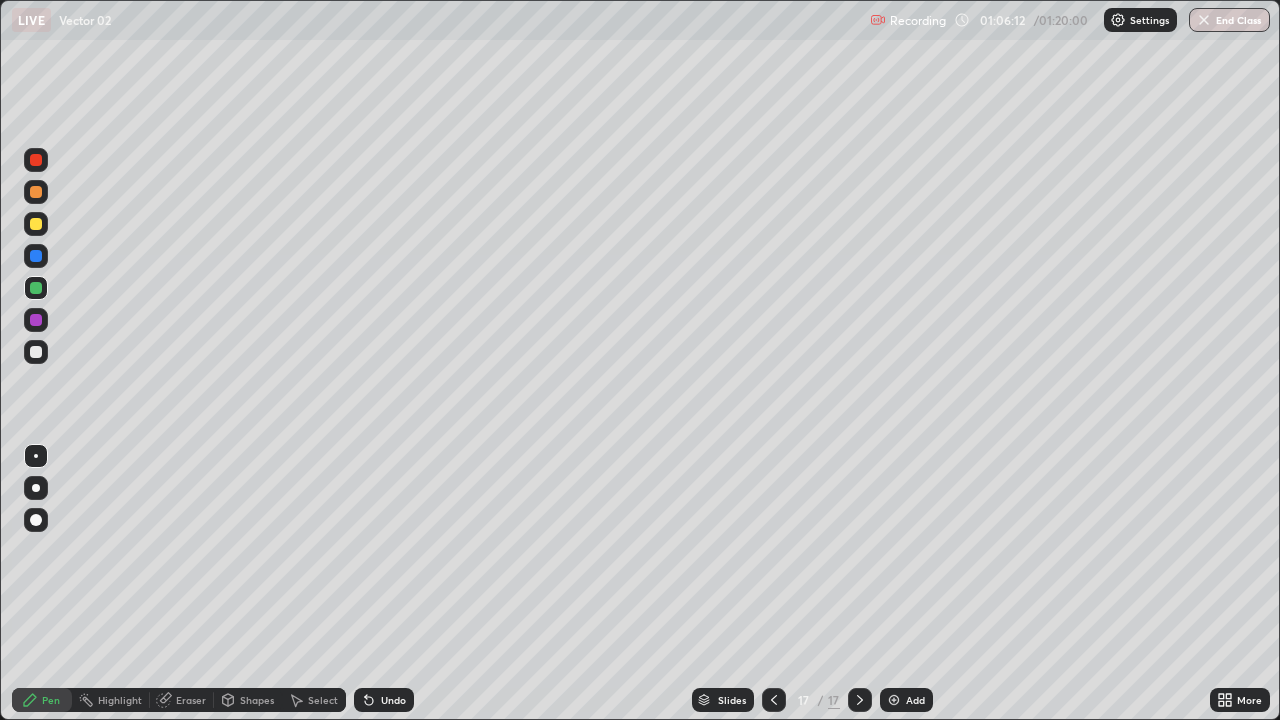 click at bounding box center [36, 224] 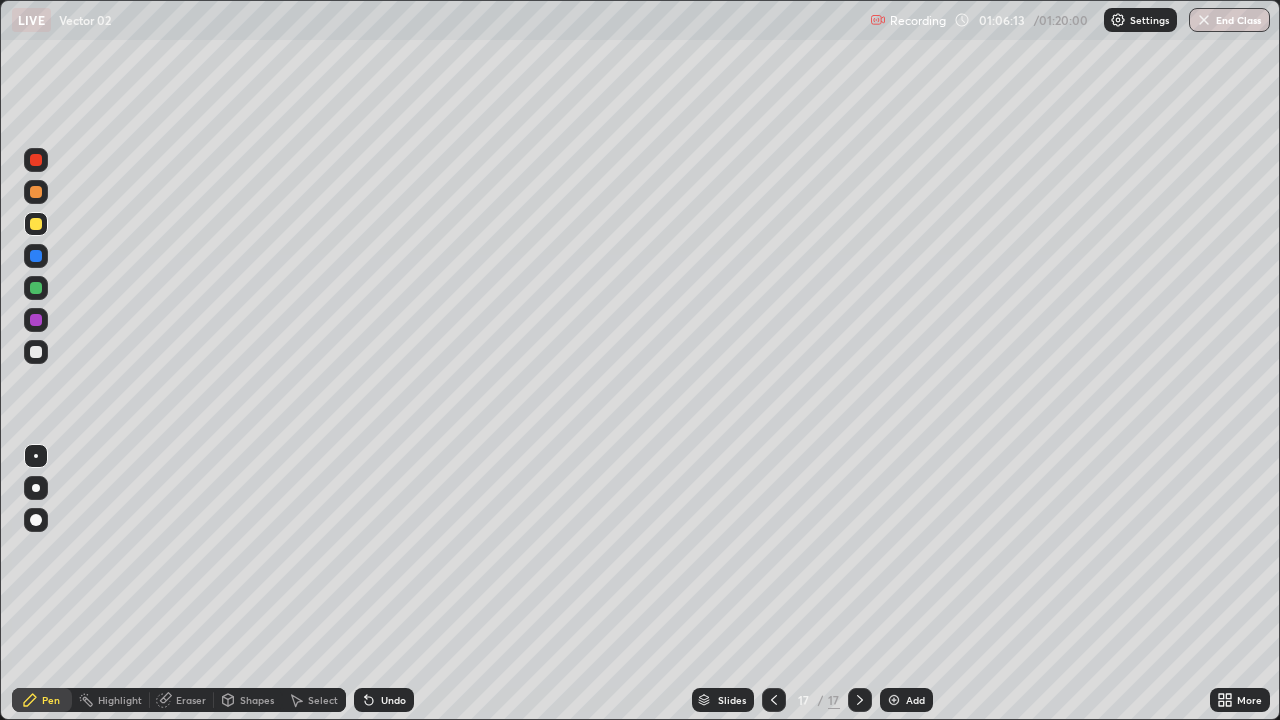 click on "Add" at bounding box center (906, 700) 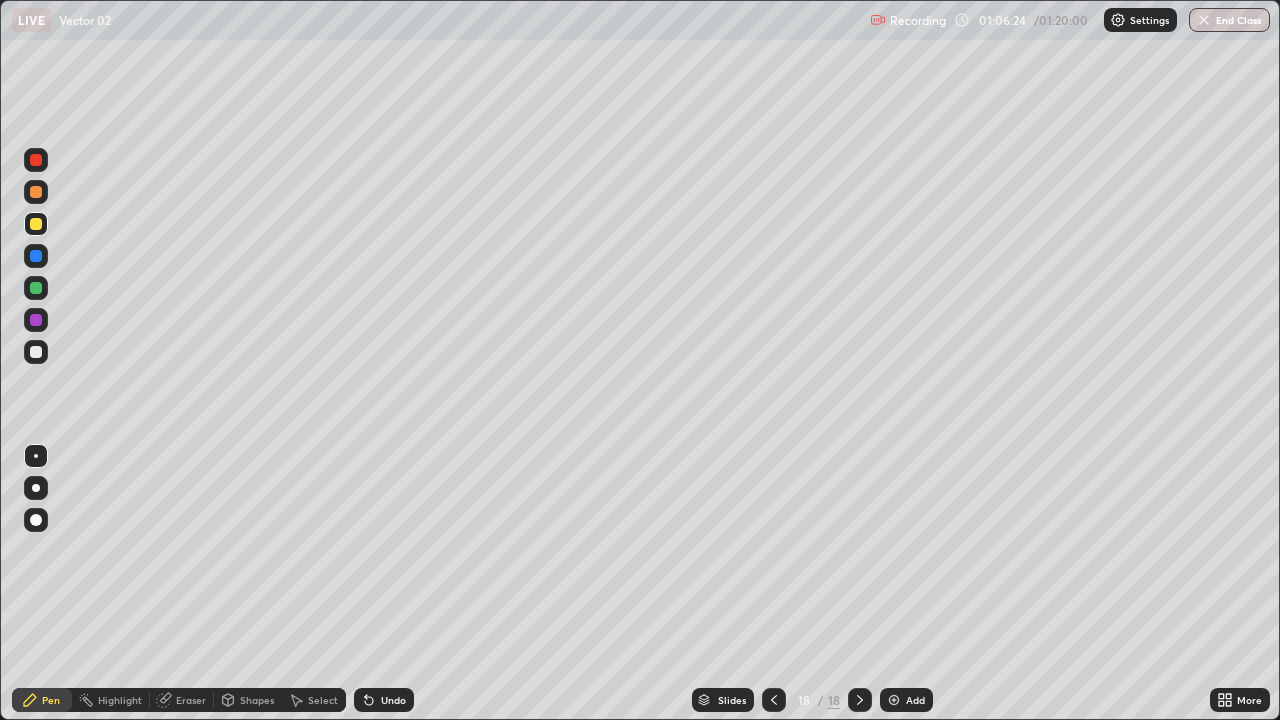 click on "Undo" at bounding box center (384, 700) 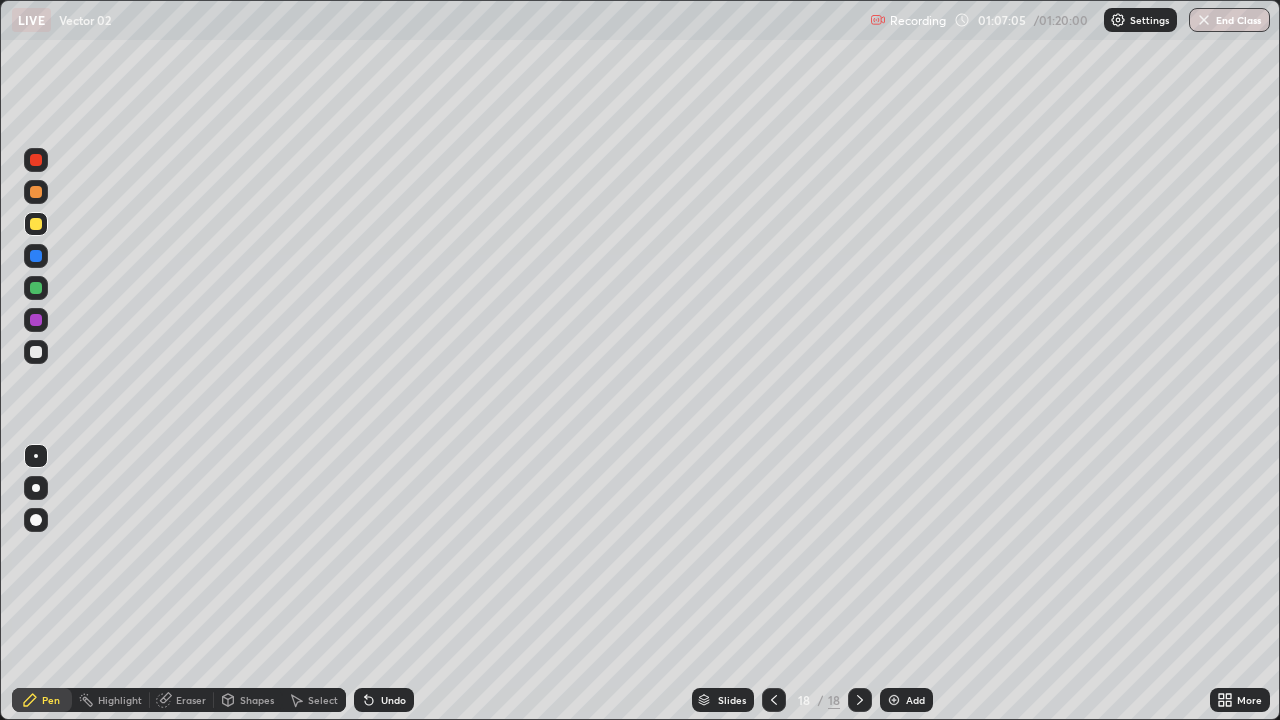 click 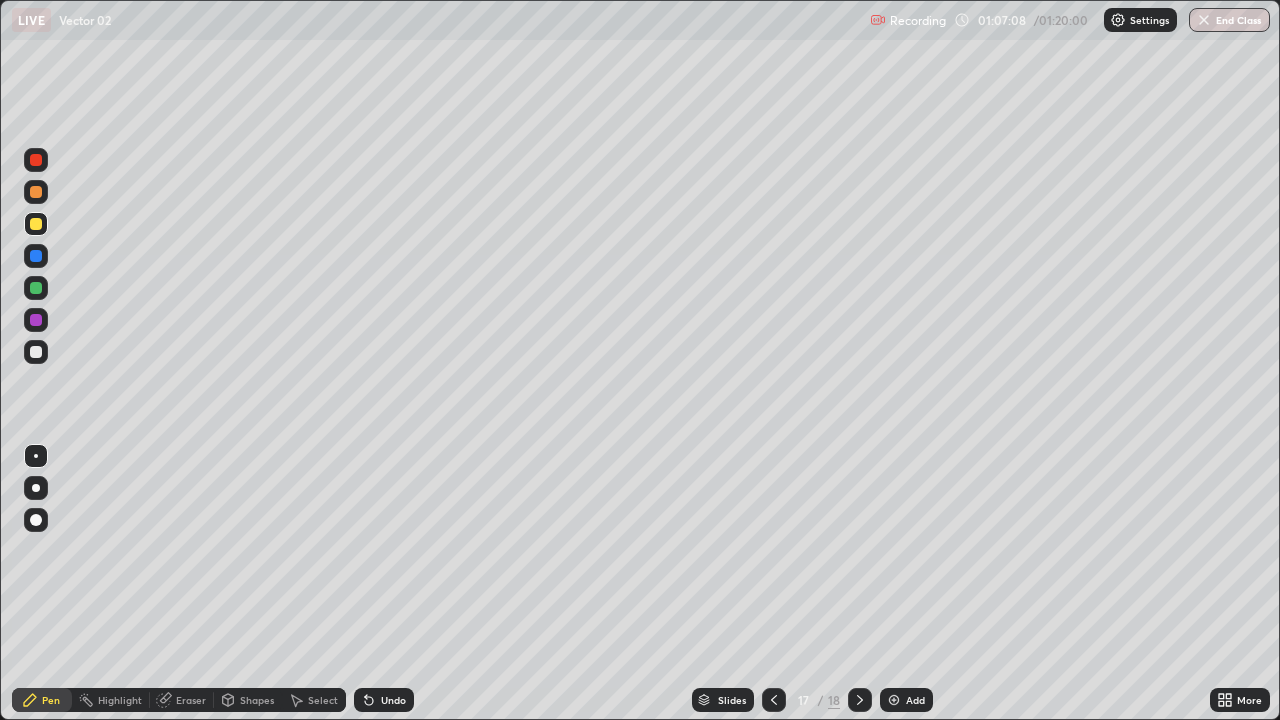 click 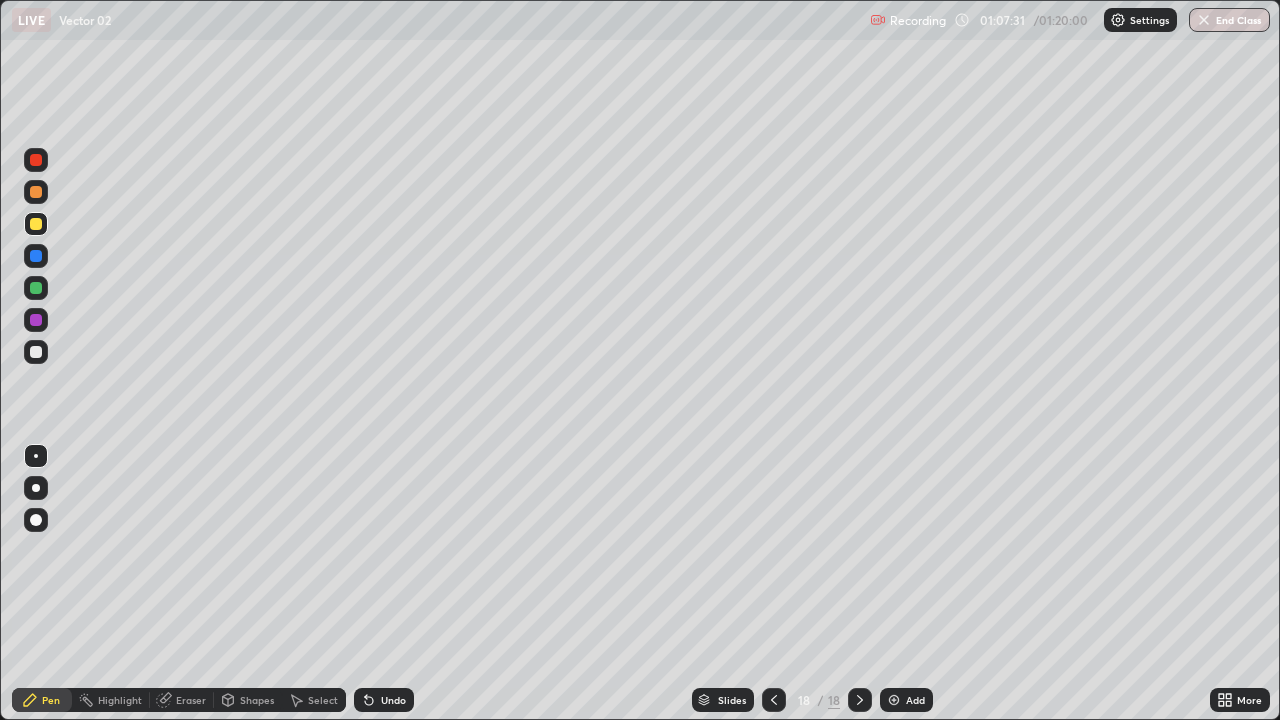 click at bounding box center (36, 352) 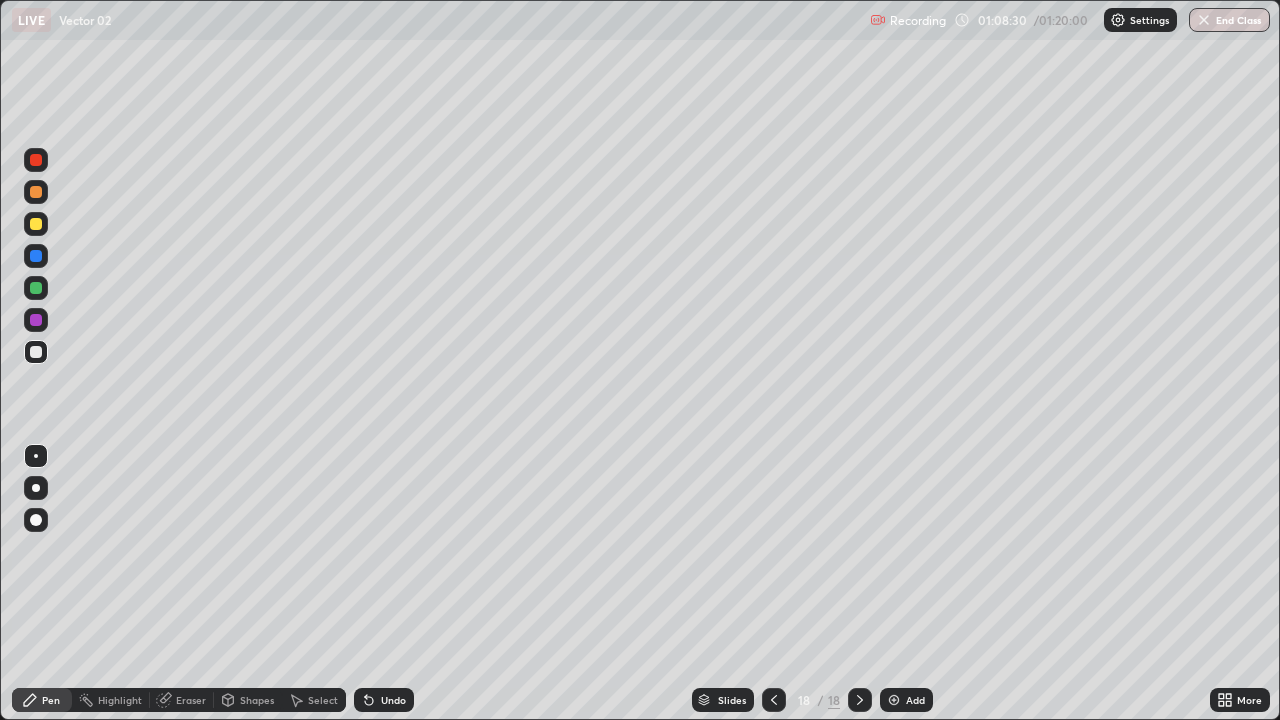 click at bounding box center (36, 224) 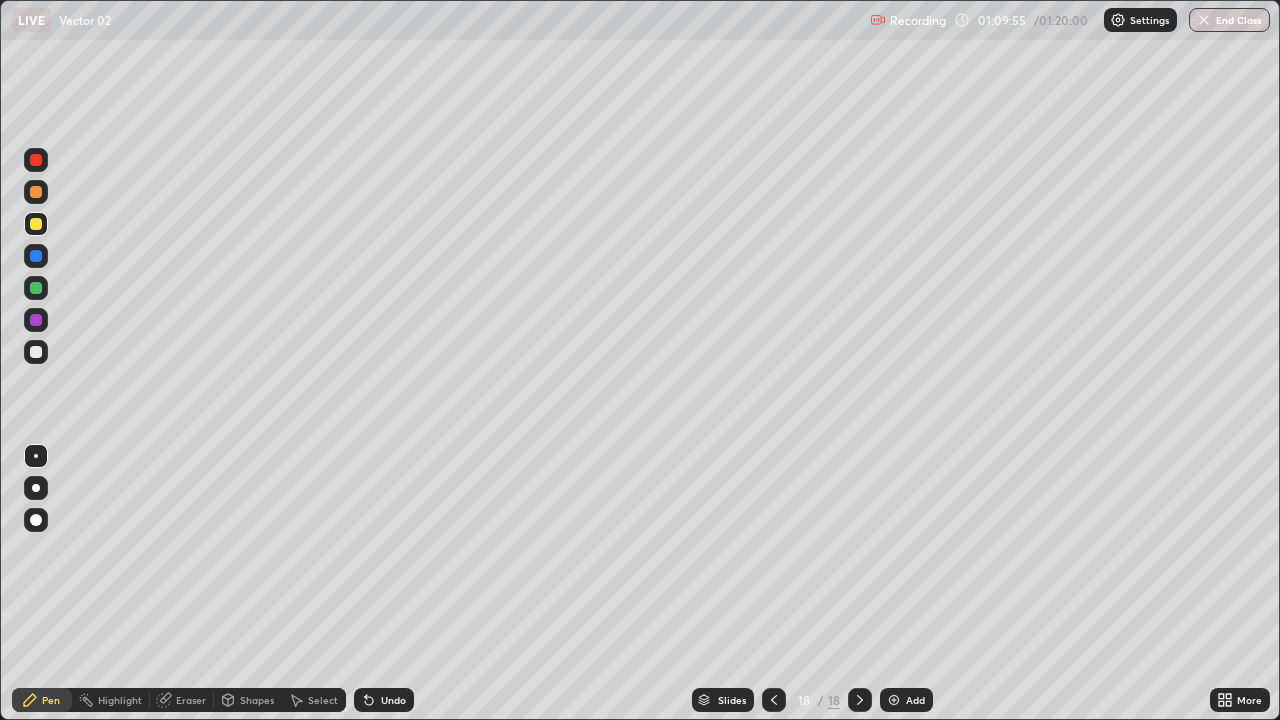 click at bounding box center (36, 288) 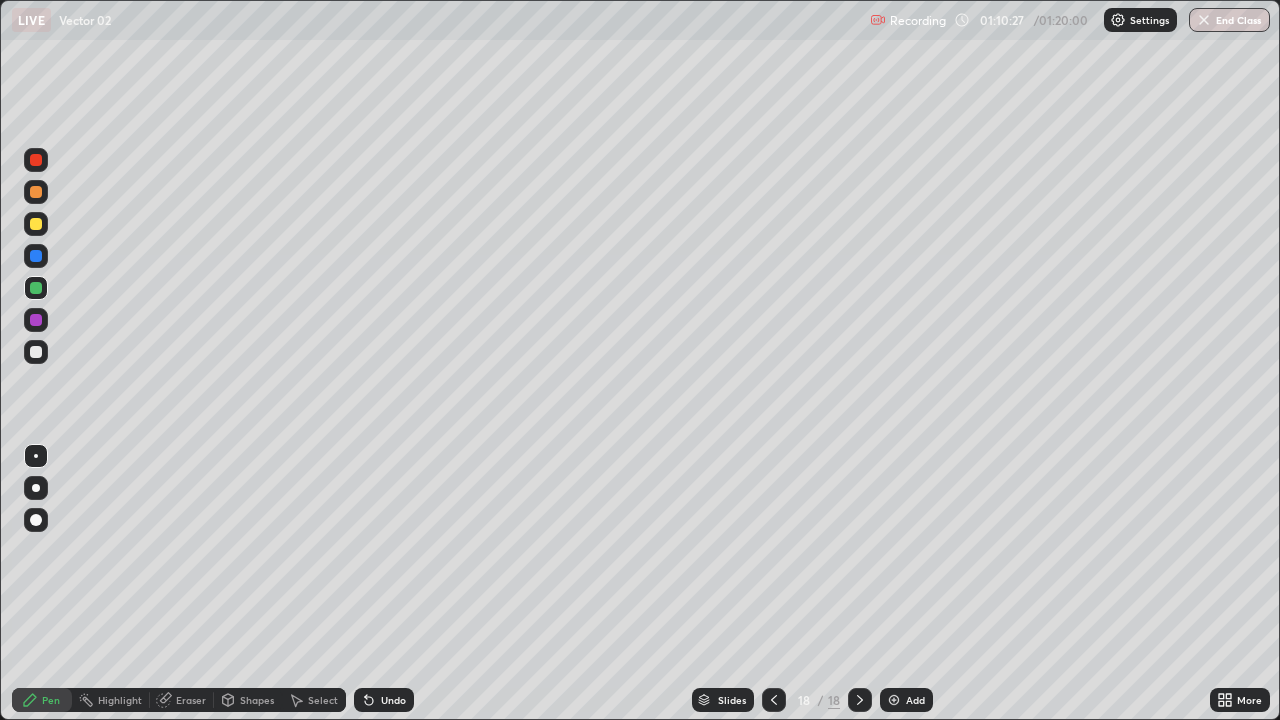 click at bounding box center [36, 224] 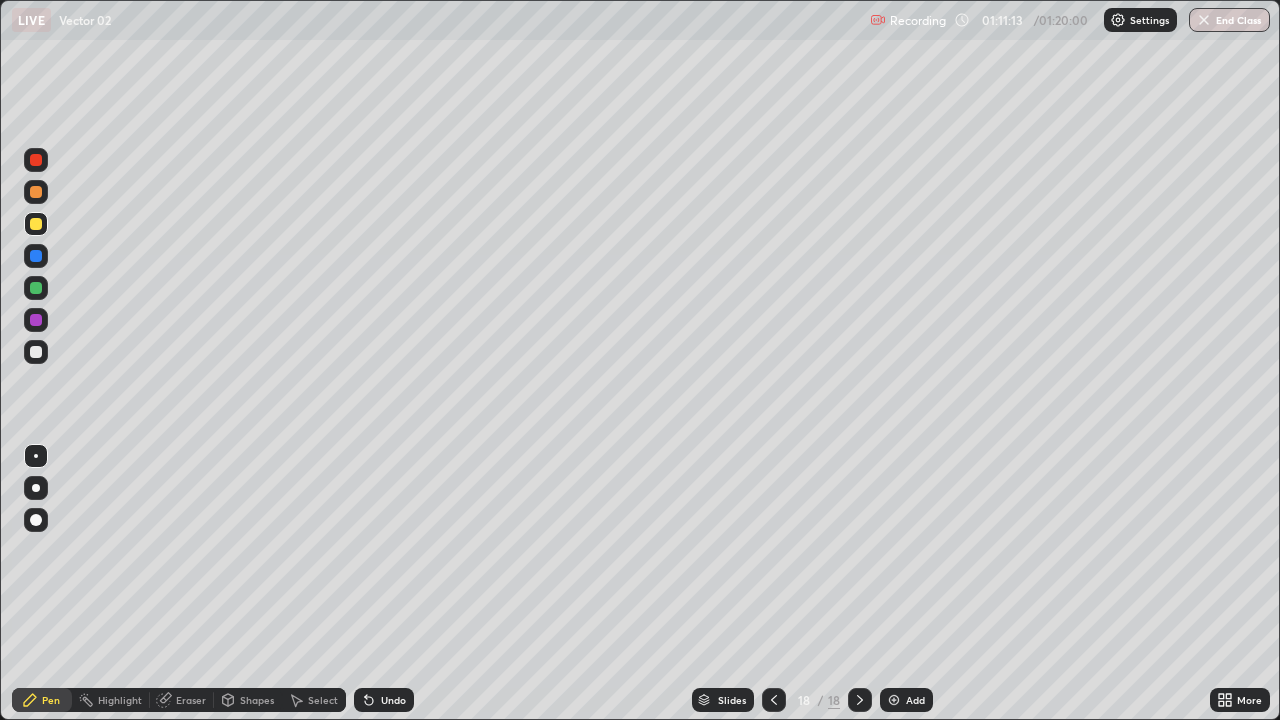 click on "Eraser" at bounding box center (182, 700) 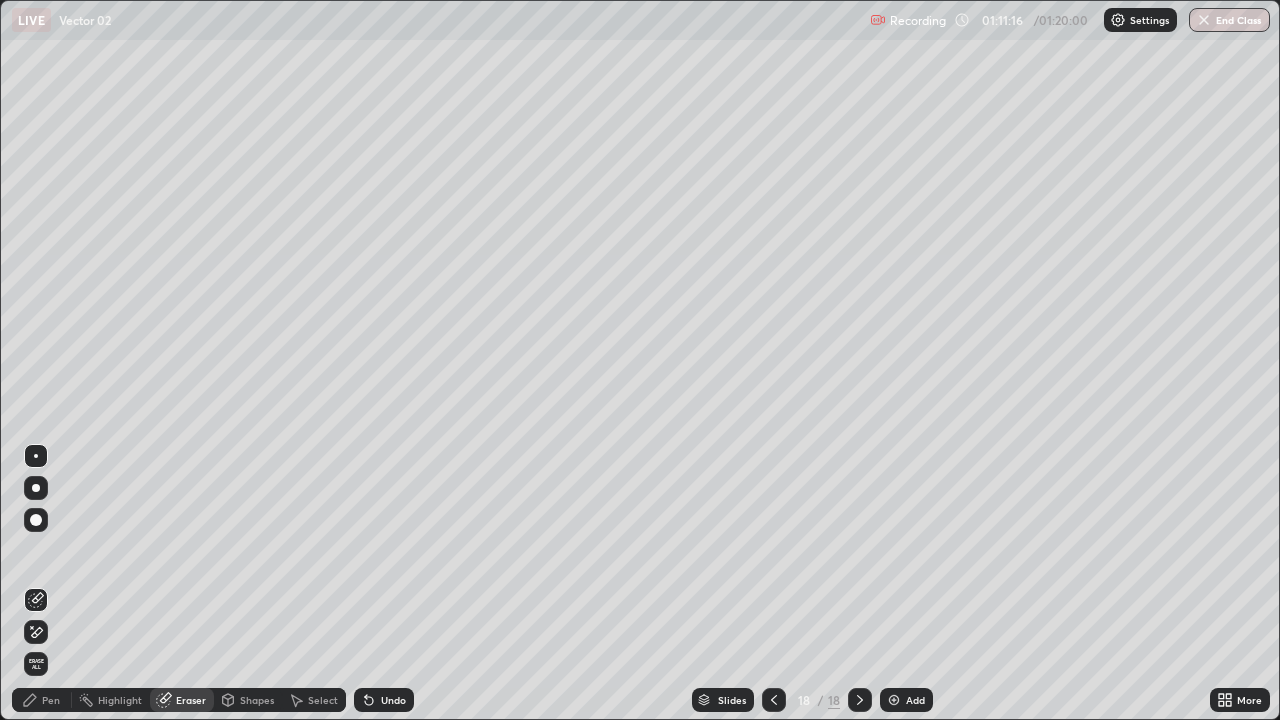 click on "Pen" at bounding box center [51, 700] 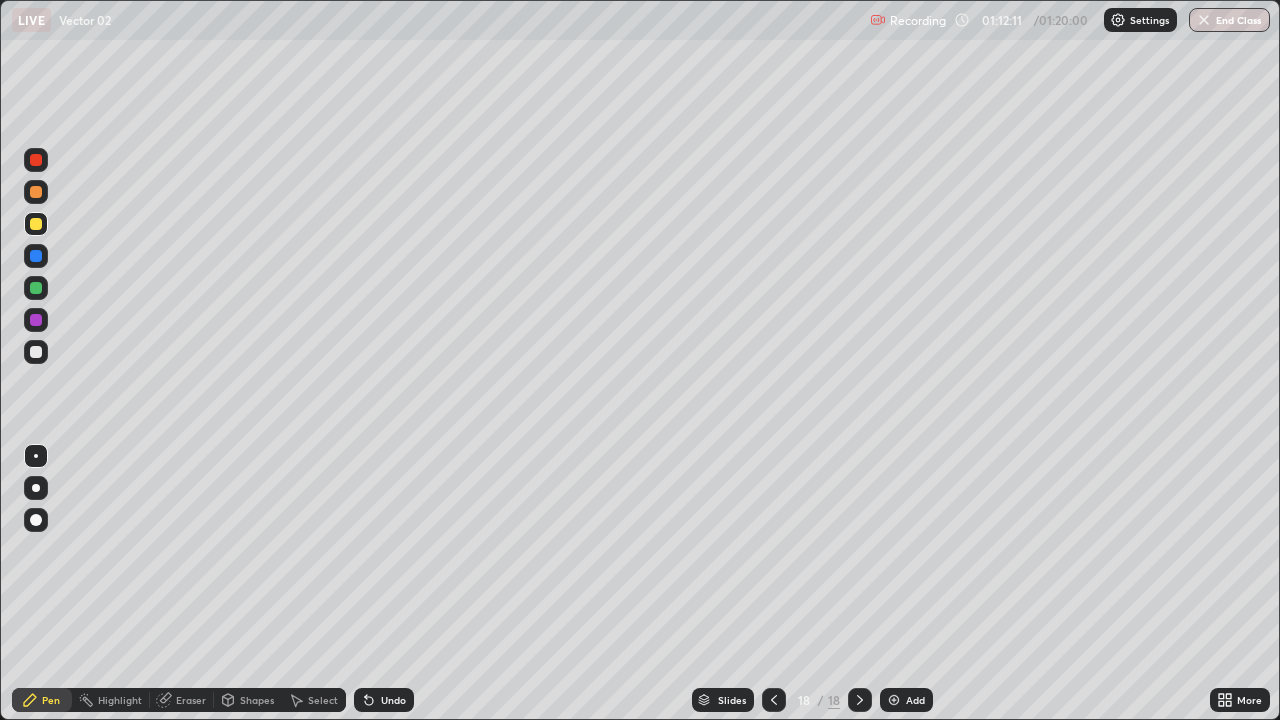 click on "Undo" at bounding box center [393, 700] 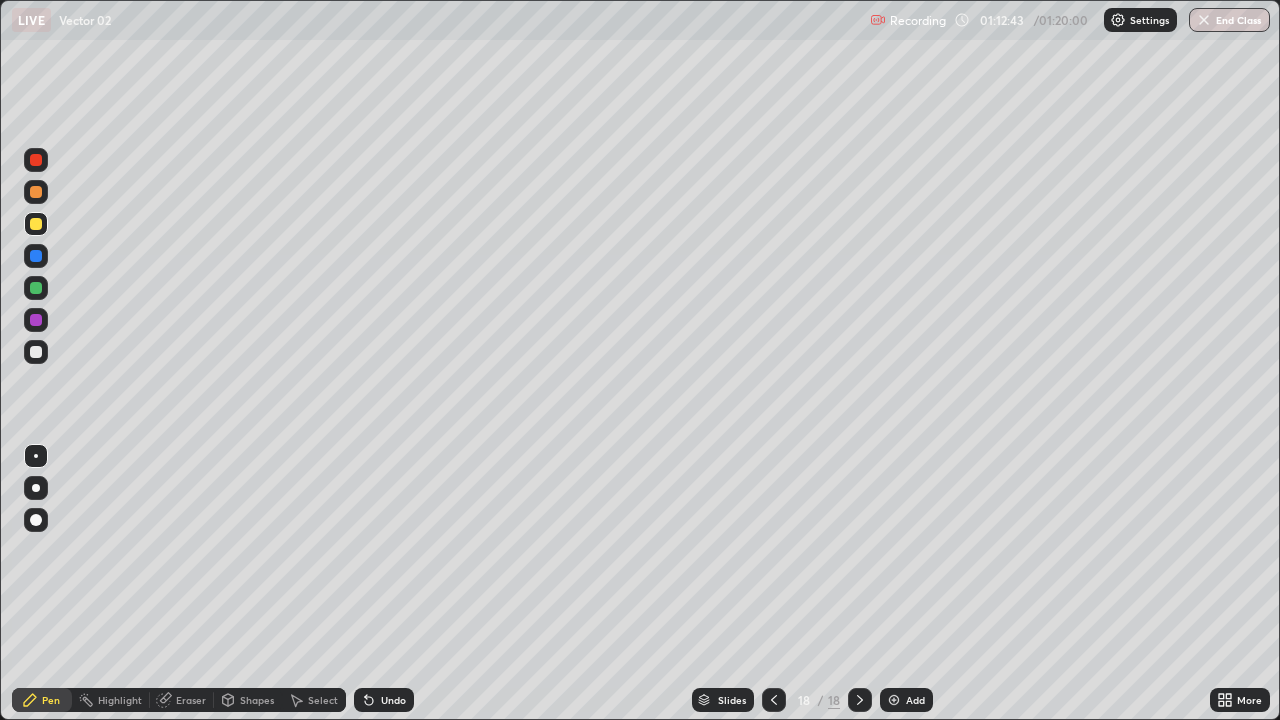 click at bounding box center [36, 352] 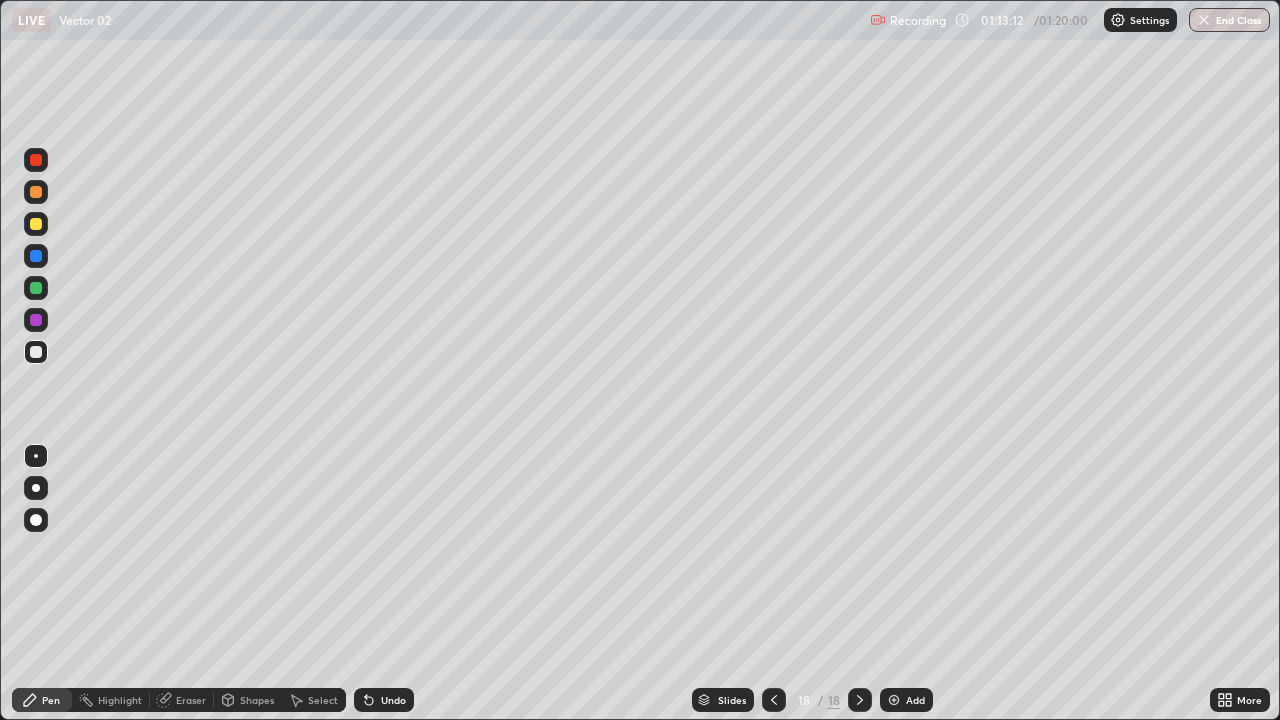 click at bounding box center (894, 700) 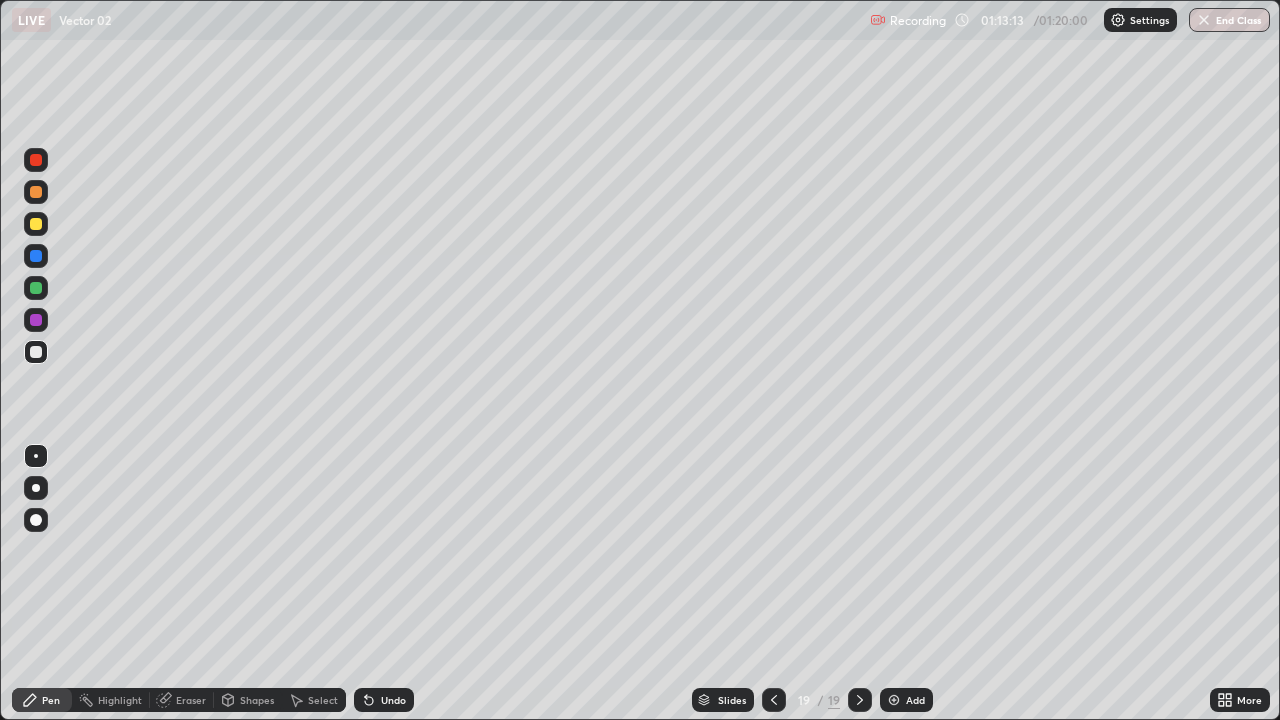 click at bounding box center [774, 700] 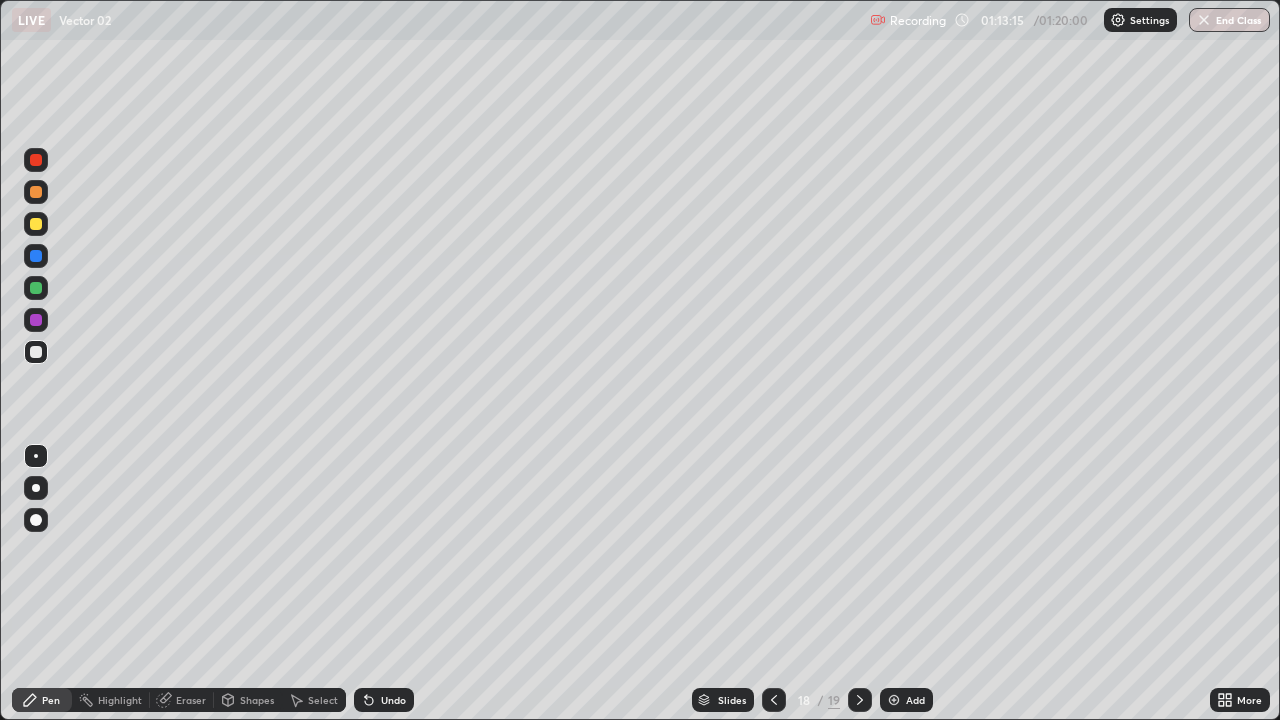 click 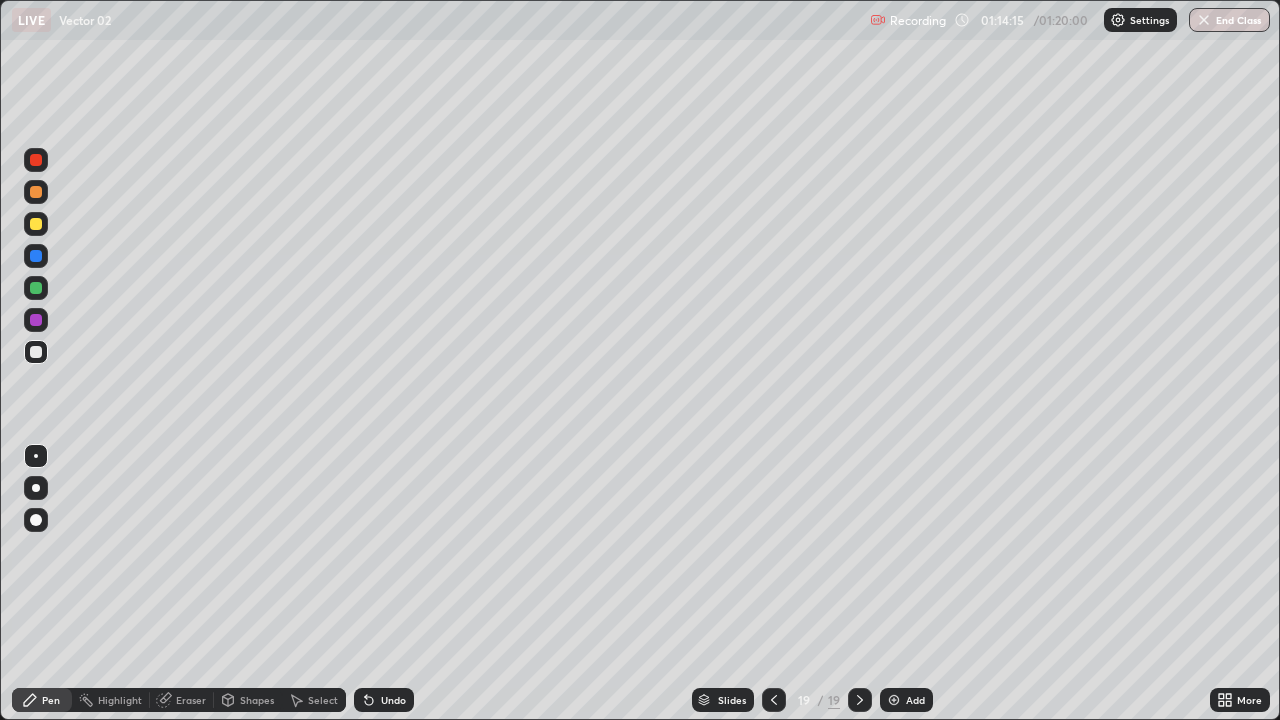 click on "Undo" at bounding box center (384, 700) 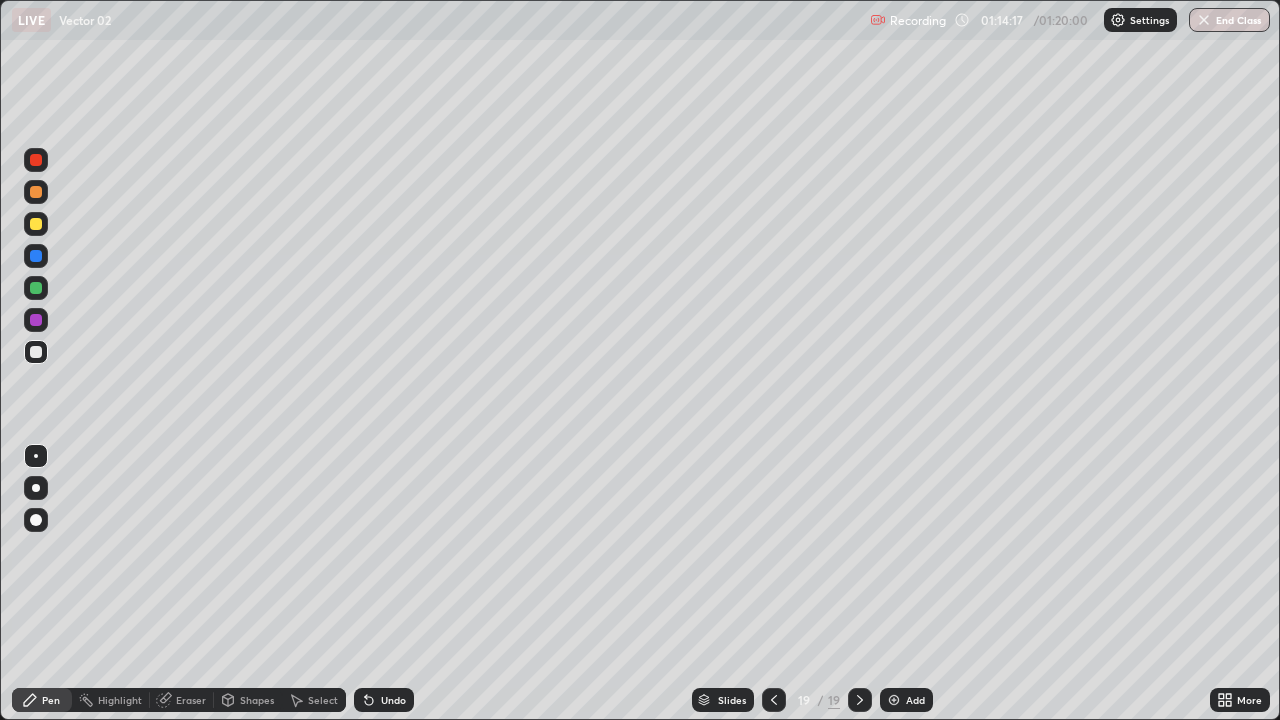 click at bounding box center (36, 224) 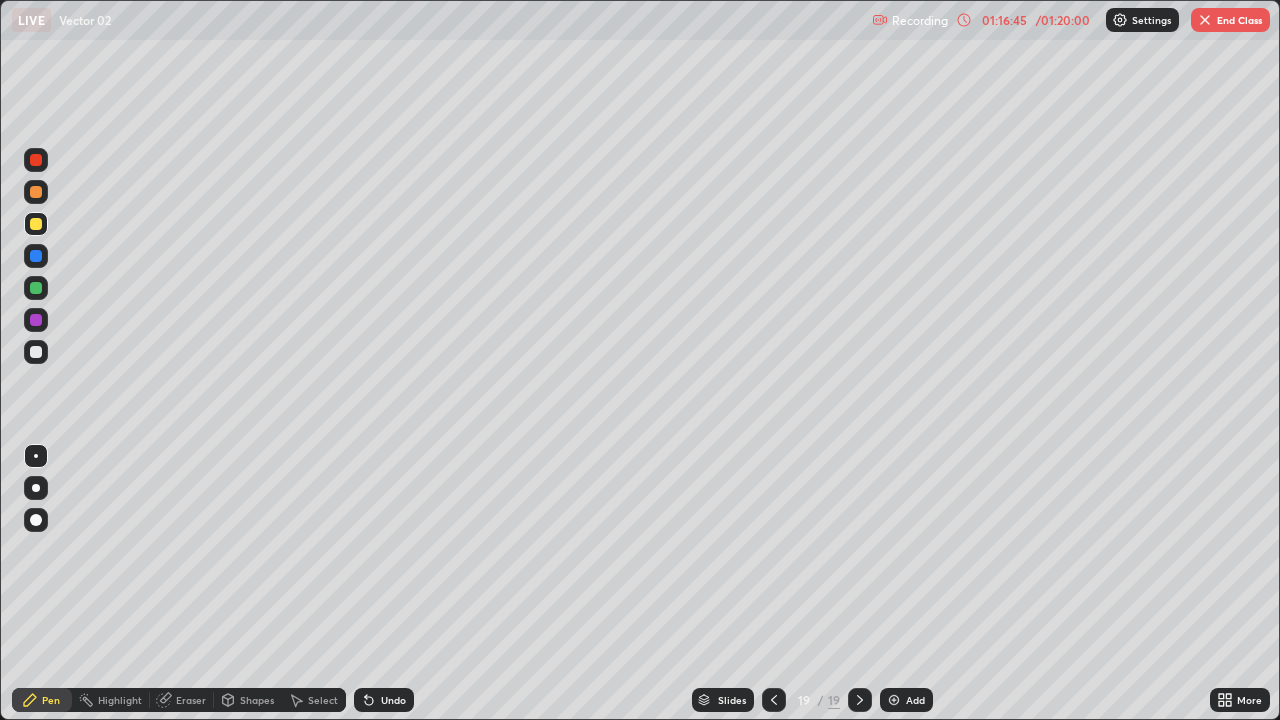 click on "End Class" at bounding box center (1230, 20) 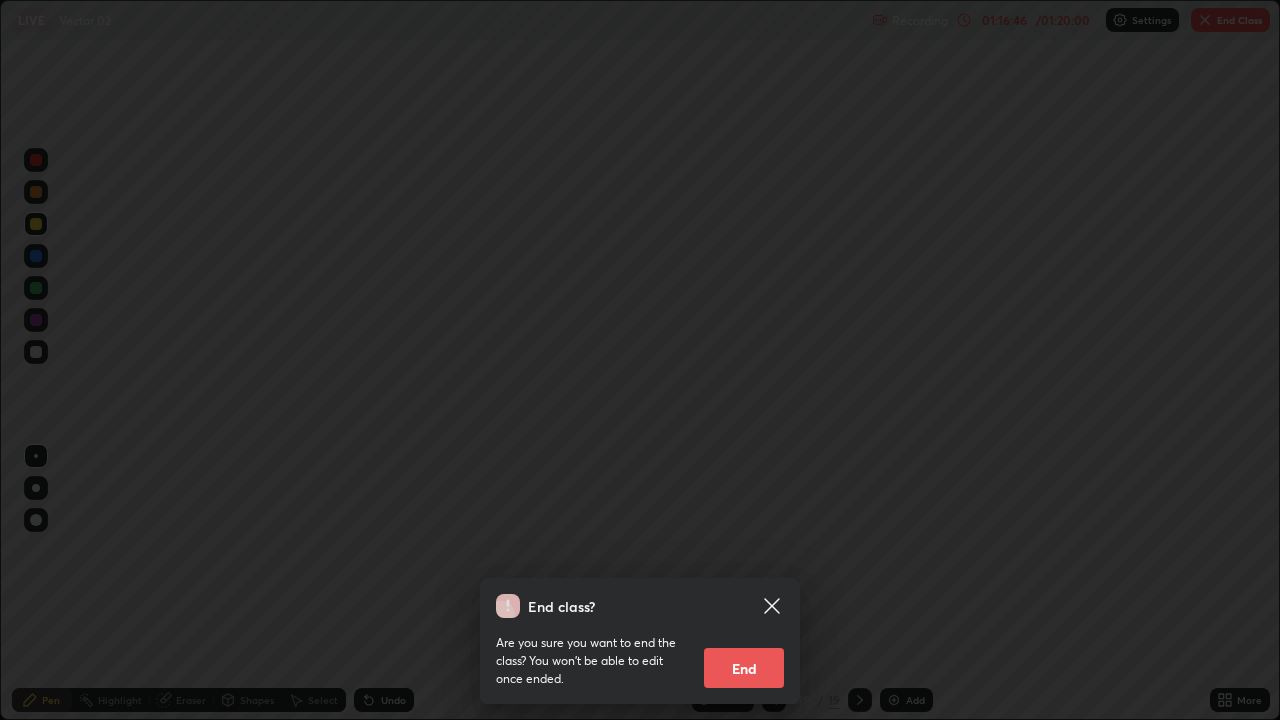 click on "End" at bounding box center (744, 668) 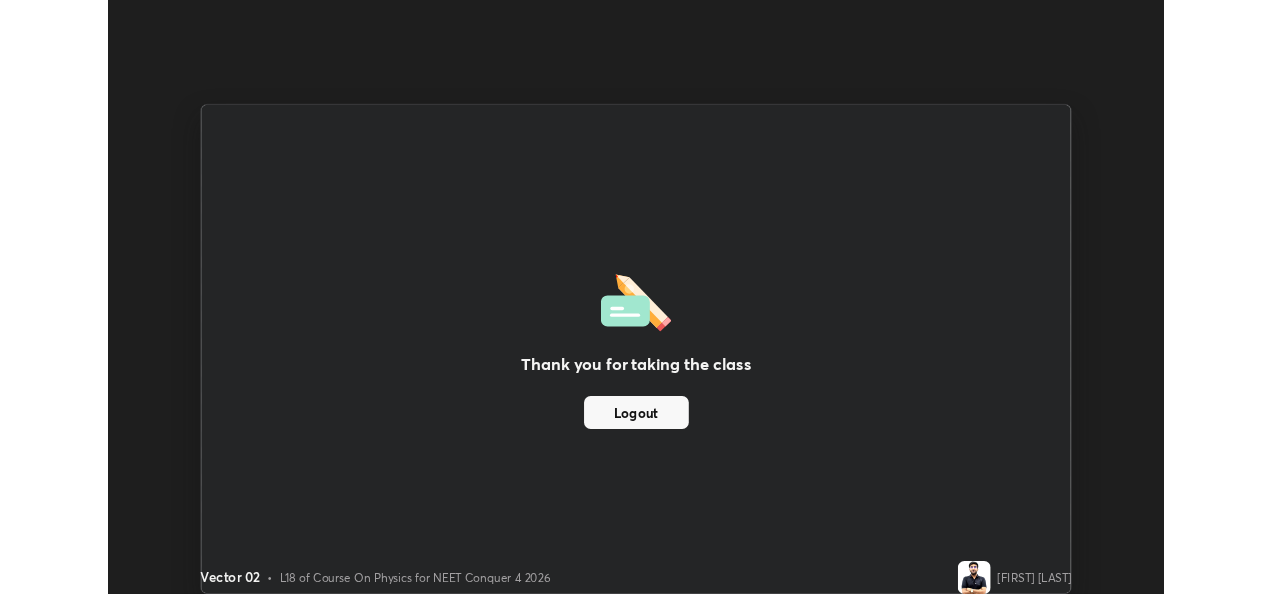 scroll, scrollTop: 594, scrollLeft: 1272, axis: both 